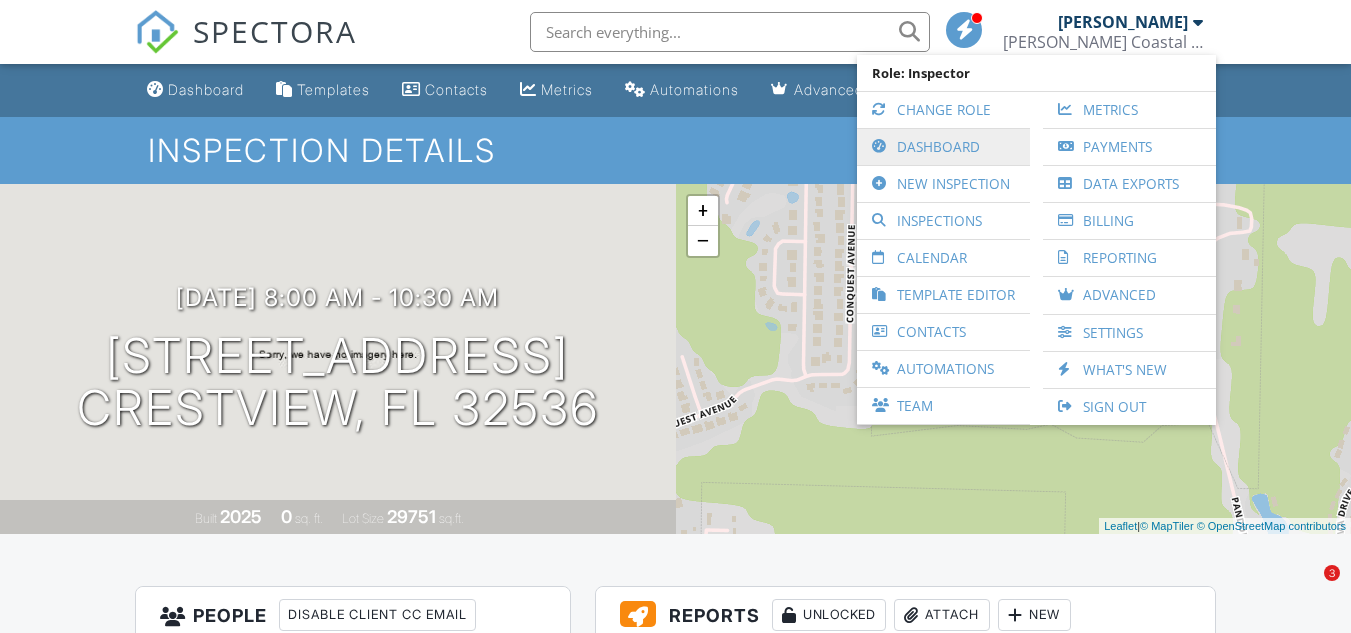 scroll, scrollTop: 499, scrollLeft: 0, axis: vertical 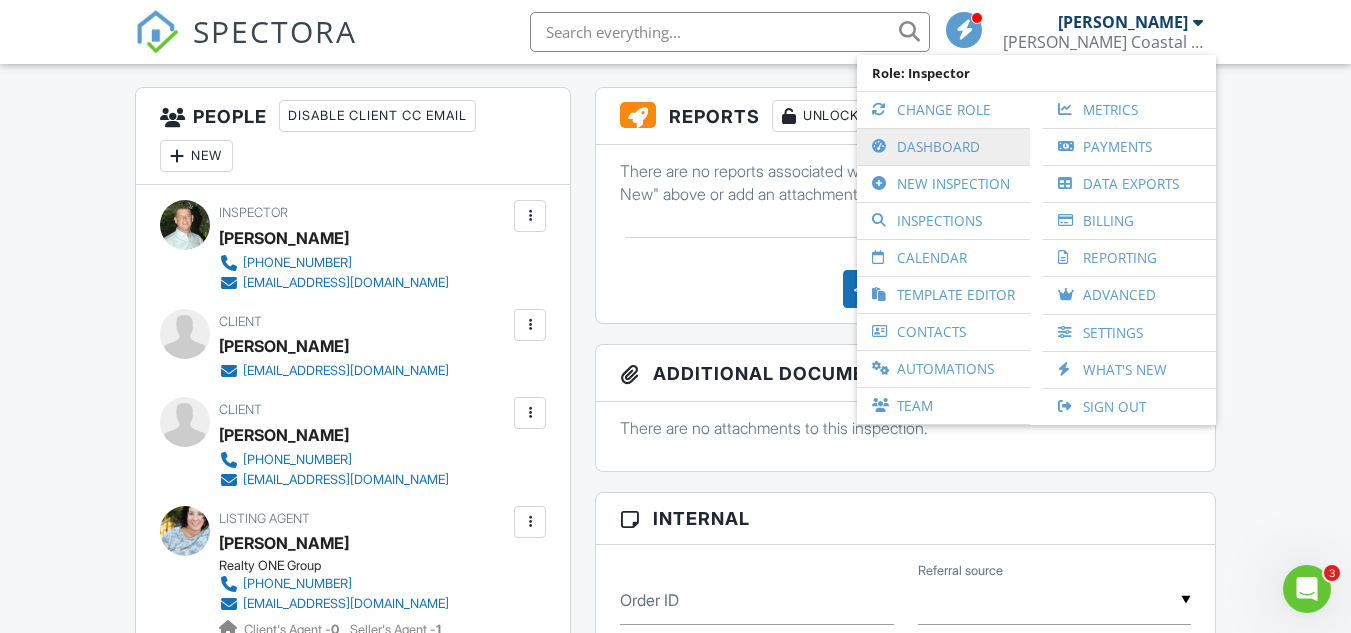 click on "Dashboard" at bounding box center (943, 147) 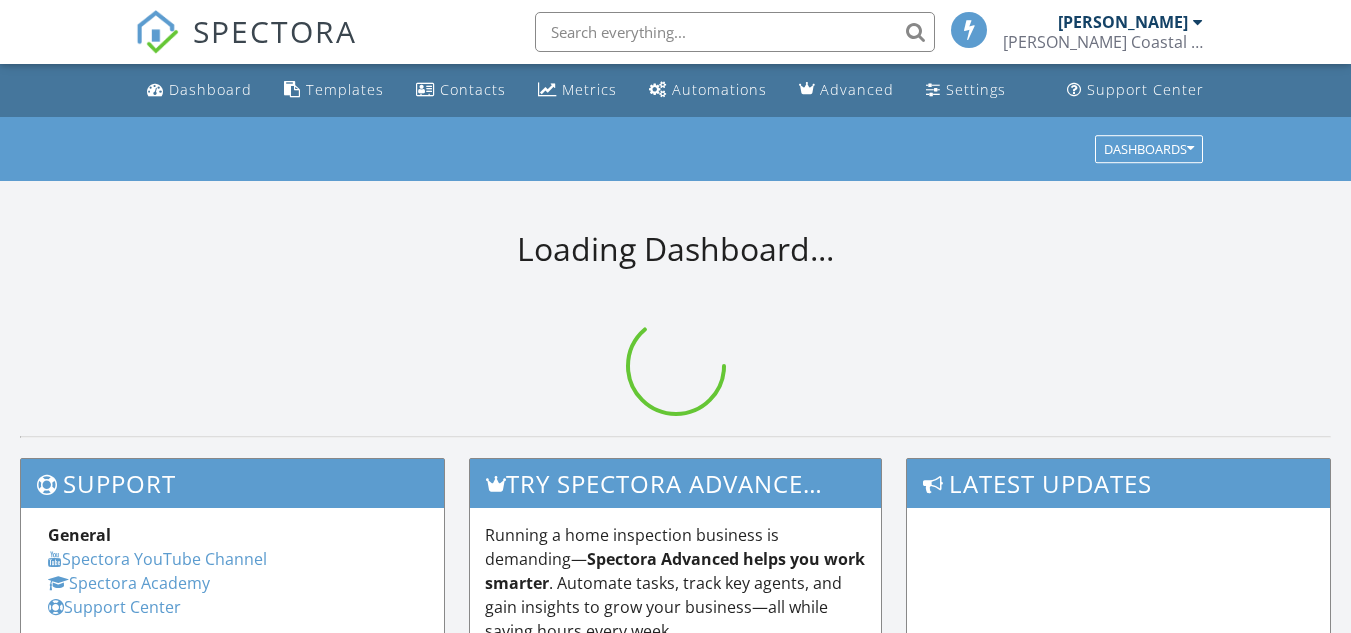 scroll, scrollTop: 0, scrollLeft: 0, axis: both 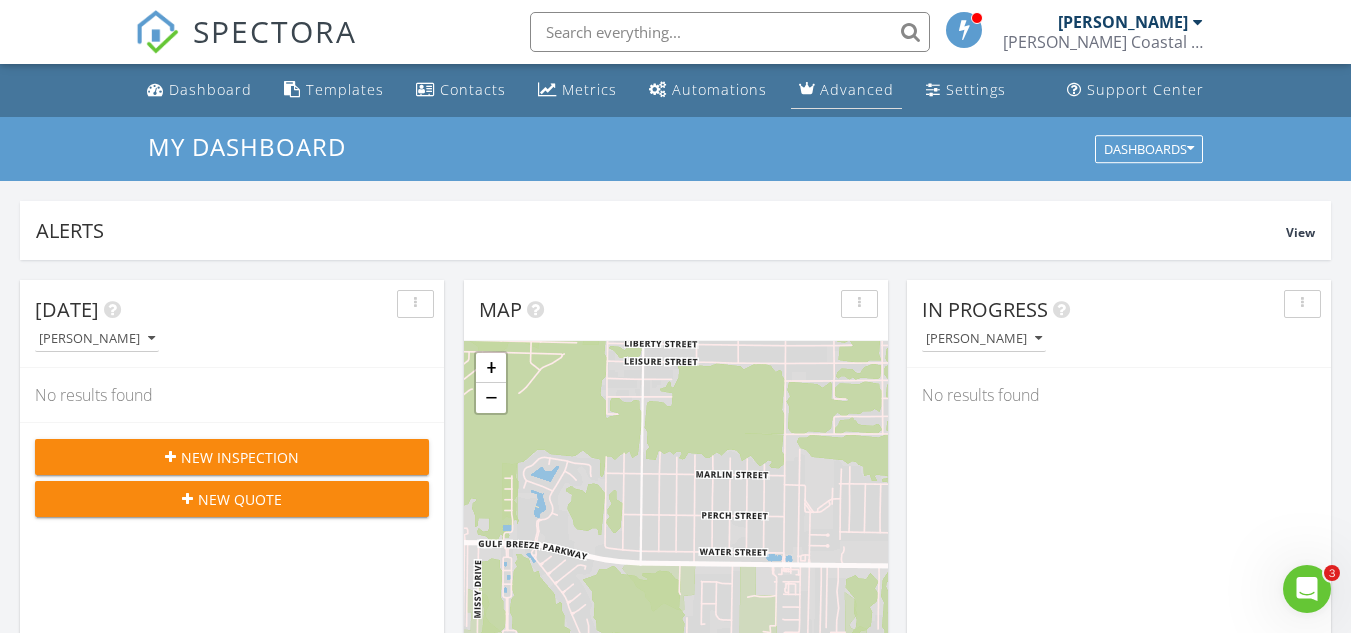 click on "Advanced" at bounding box center (857, 89) 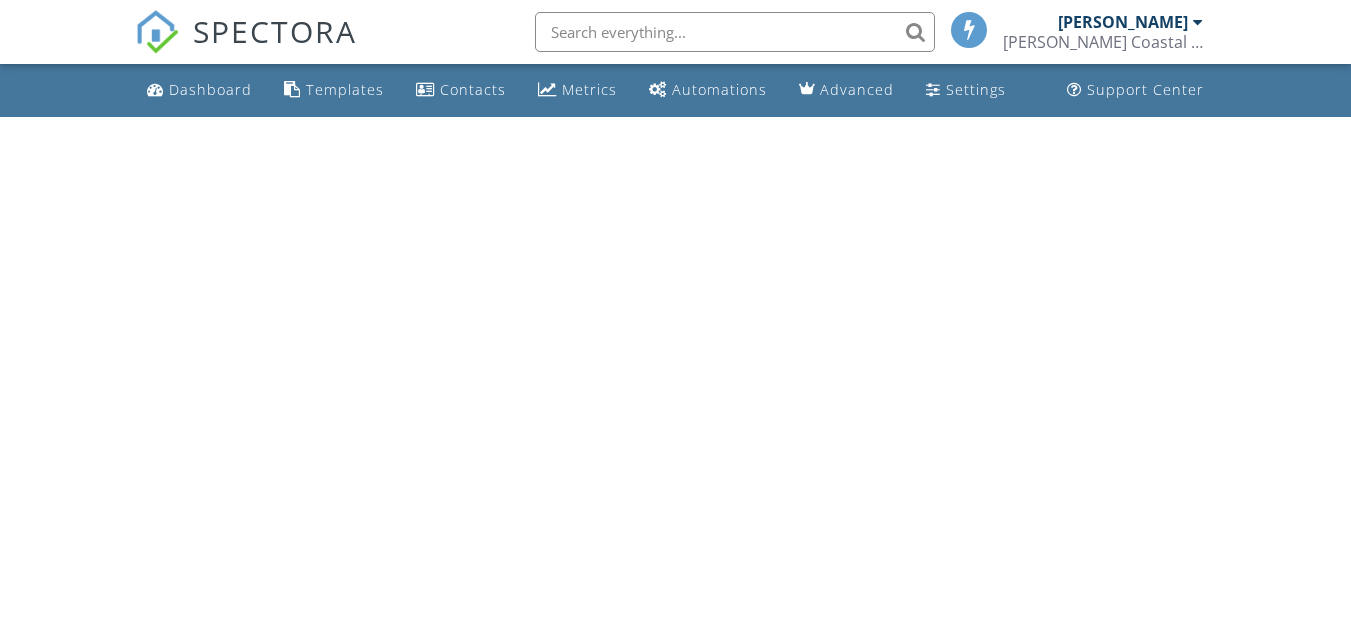 scroll, scrollTop: 0, scrollLeft: 0, axis: both 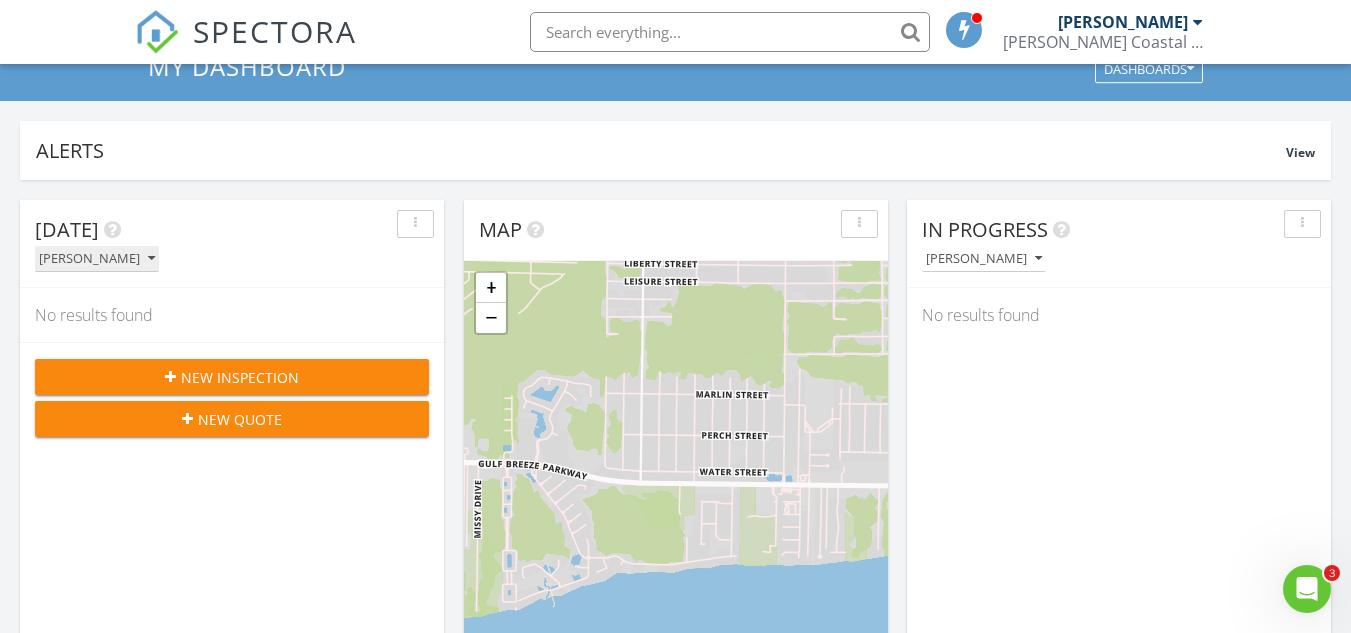 click at bounding box center [151, 259] 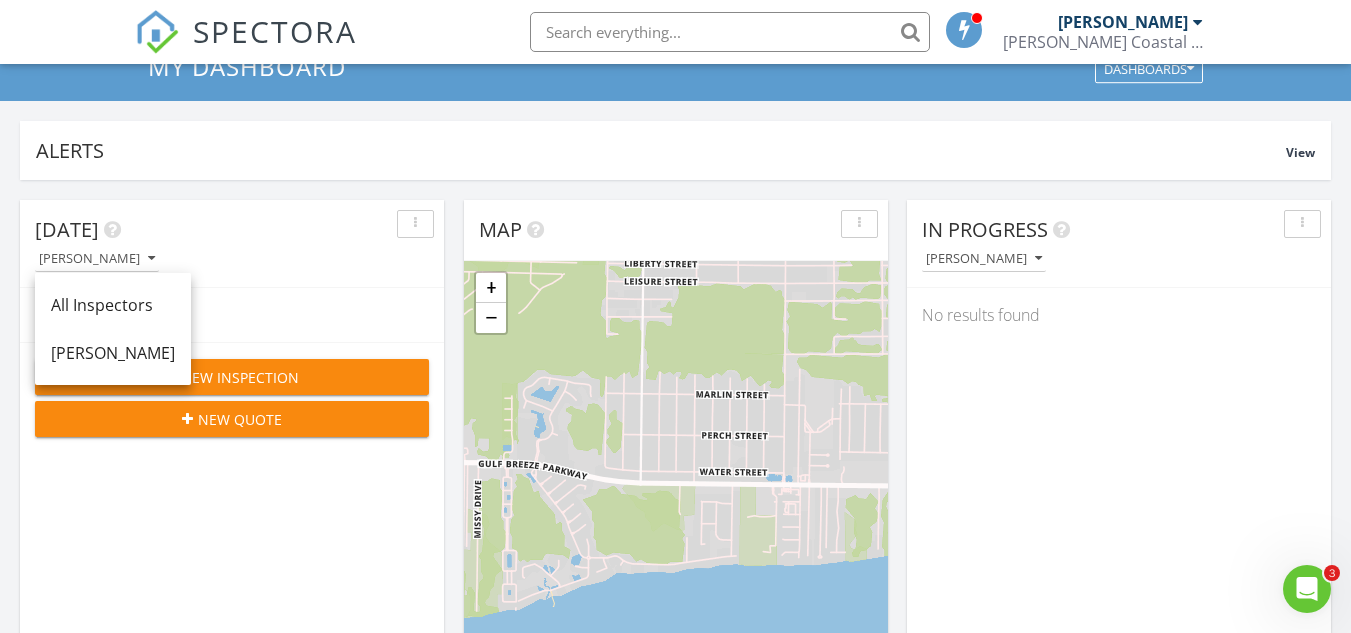 click on "[PERSON_NAME]" at bounding box center [239, 258] 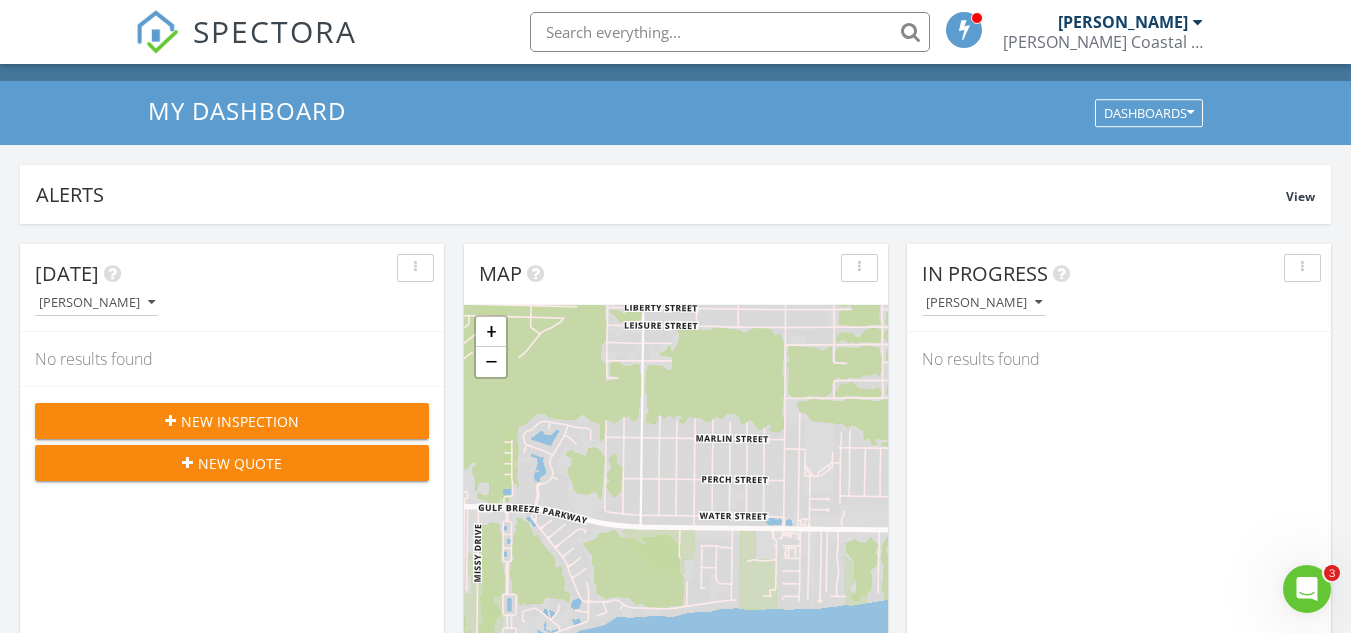 scroll, scrollTop: 0, scrollLeft: 0, axis: both 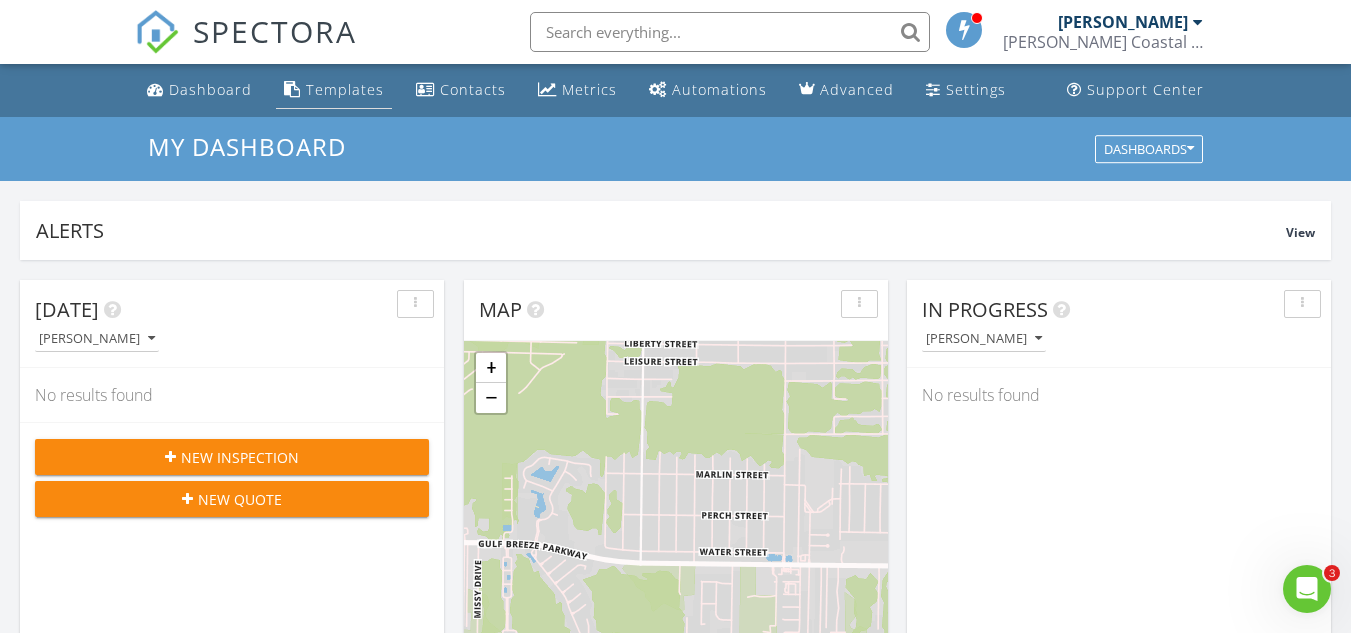 click on "Templates" at bounding box center (345, 89) 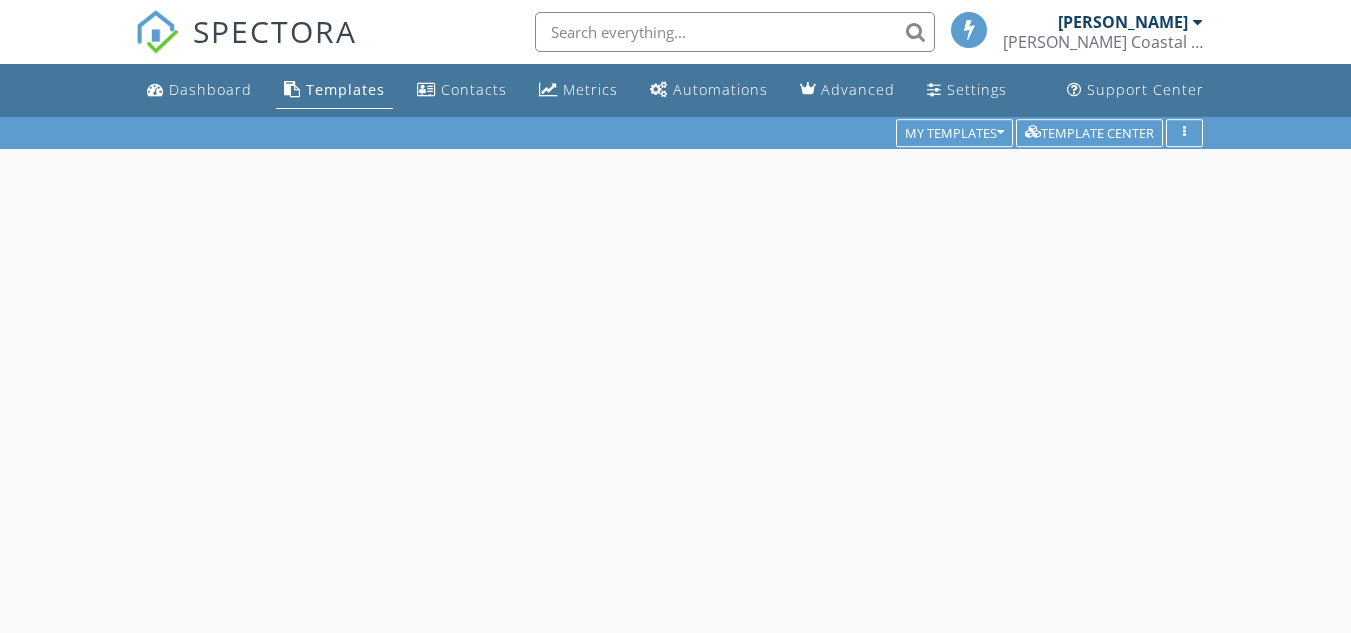 scroll, scrollTop: 0, scrollLeft: 0, axis: both 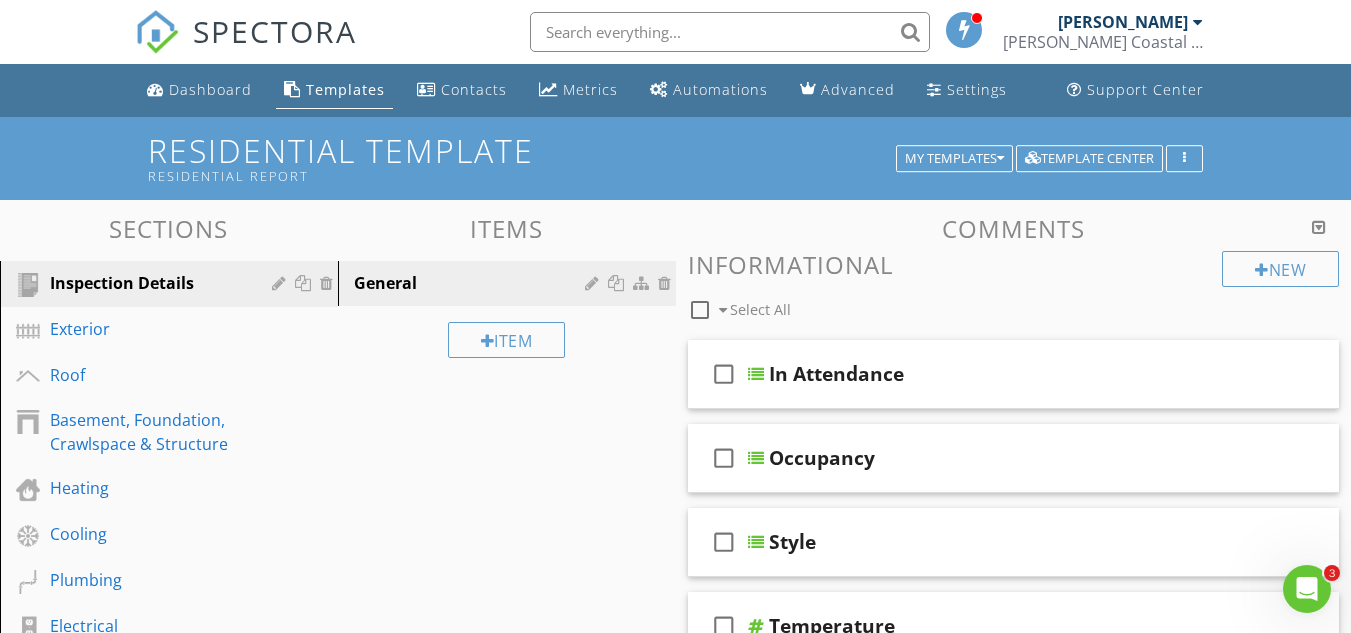 click 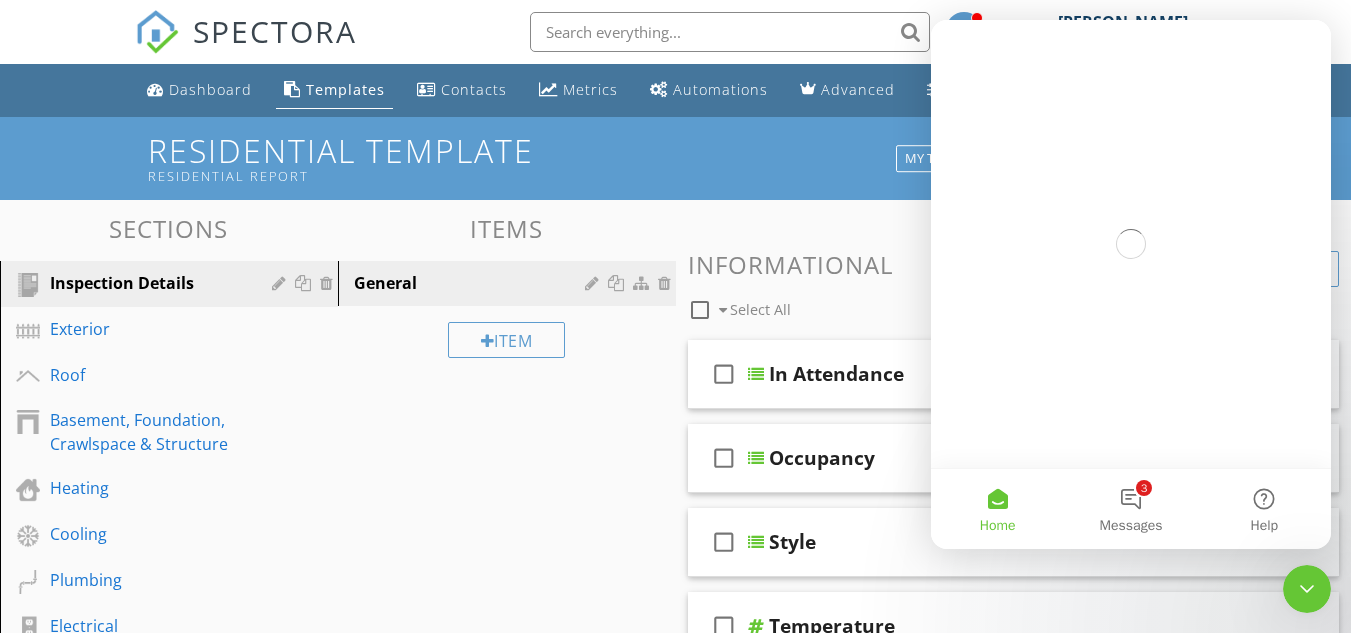 scroll, scrollTop: 0, scrollLeft: 0, axis: both 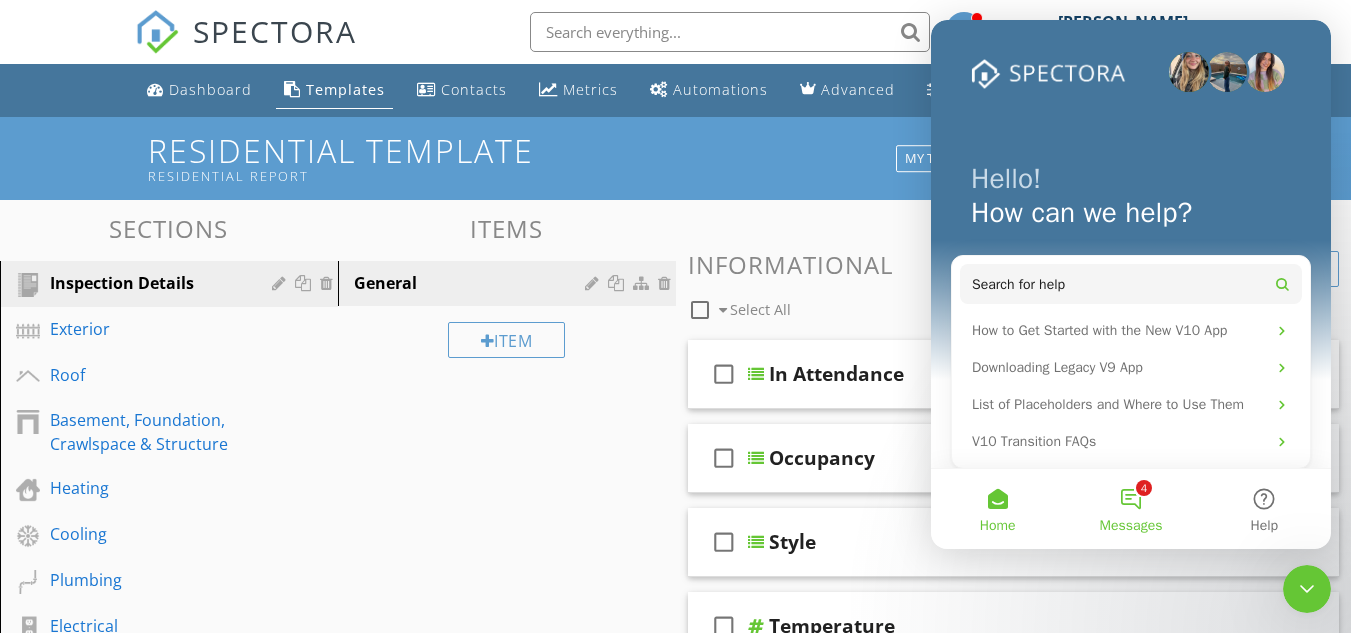 click on "4 Messages" at bounding box center (1130, 509) 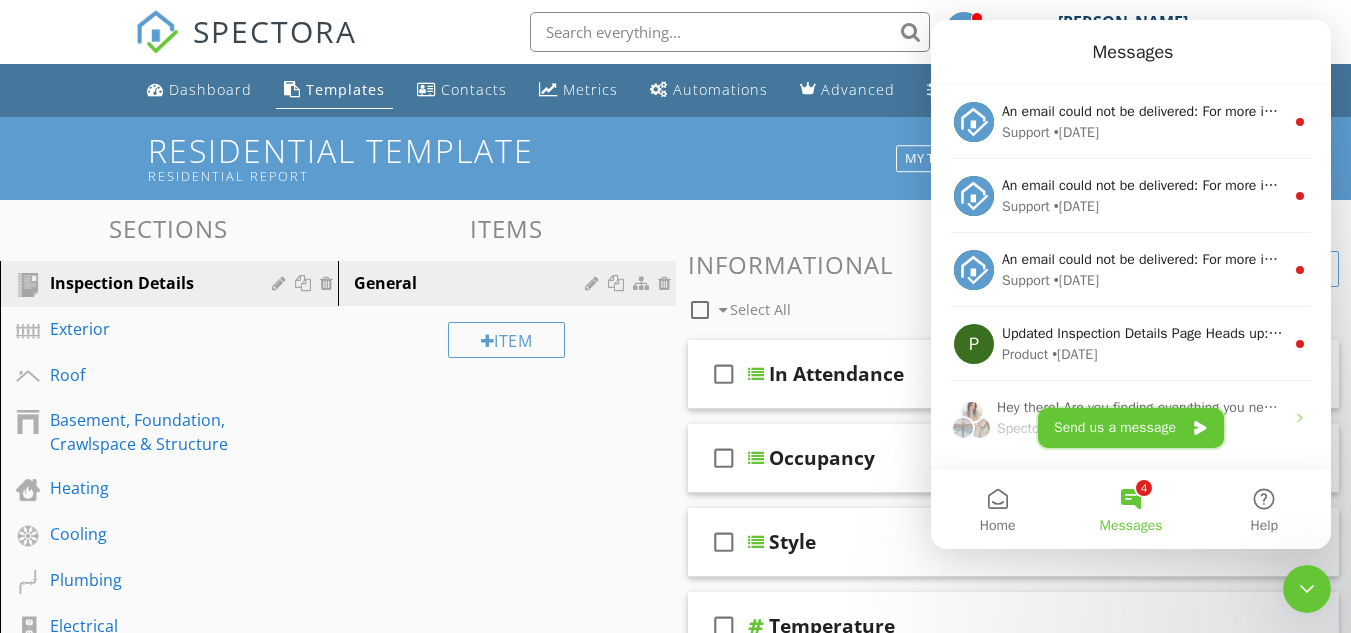 click on "Send us a message" at bounding box center (1131, 428) 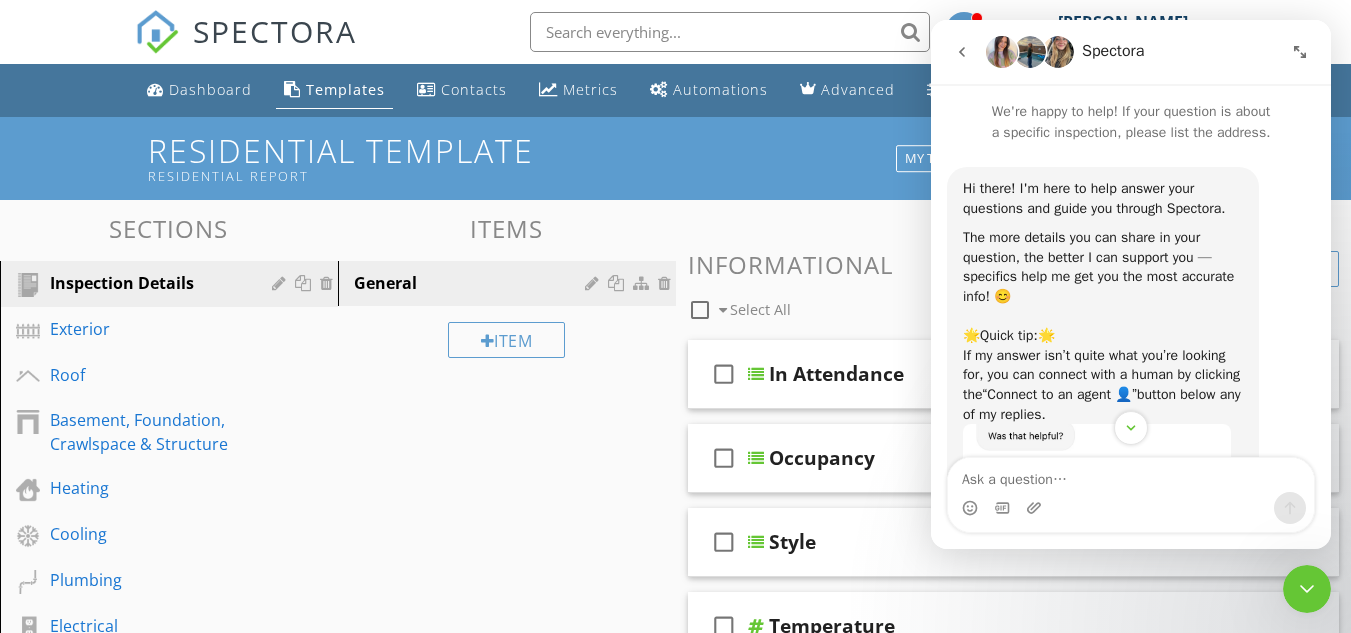 click at bounding box center [1131, 475] 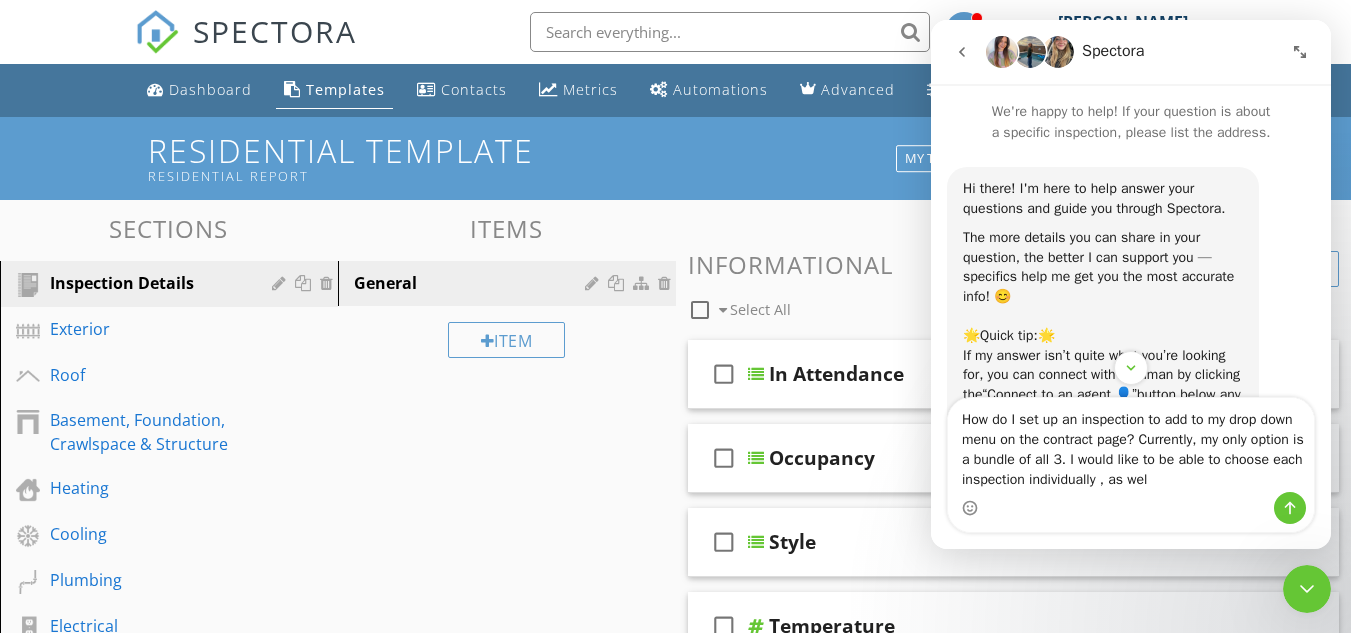 type on "How do I set up an inspection to add to my drop down menu on the contract page? Currently, my only option is a bundle of all 3. I would like to be able to choose each inspection individually , as well" 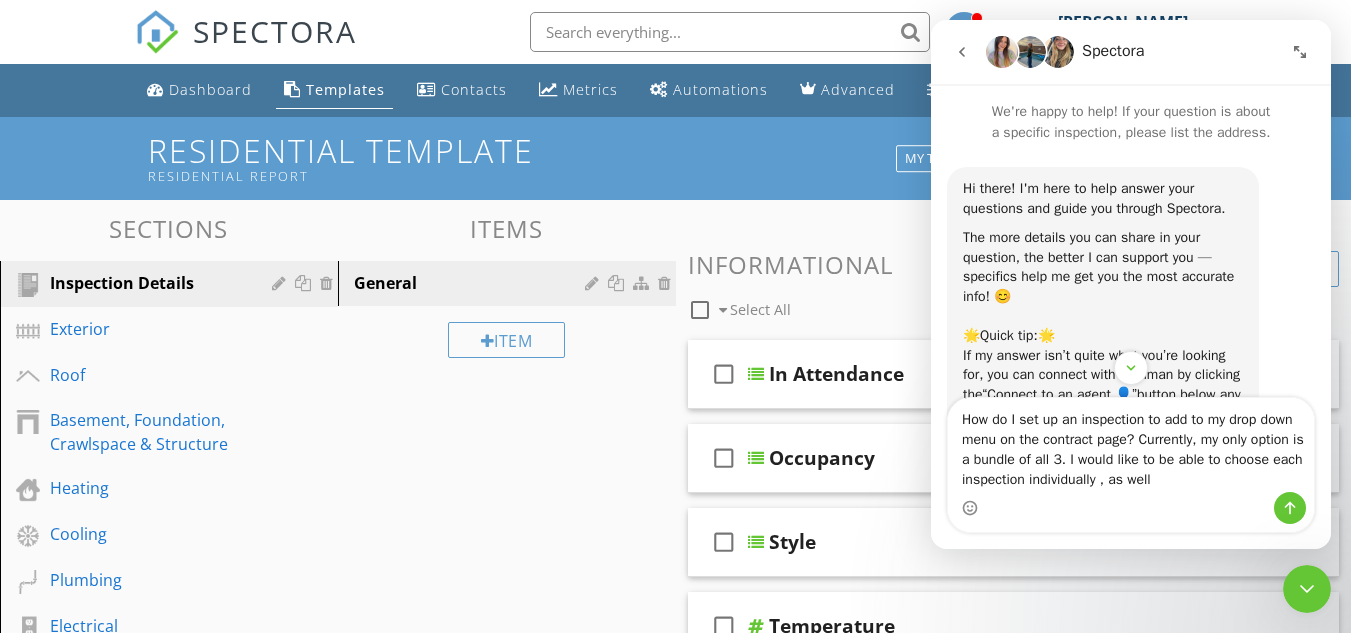 type 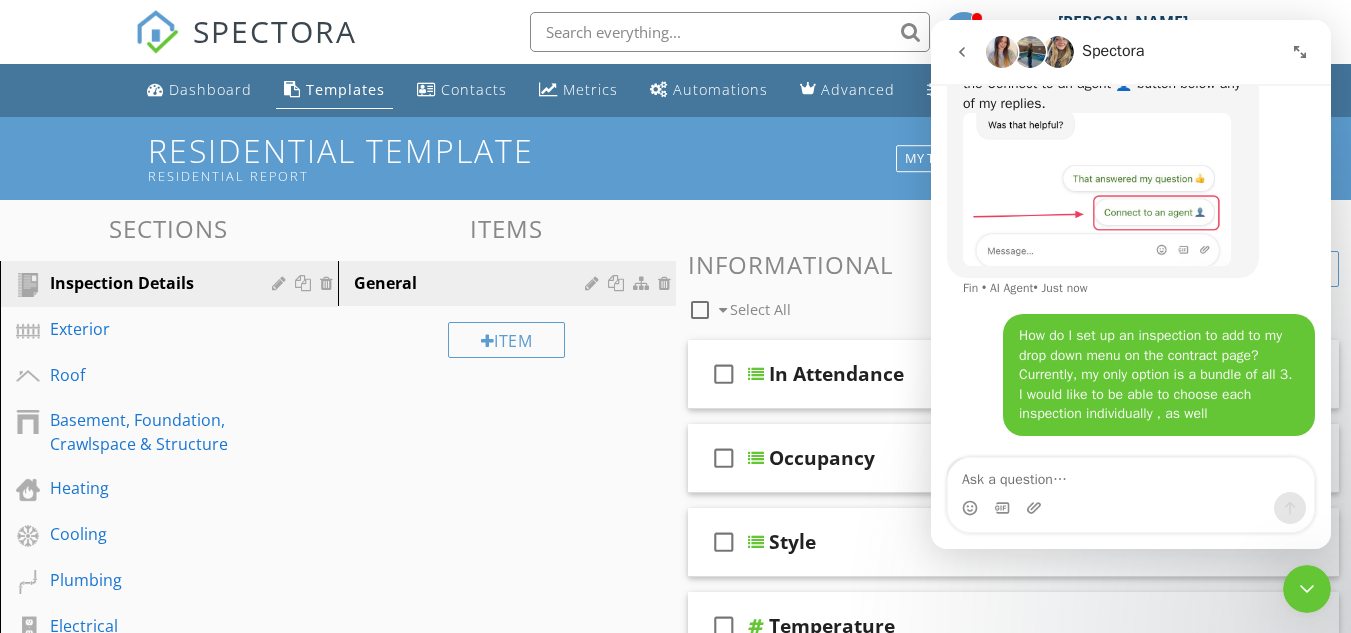 scroll, scrollTop: 409, scrollLeft: 0, axis: vertical 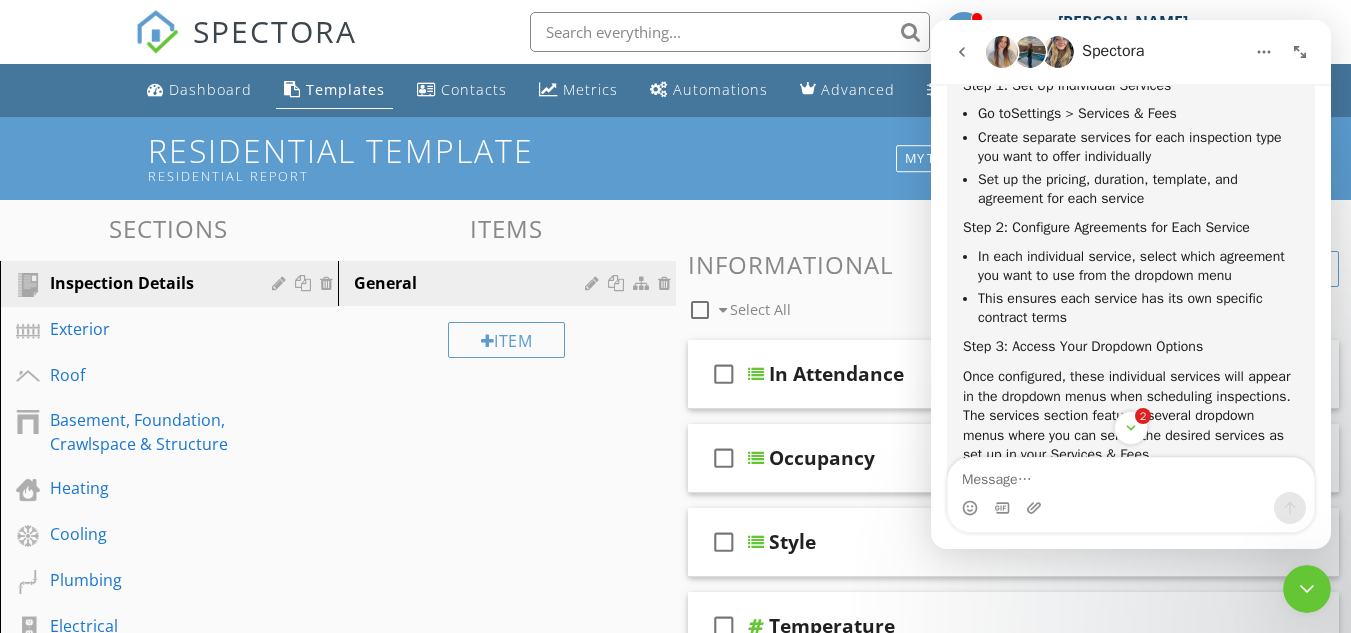 click 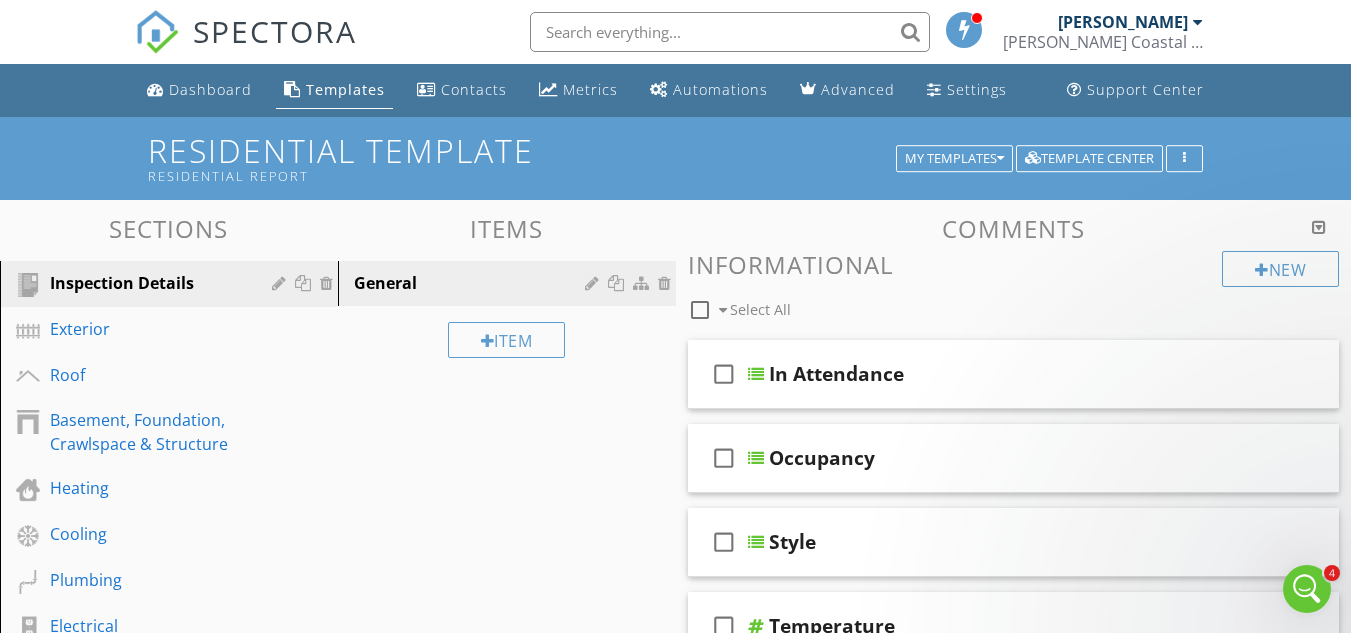 scroll, scrollTop: 0, scrollLeft: 0, axis: both 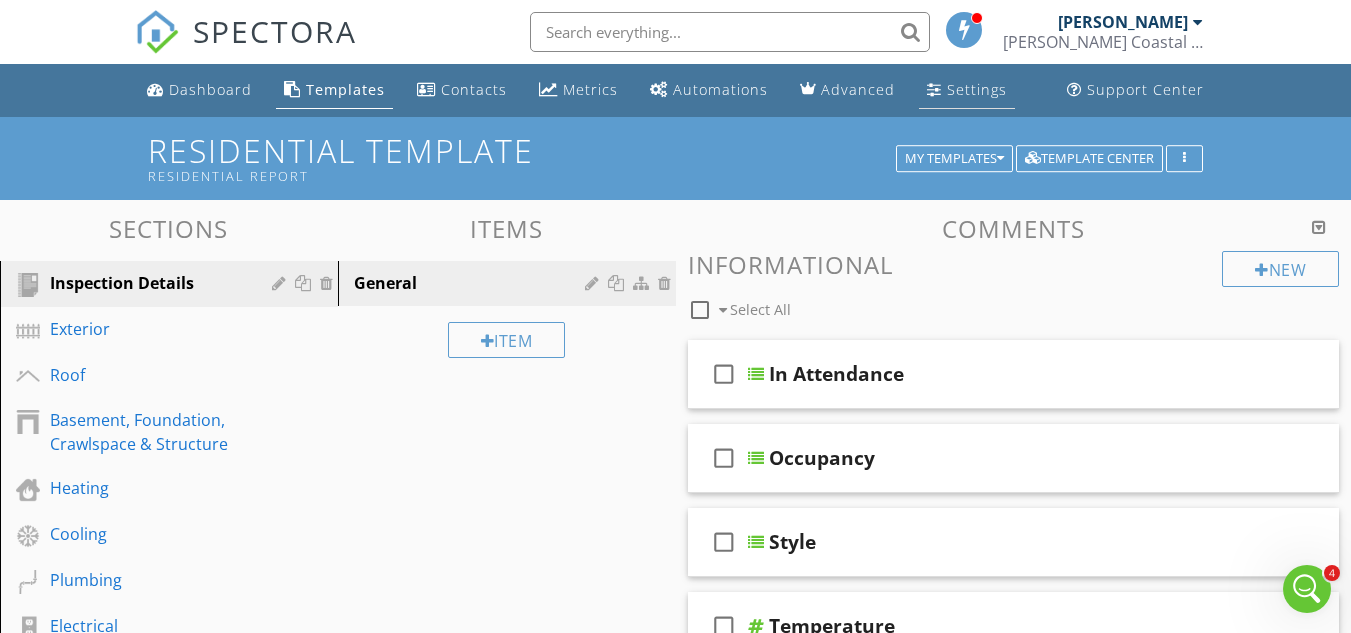 click on "Settings" at bounding box center (977, 89) 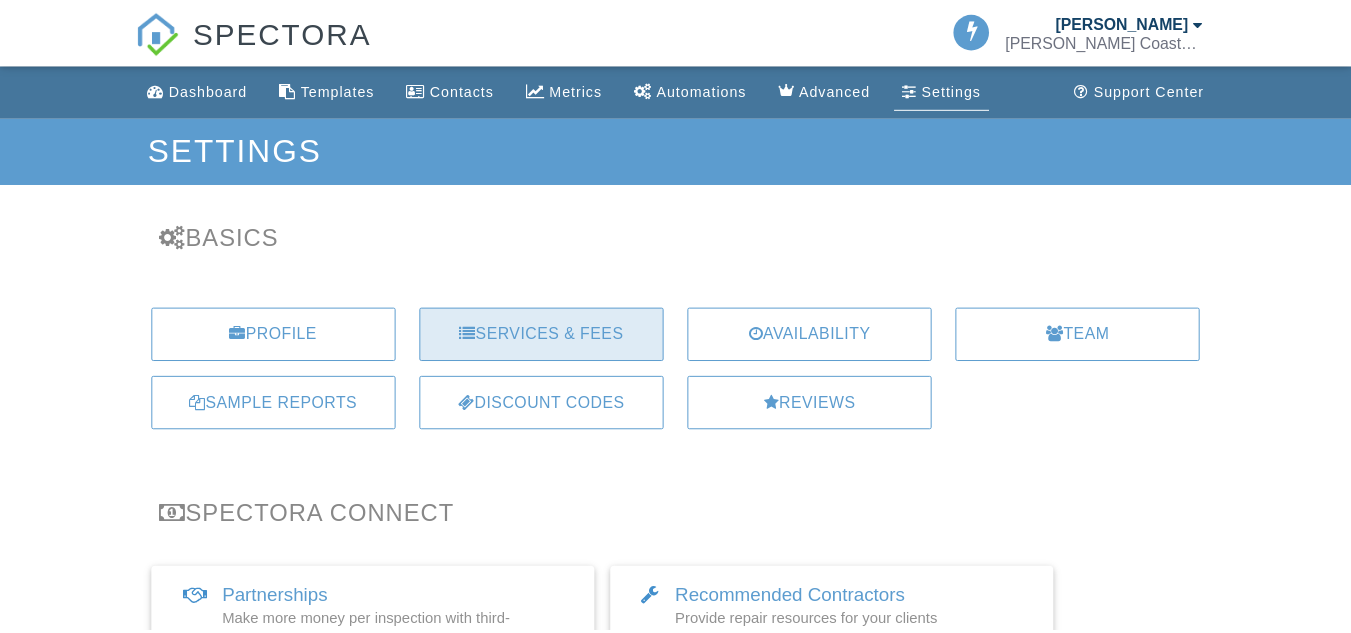 scroll, scrollTop: 0, scrollLeft: 0, axis: both 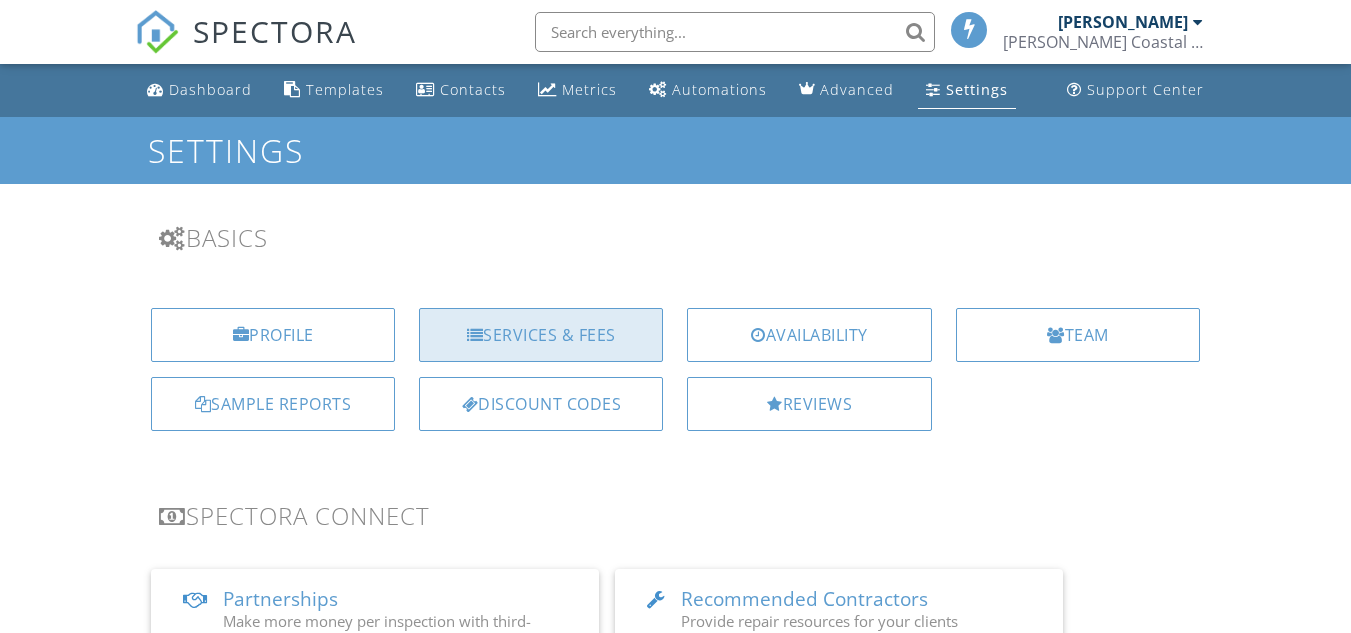 click on "Services & Fees" at bounding box center (541, 335) 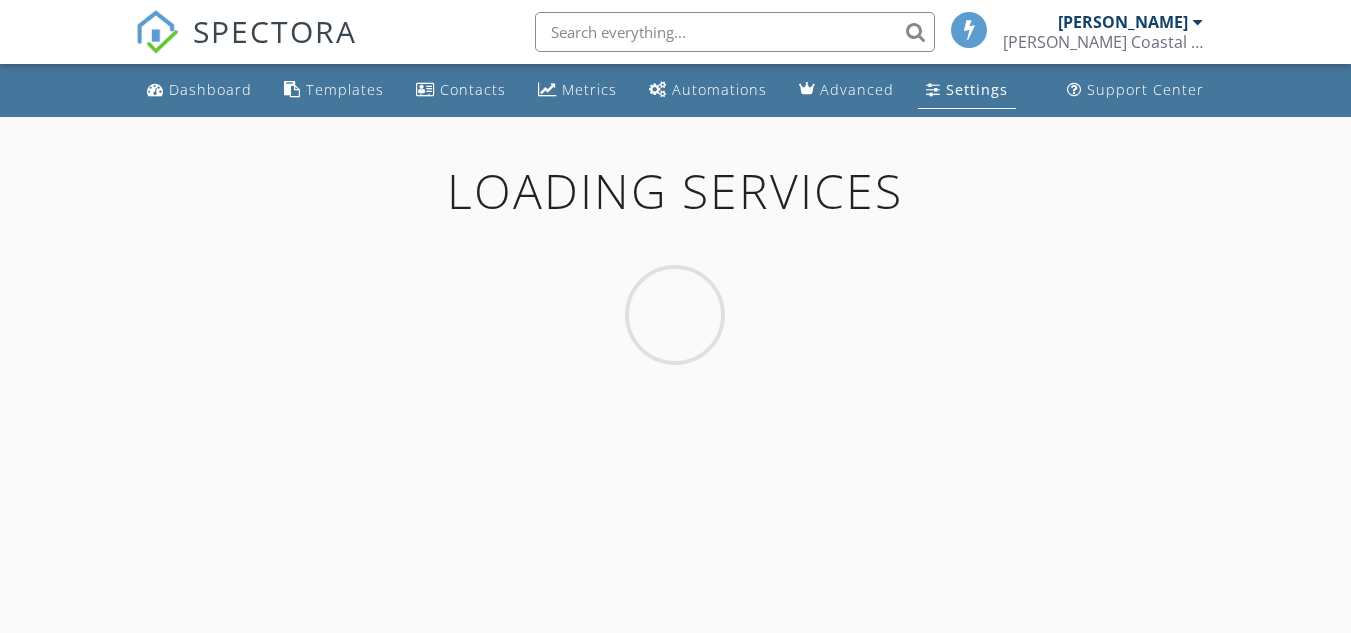 scroll, scrollTop: 0, scrollLeft: 0, axis: both 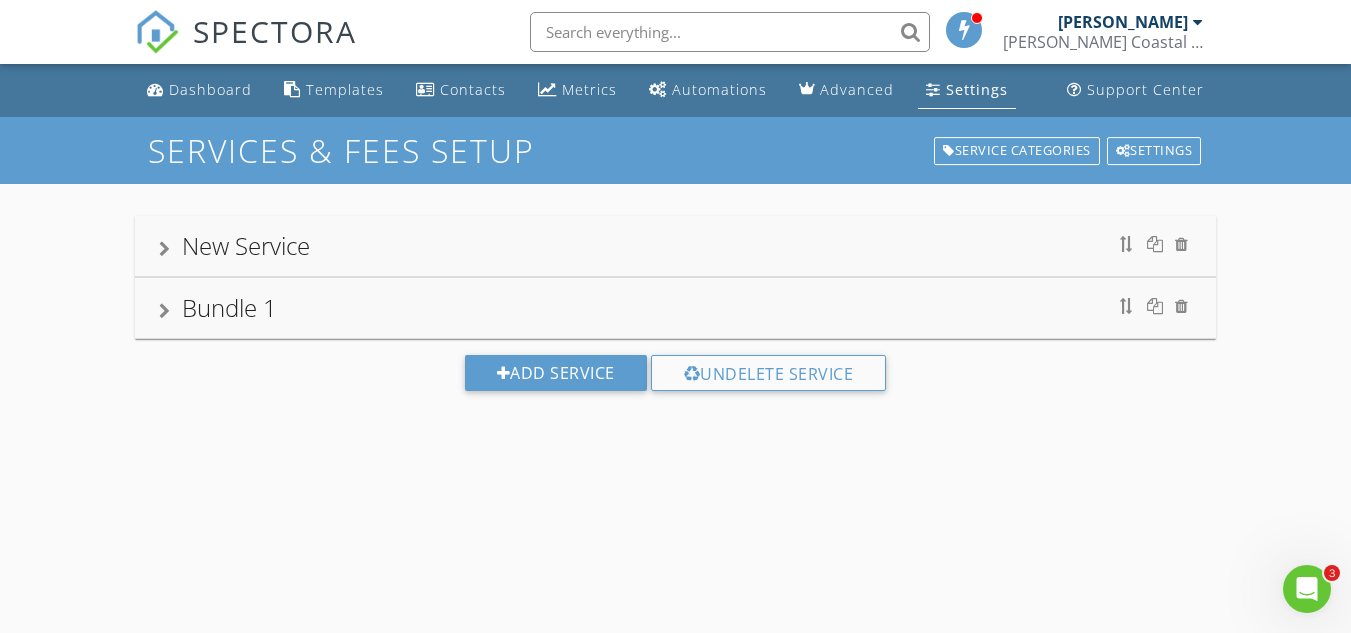 click on "New Service" at bounding box center (246, 245) 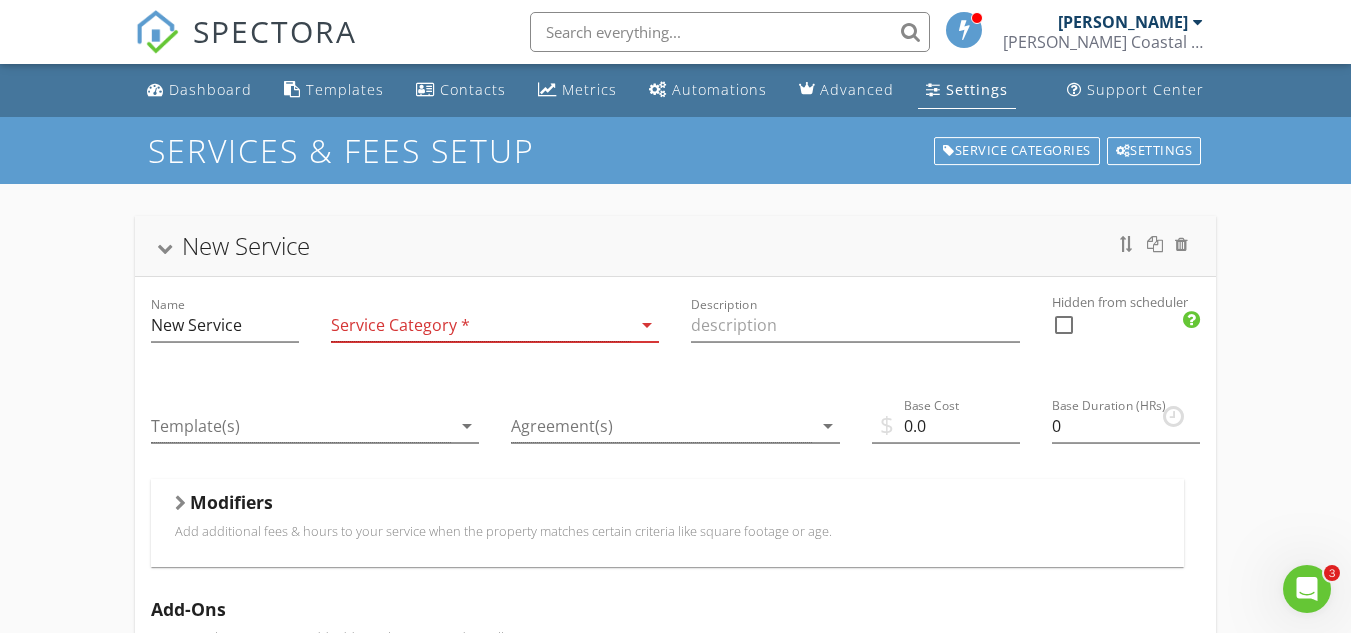 click on "arrow_drop_down" at bounding box center [647, 325] 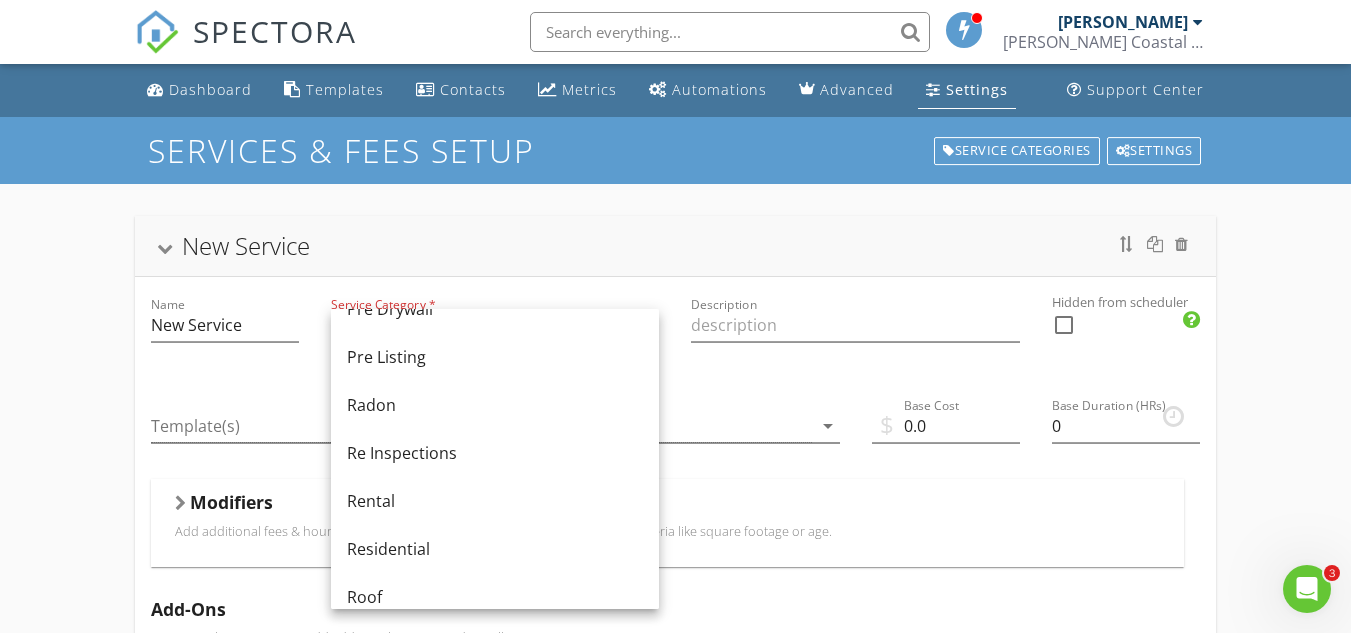 scroll, scrollTop: 900, scrollLeft: 0, axis: vertical 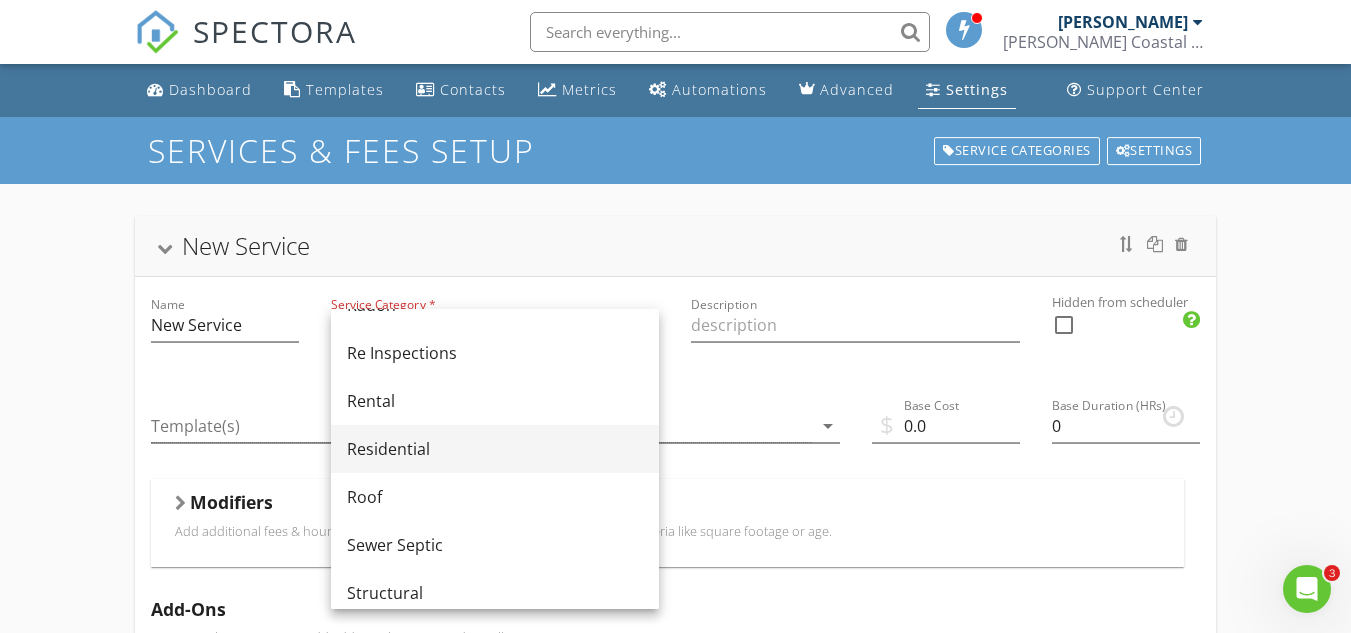 click on "Residential" at bounding box center (495, 449) 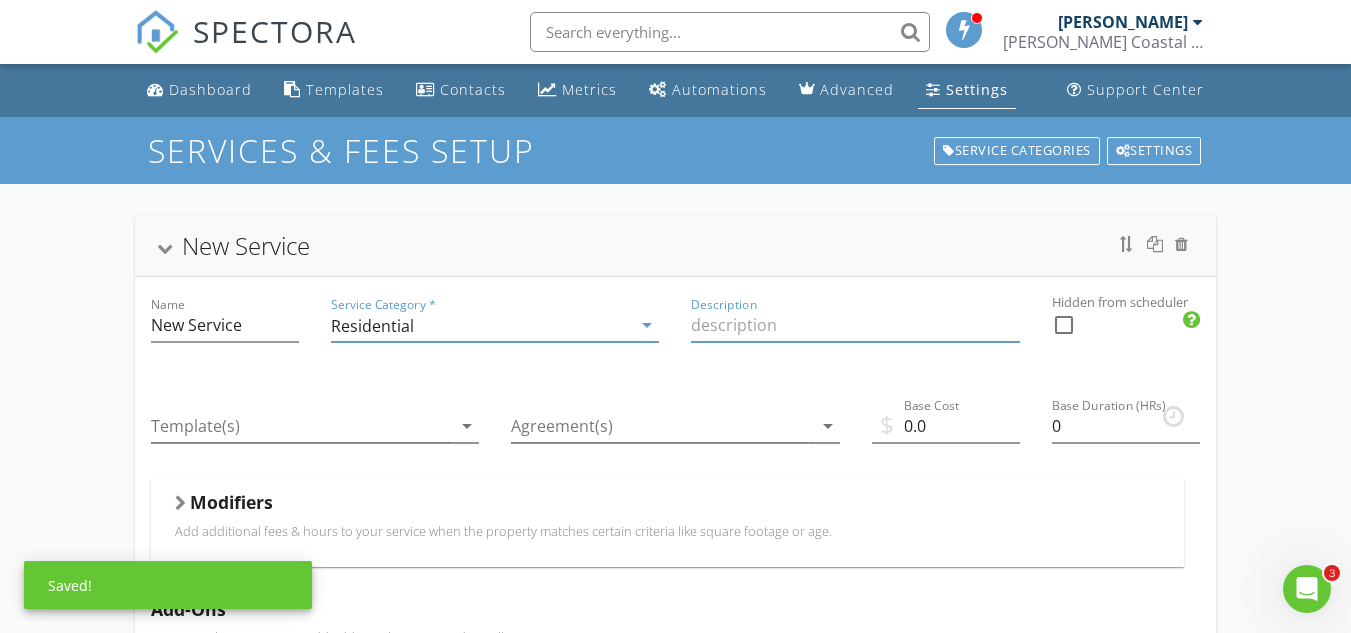 click at bounding box center [855, 325] 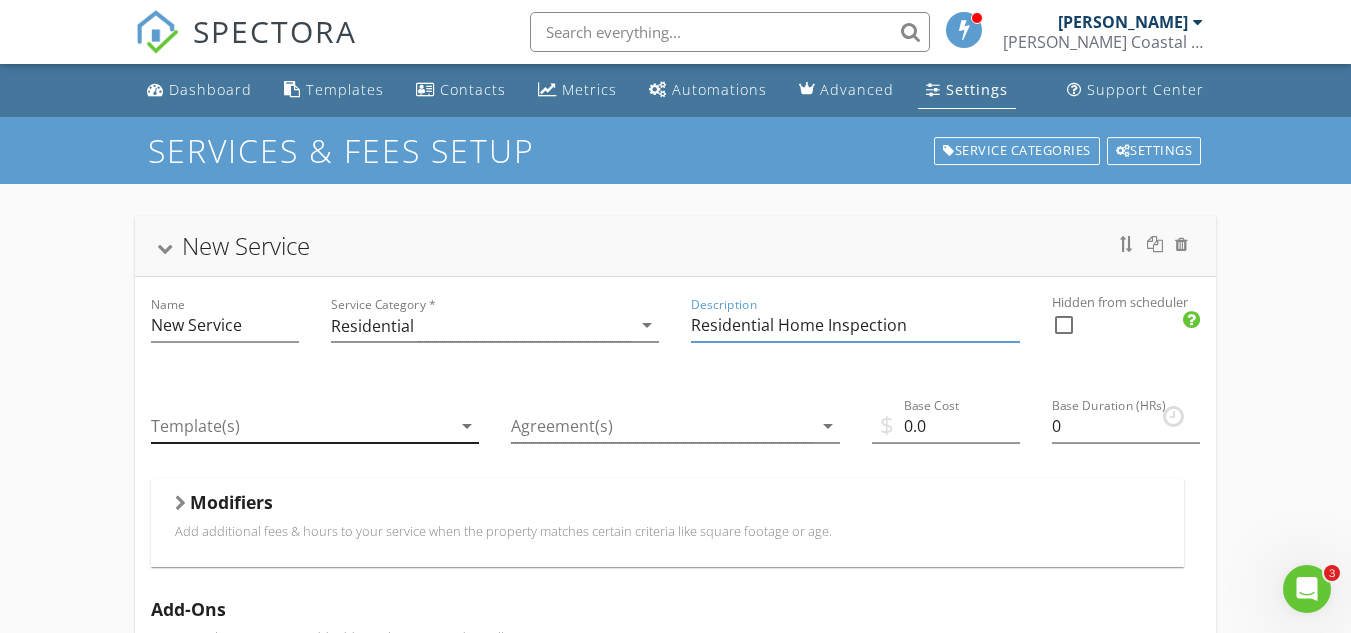 type on "Residential Home Inspection" 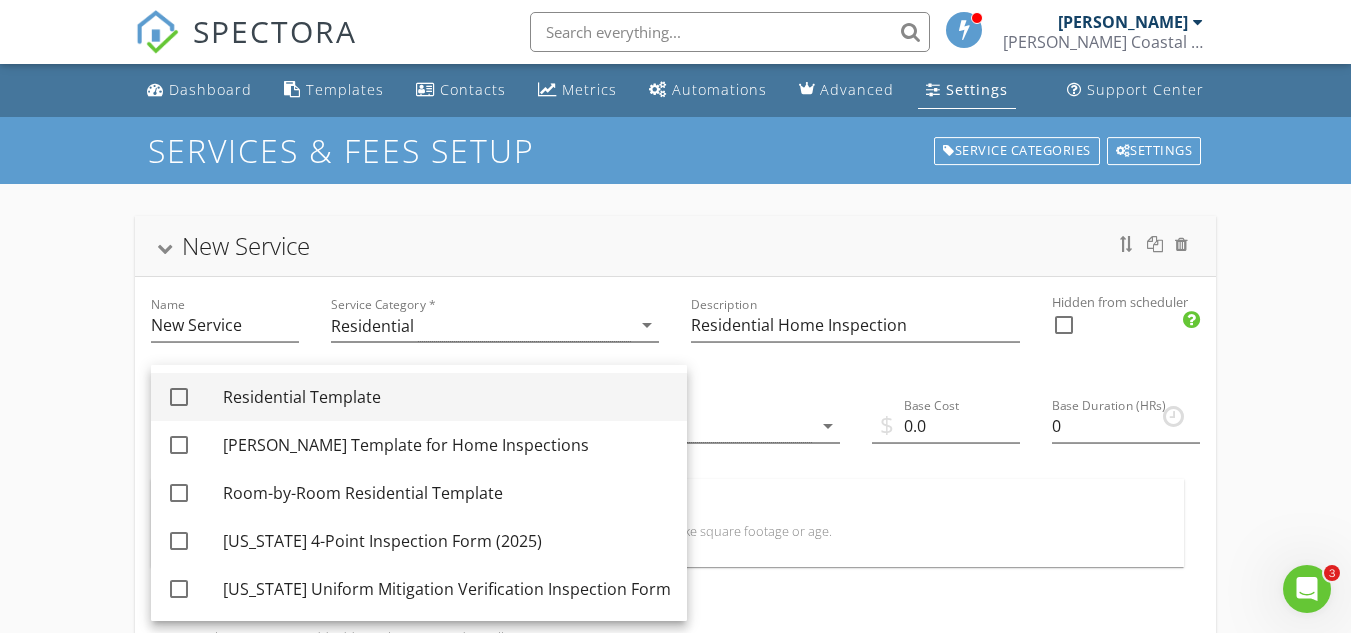 click at bounding box center [179, 397] 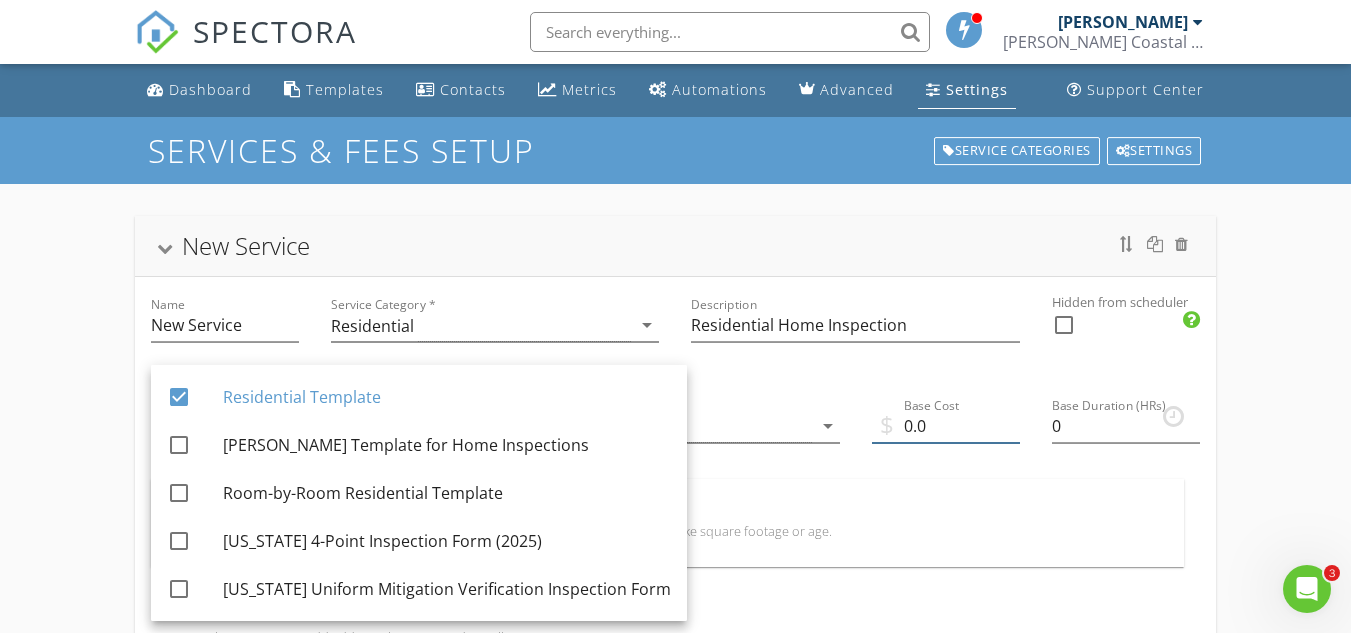 click on "0.0" at bounding box center (946, 426) 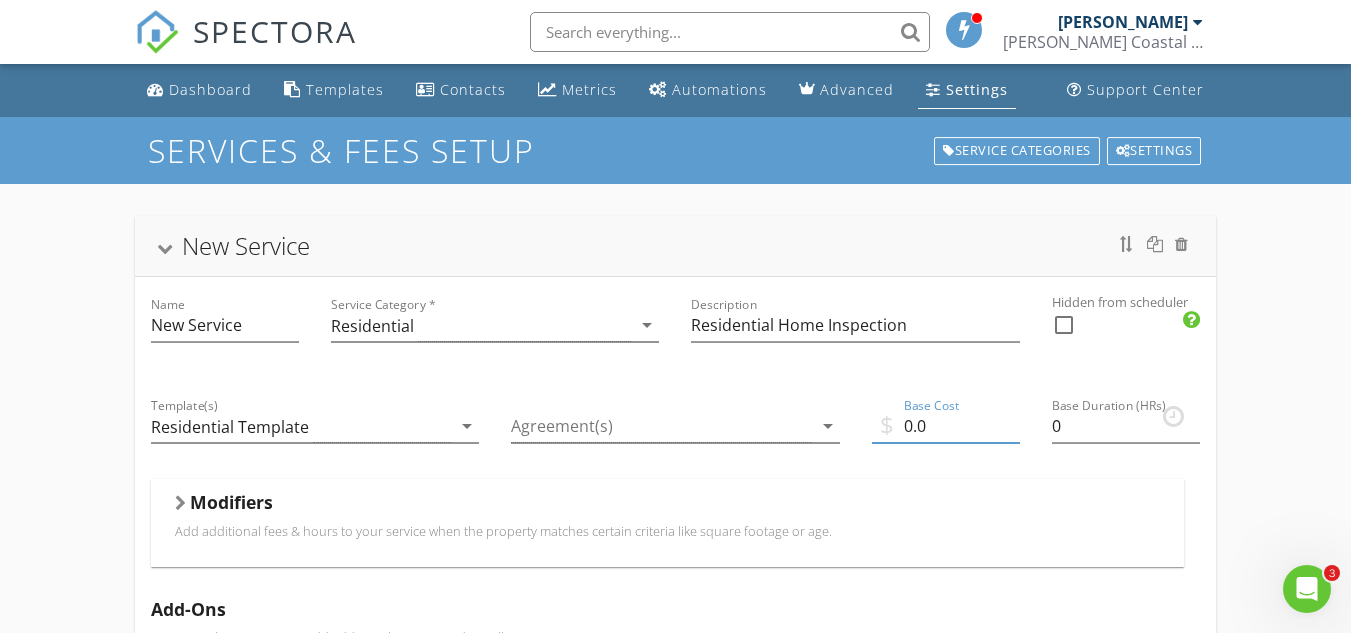 type on "0" 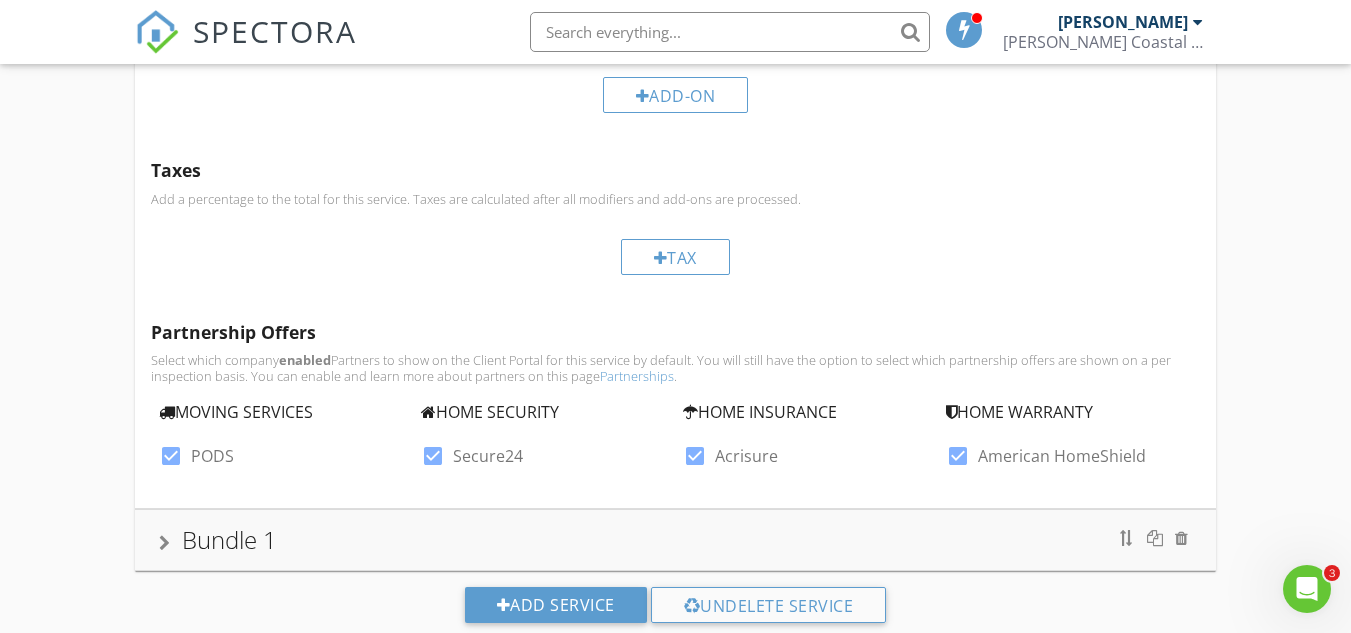 scroll, scrollTop: 653, scrollLeft: 0, axis: vertical 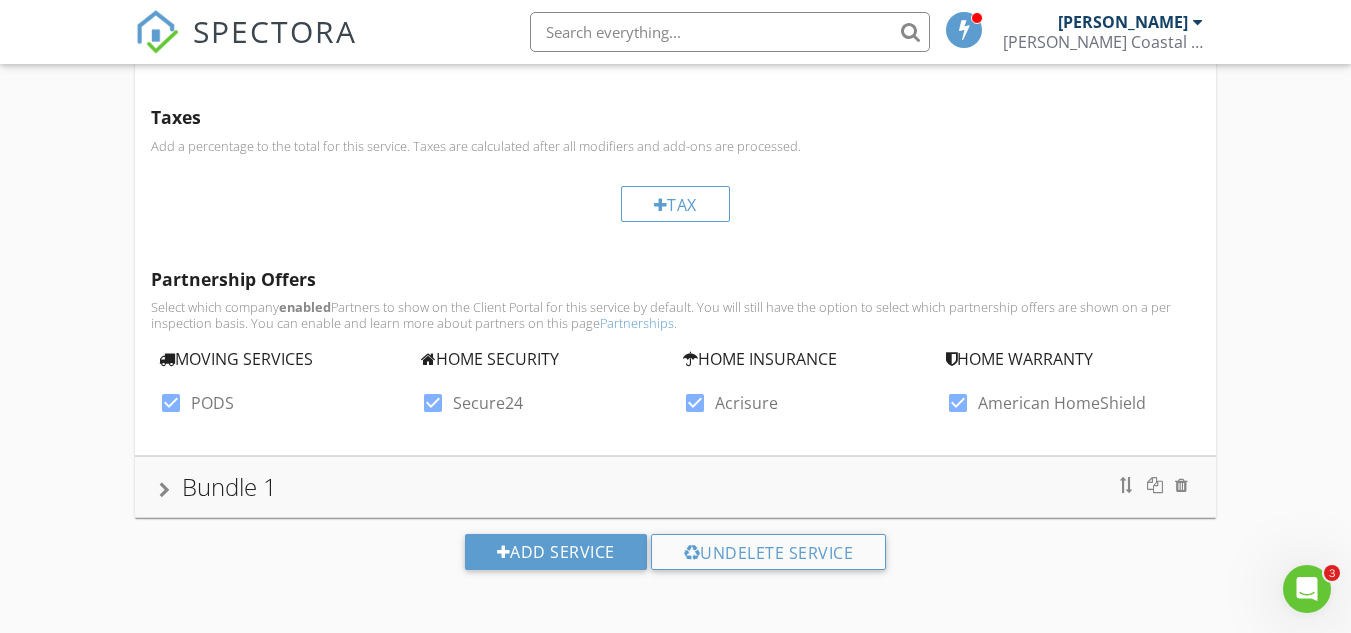 type on "350.00" 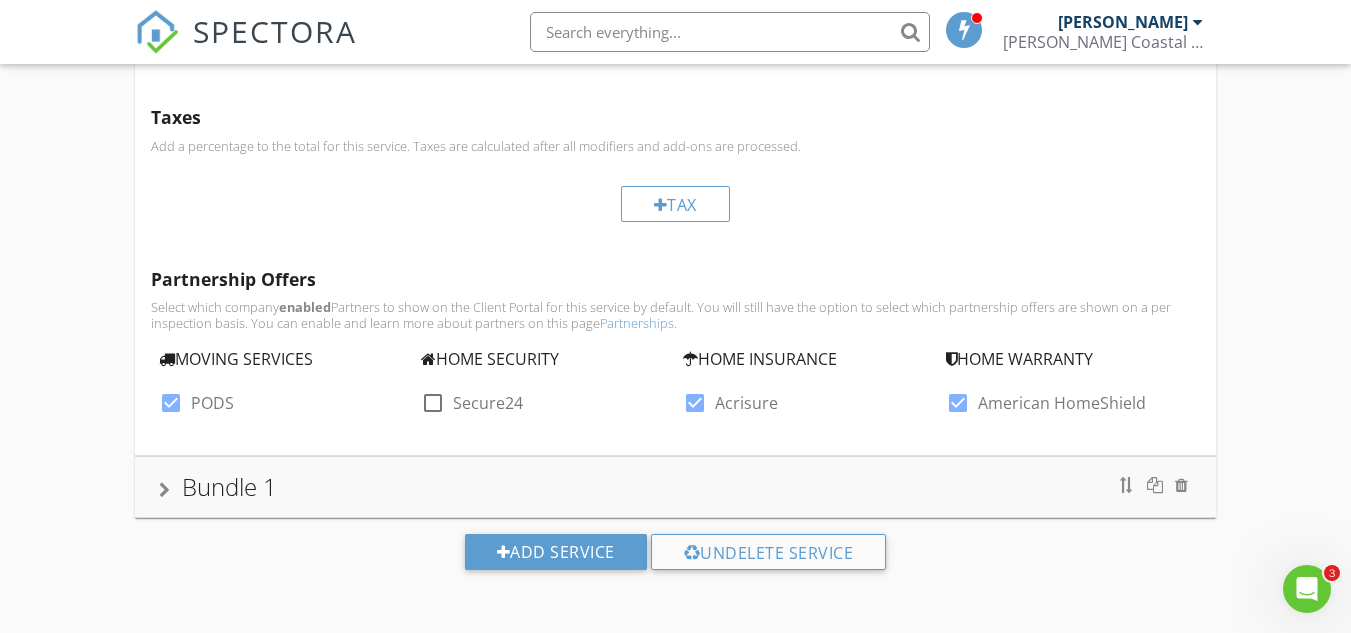 click at bounding box center (695, 403) 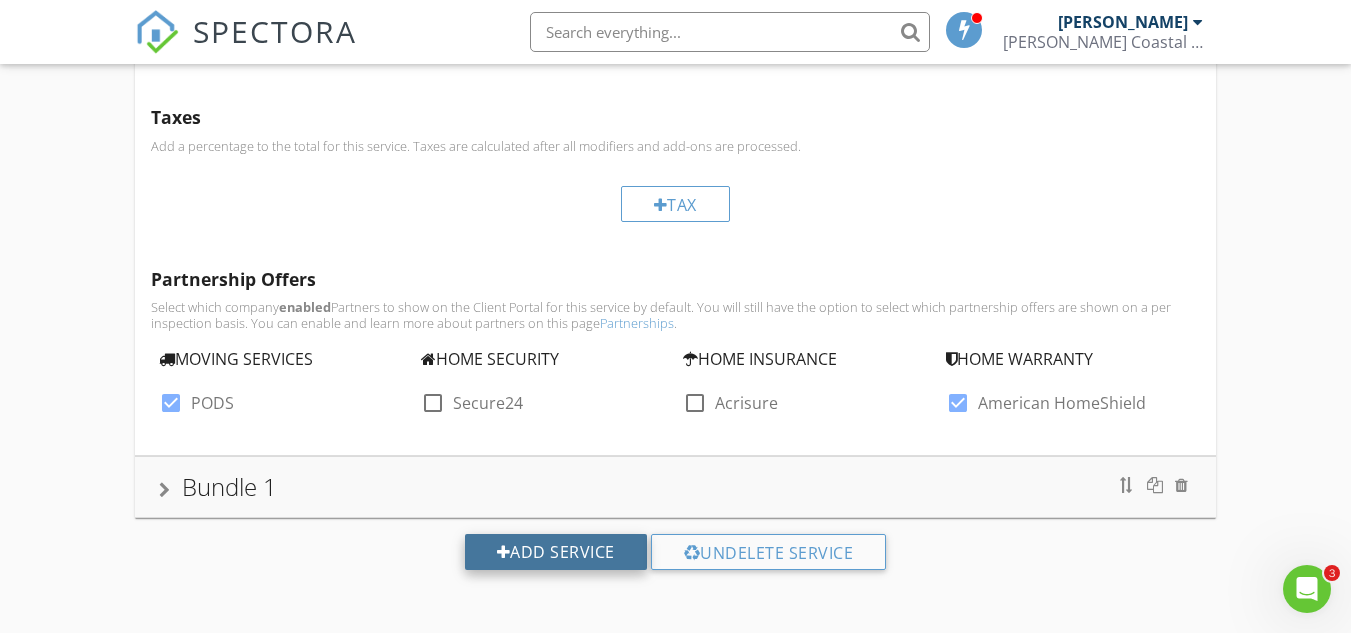 click on "Add Service" at bounding box center [556, 552] 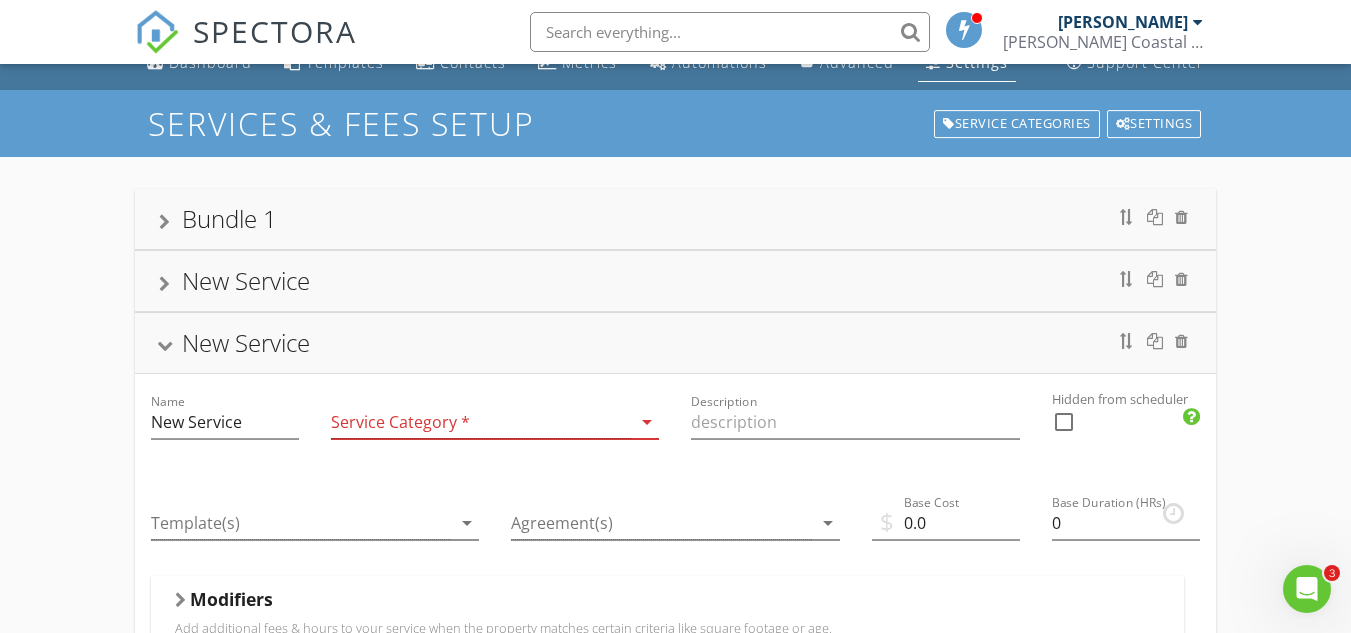 scroll, scrollTop: 15, scrollLeft: 0, axis: vertical 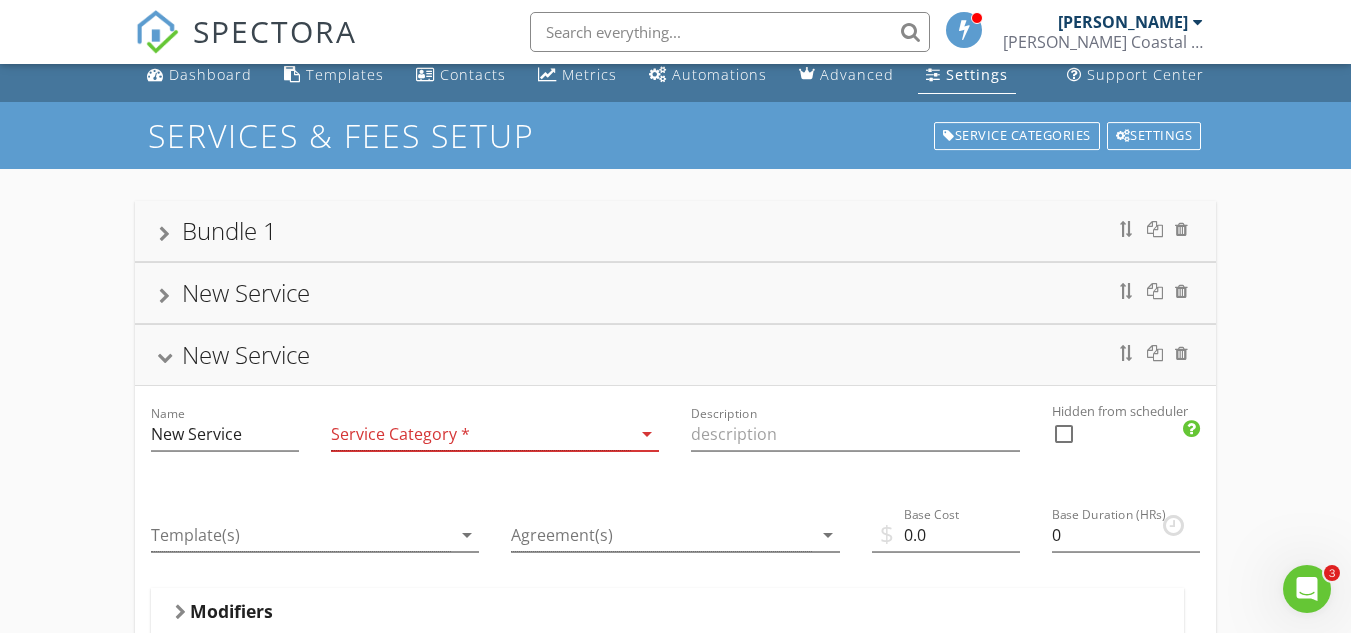 click on "arrow_drop_down" at bounding box center (647, 434) 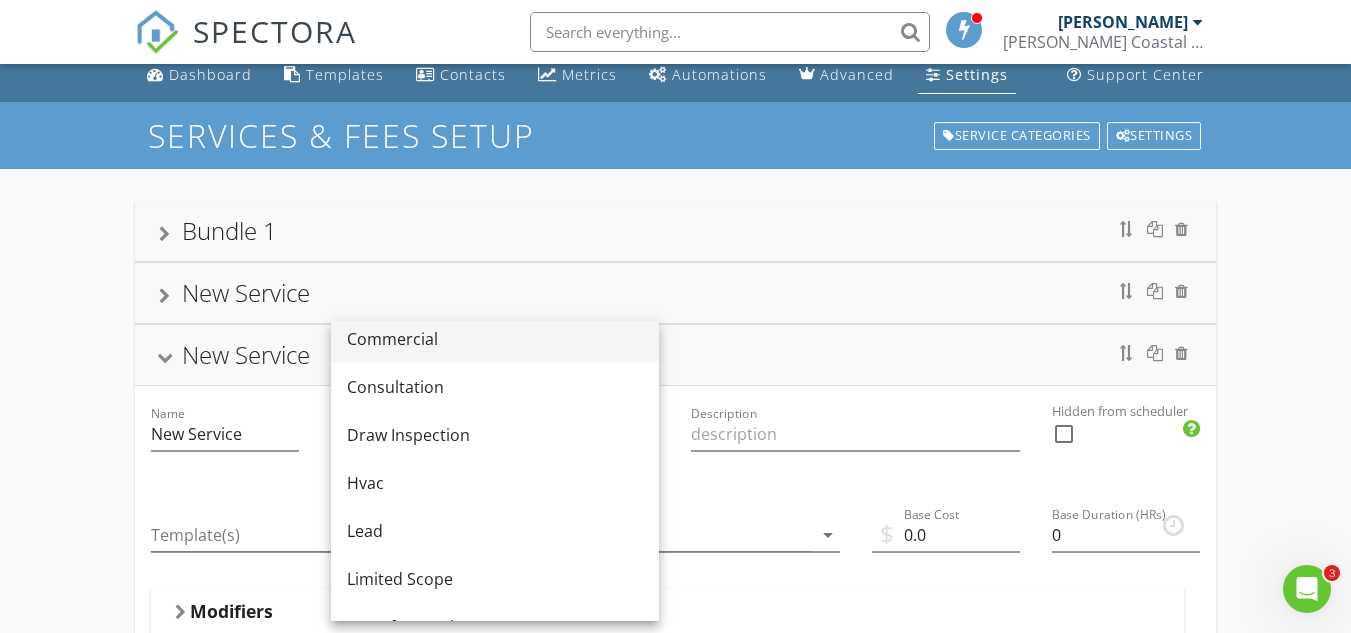 scroll, scrollTop: 200, scrollLeft: 0, axis: vertical 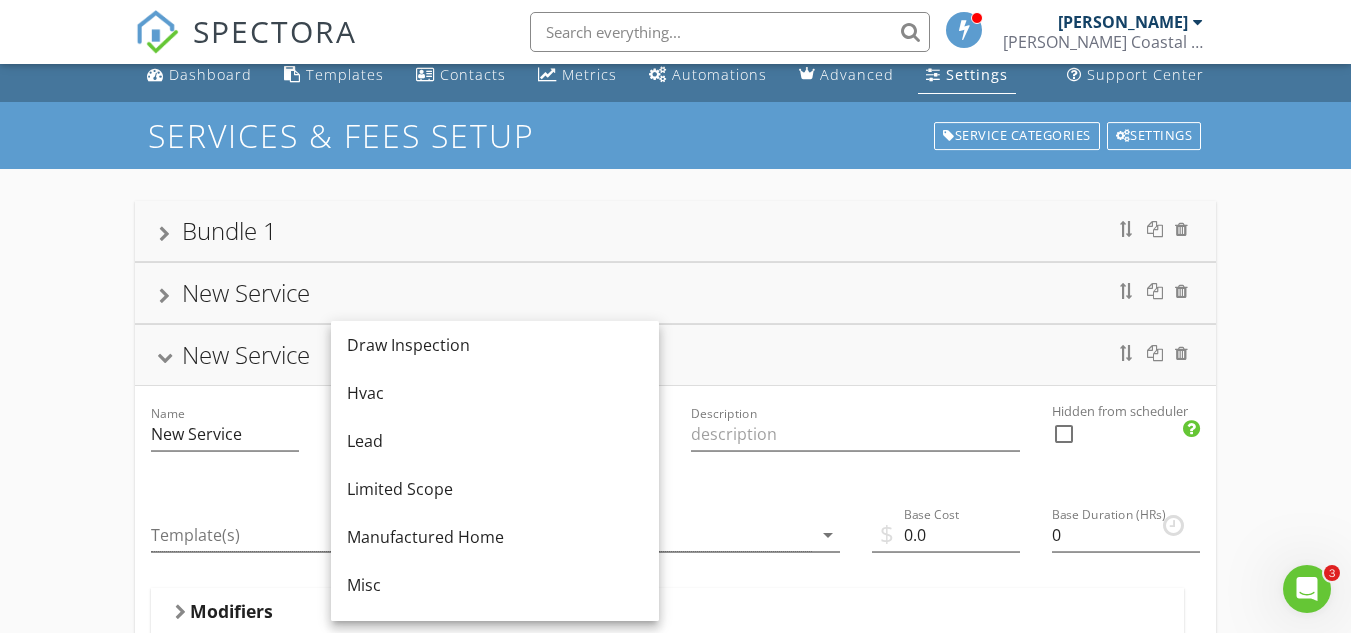click on "SPECTORA" at bounding box center [246, 32] 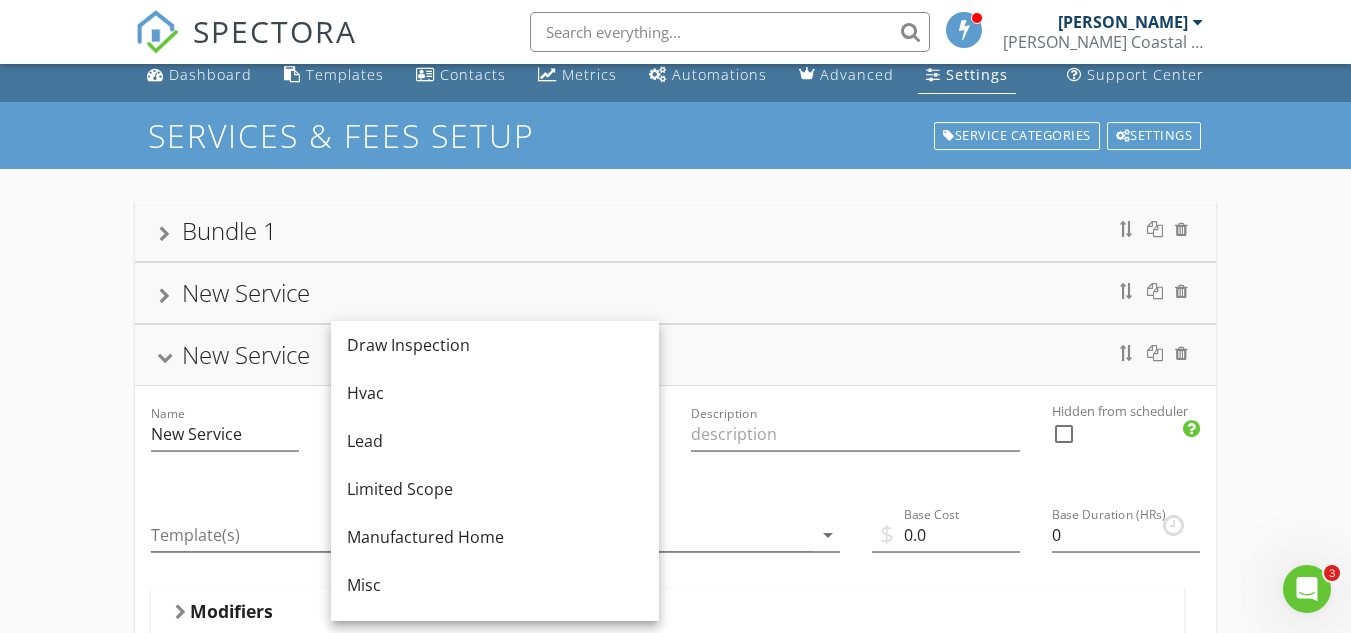 click on "Bundle 1         New Service   Name New Service   Service Category * Residential arrow_drop_down   Description Residential Home Inspection   Hidden from scheduler   check_box_outline_blank             New Service   Name New Service   Service Category * arrow_drop_down   Description   Hidden from scheduler   check_box_outline_blank     Template(s) arrow_drop_down   Agreement(s) arrow_drop_down   $   Base Cost 0.0   Base Duration (HRs) 0               Modifiers
Add additional fees & hours to your service when the
property matches certain criteria like square footage or age.
Modifiers
Add-Ons
Give your client options to add additional services and upsells.
Add-On
Taxes
Add a percentage to the total for this service. Taxes are calculated
after all modifiers and add-ons are processed.
Tax
enabled" at bounding box center (675, 751) 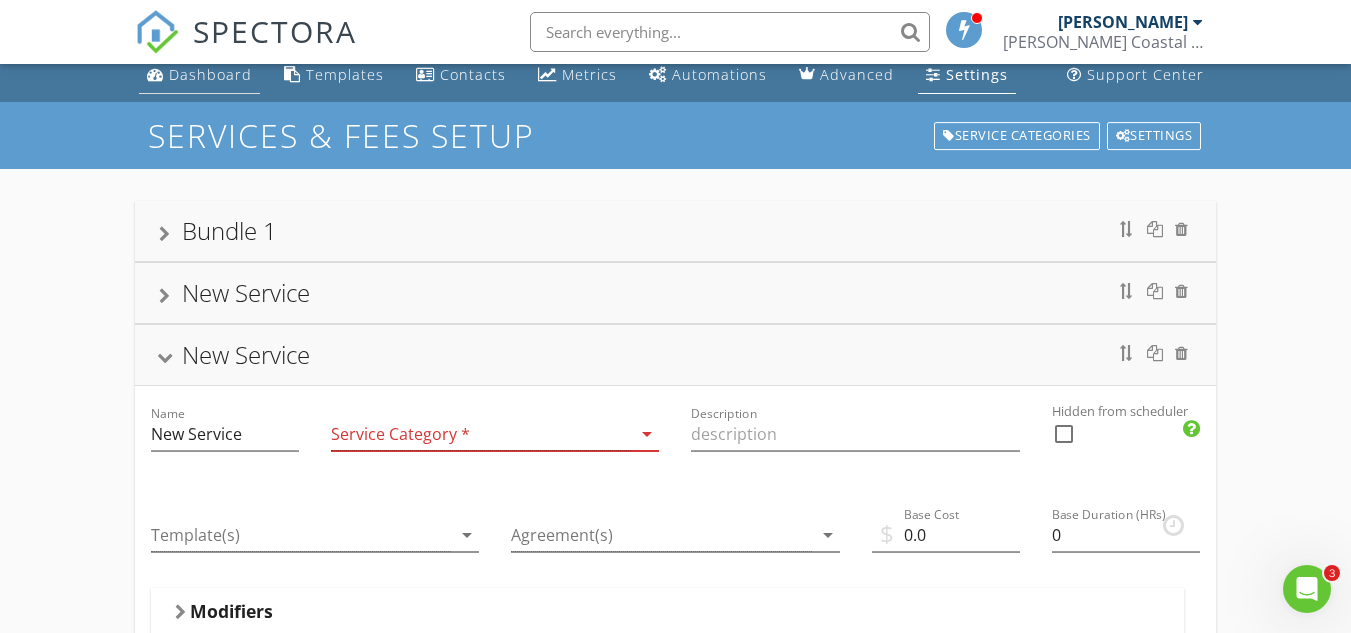 click on "Dashboard" at bounding box center [210, 74] 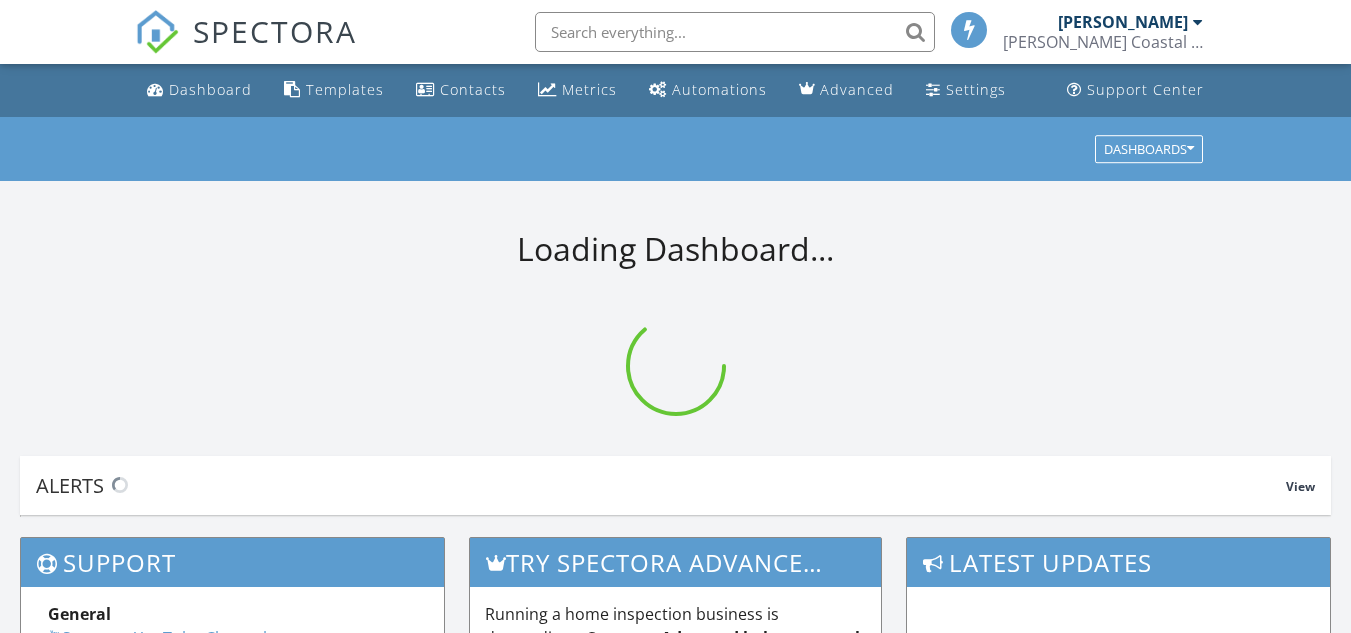 scroll, scrollTop: 0, scrollLeft: 0, axis: both 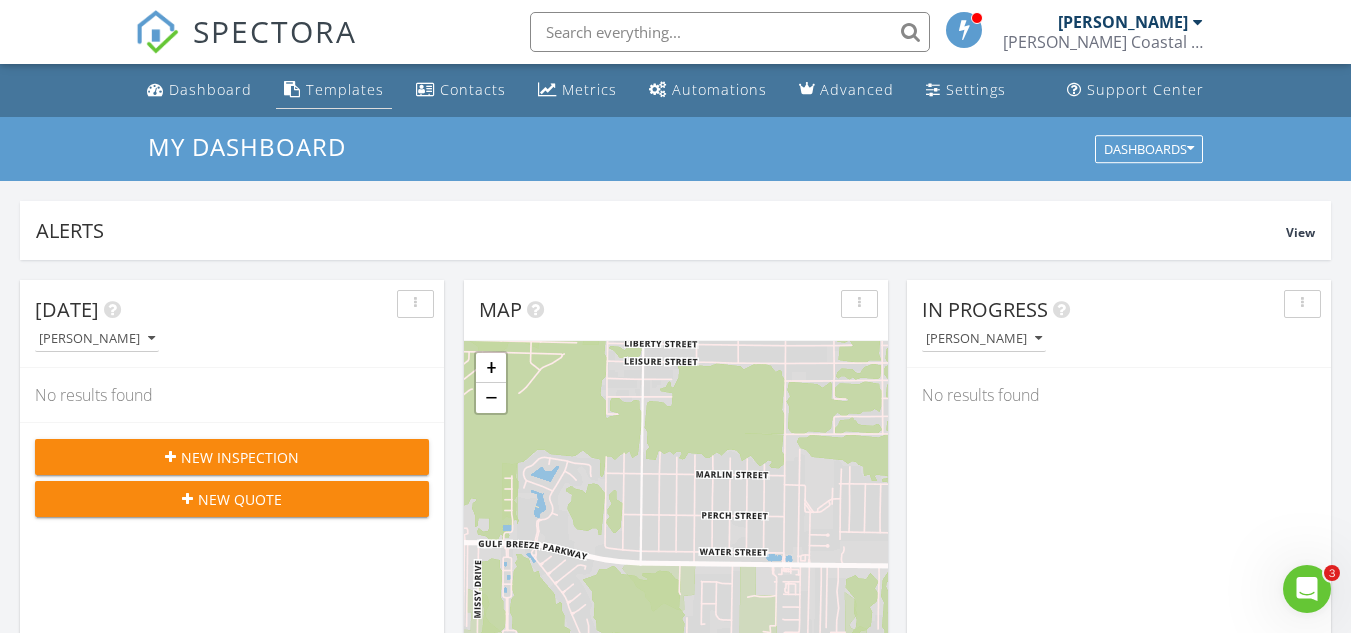 click on "Templates" at bounding box center [334, 90] 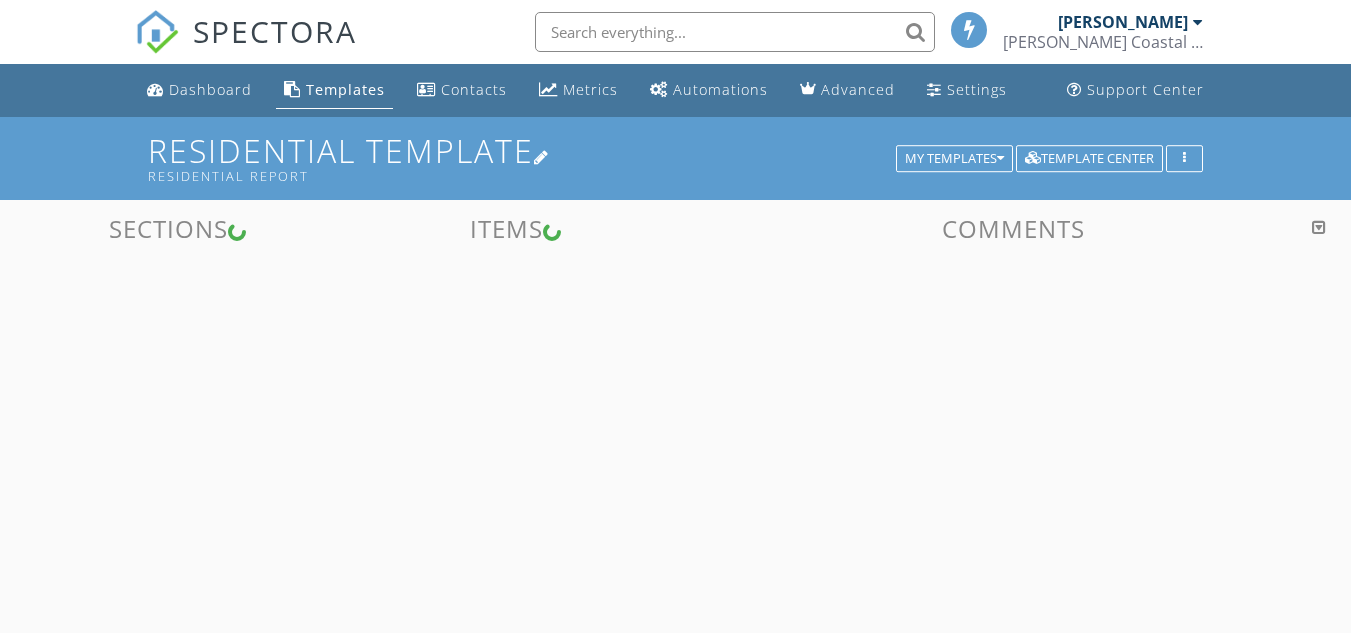 scroll, scrollTop: 0, scrollLeft: 0, axis: both 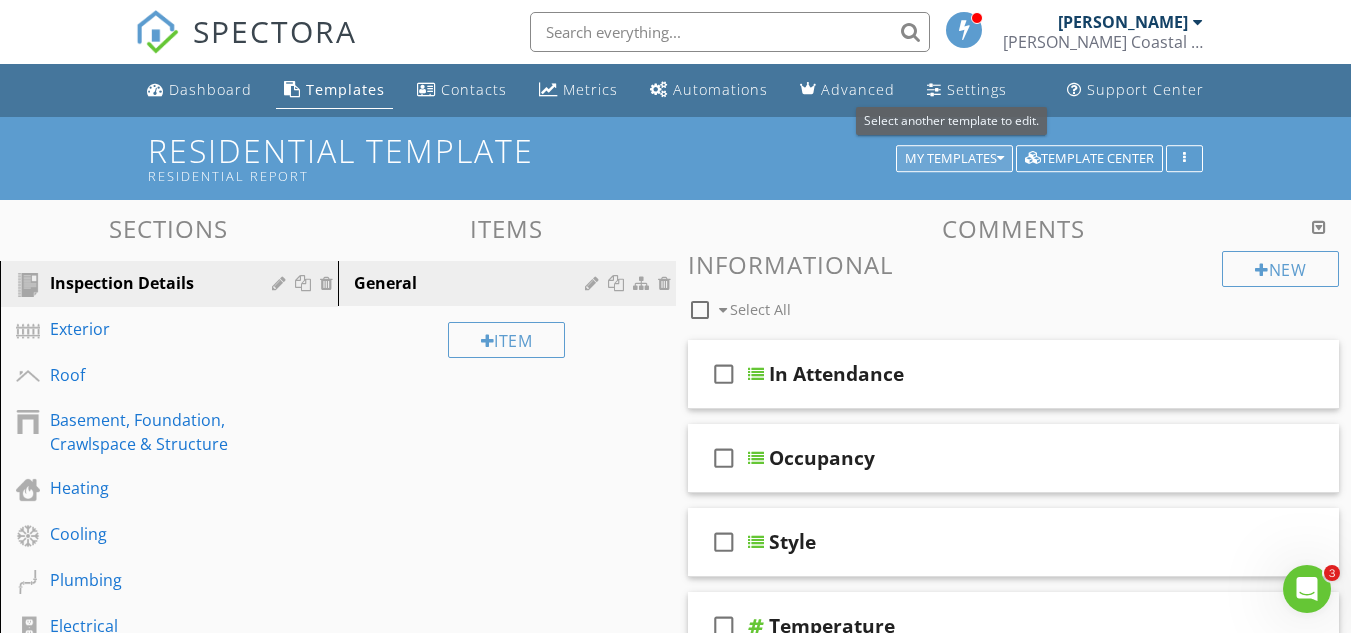 click at bounding box center [1000, 159] 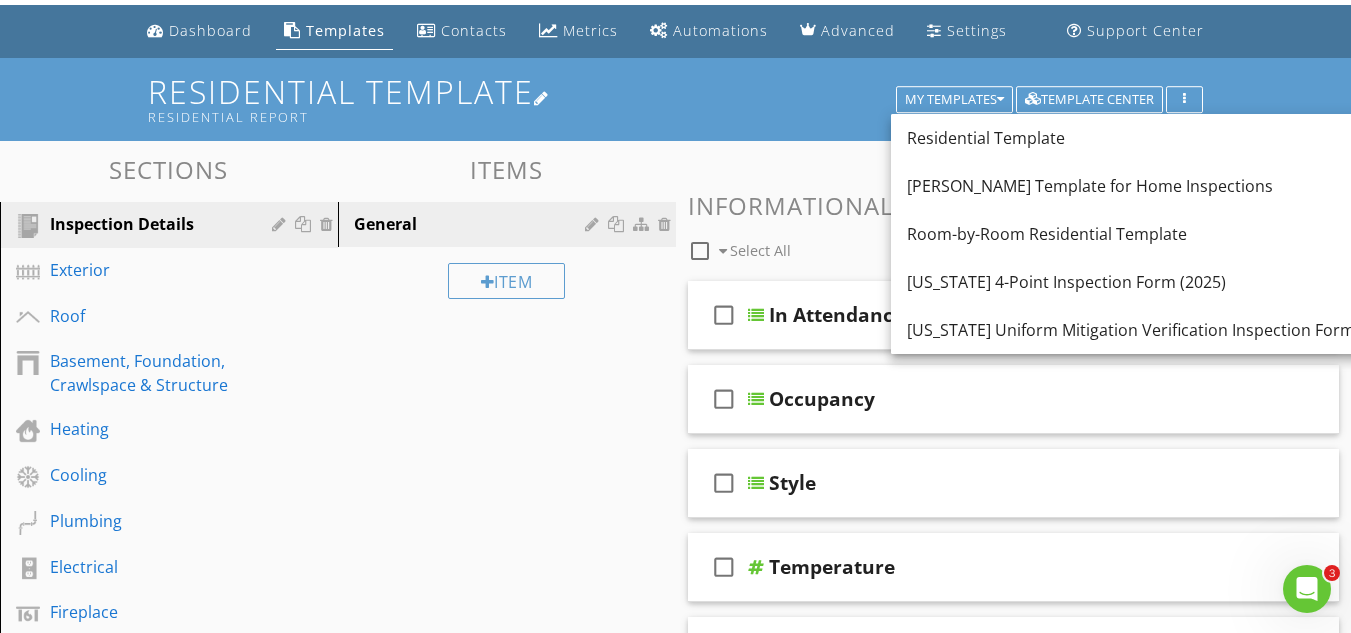 scroll, scrollTop: 0, scrollLeft: 0, axis: both 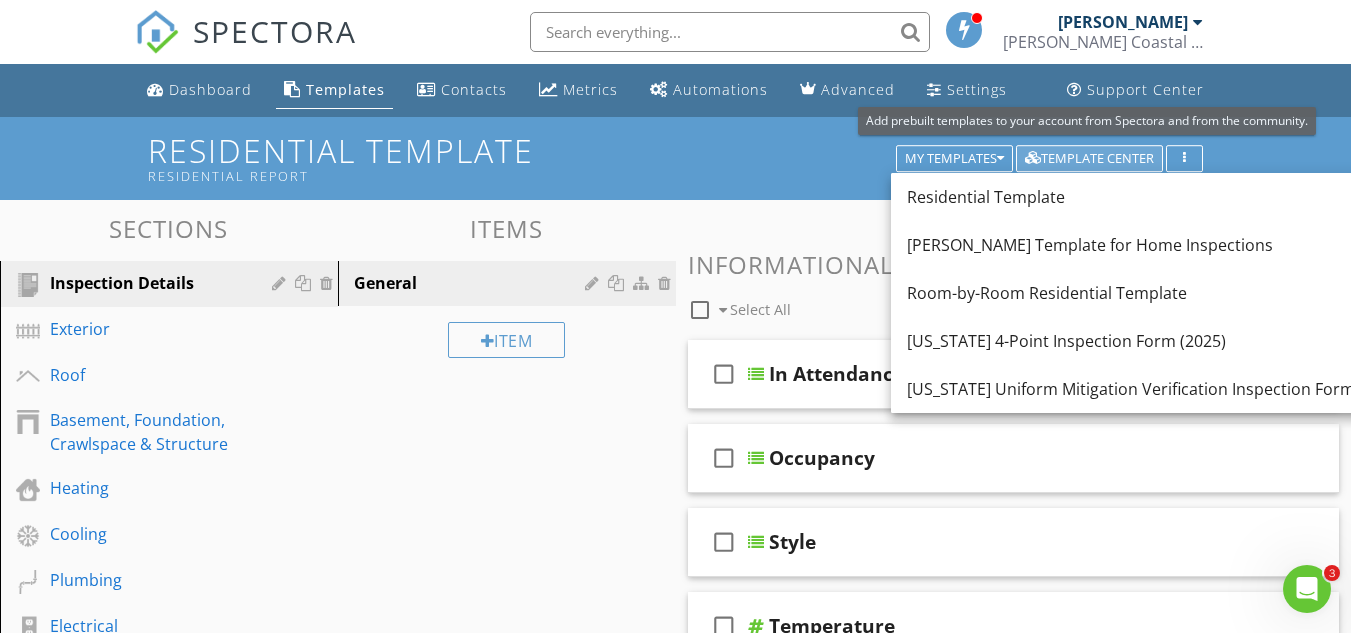 click on "Template Center" at bounding box center [1089, 159] 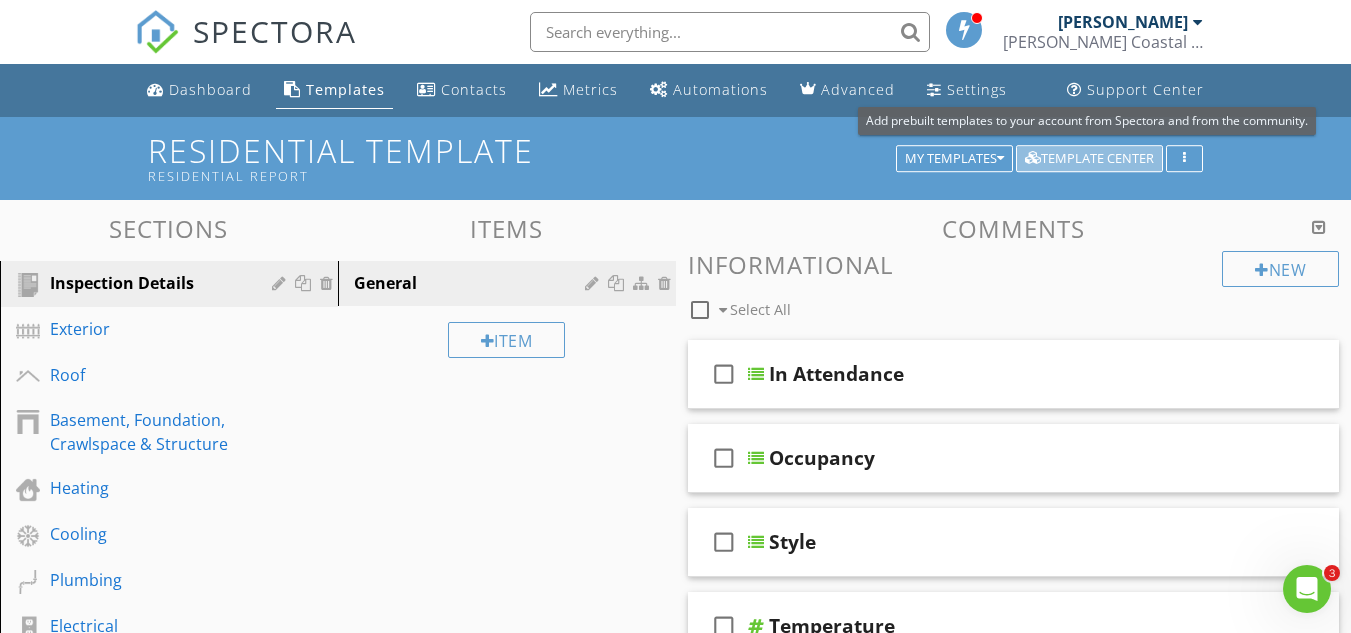 click on "Template Center" at bounding box center [1089, 159] 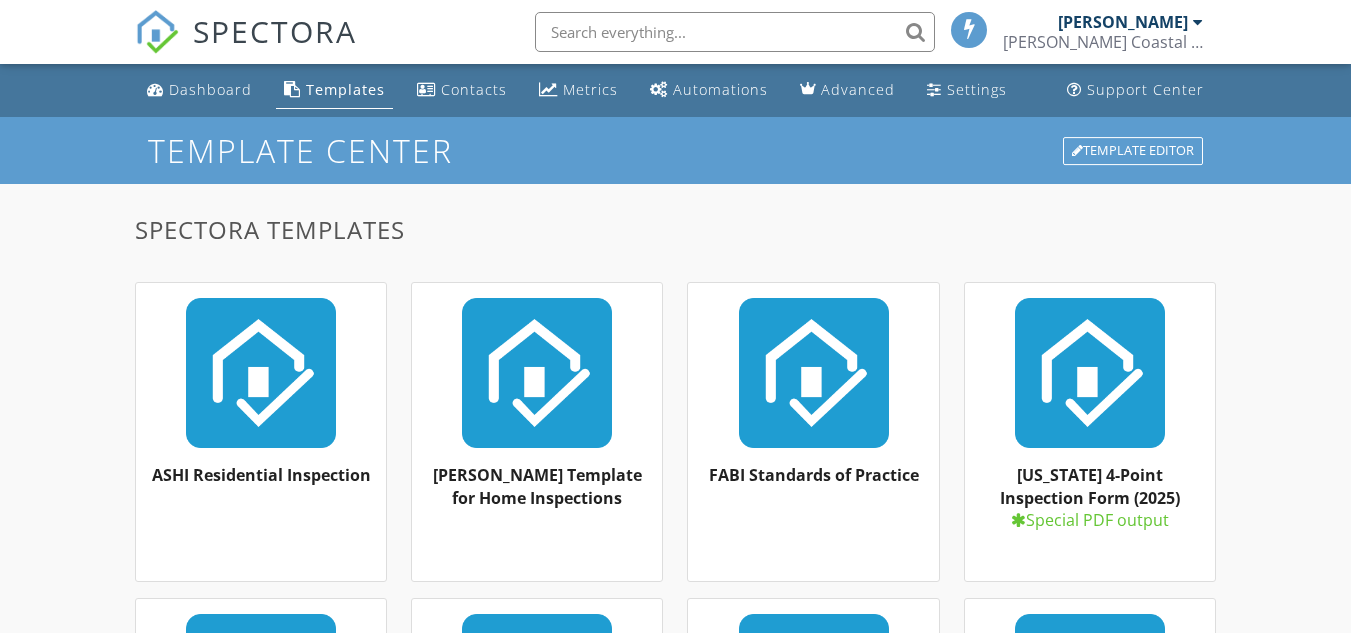 scroll, scrollTop: 0, scrollLeft: 0, axis: both 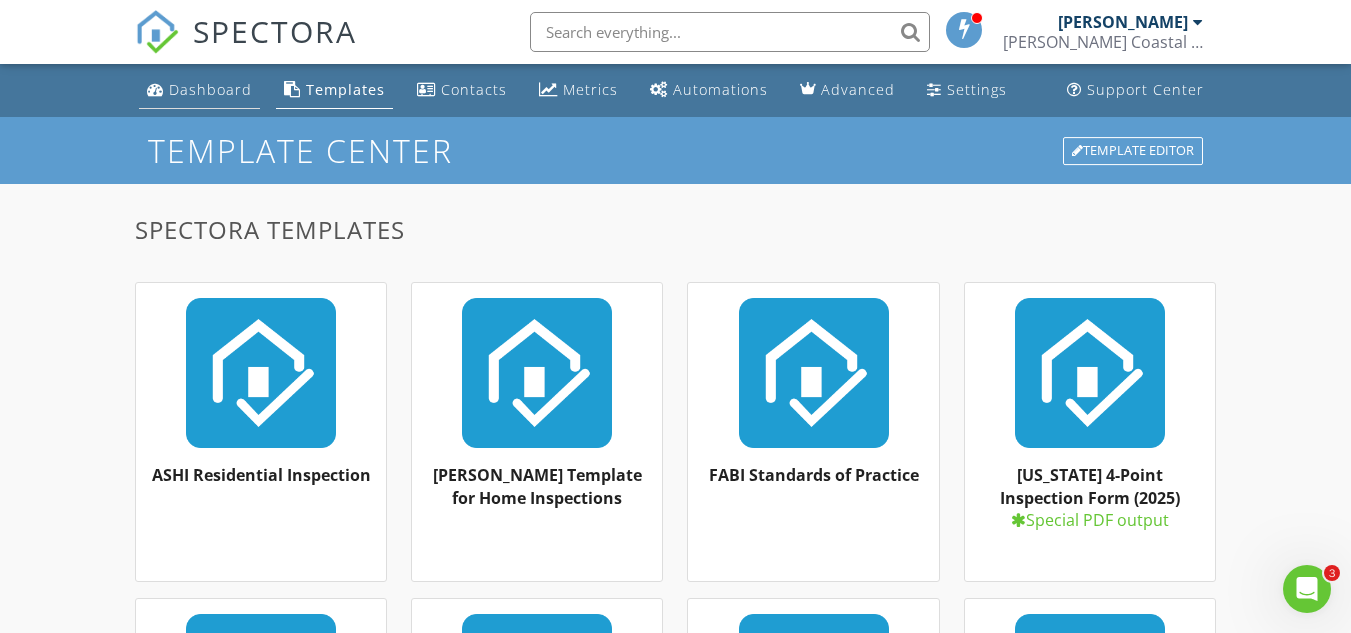 click on "Dashboard" at bounding box center (210, 89) 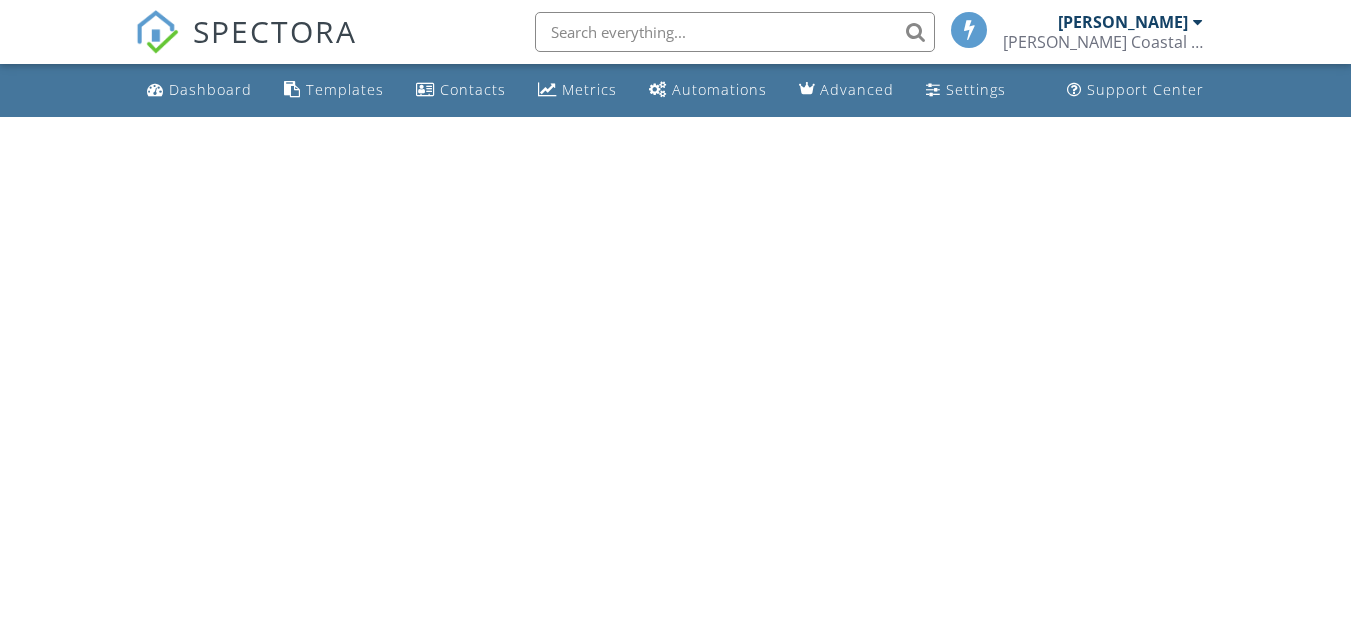 scroll, scrollTop: 0, scrollLeft: 0, axis: both 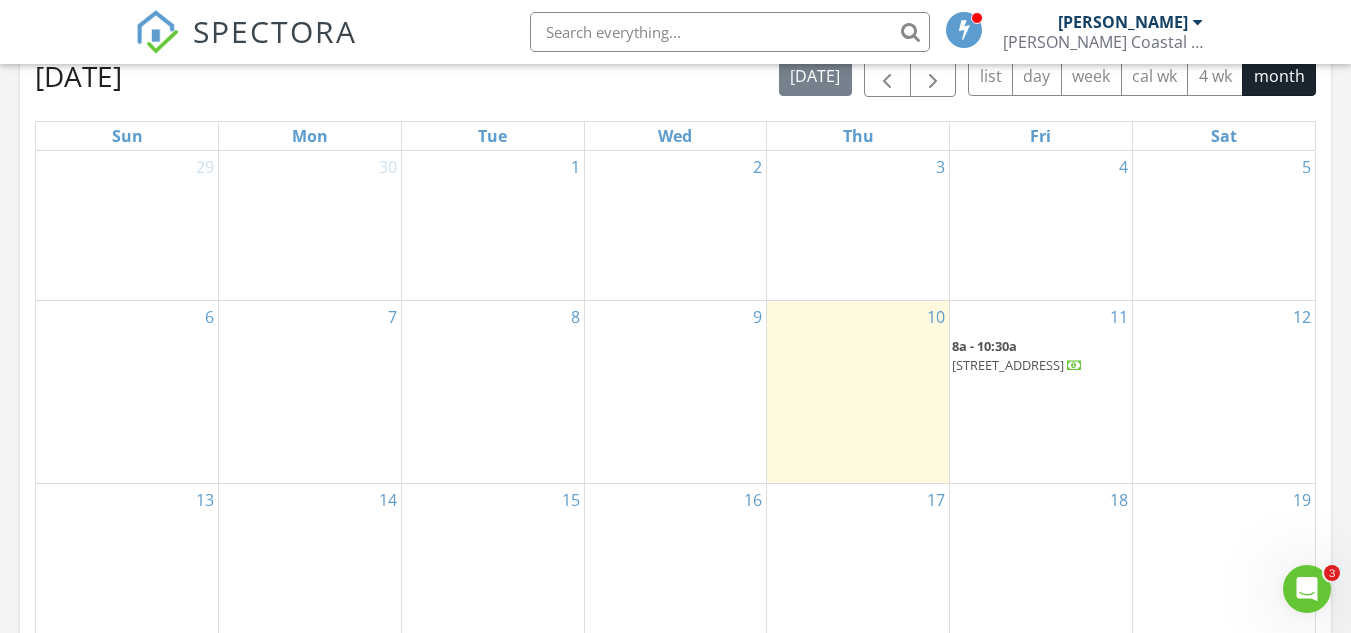 click on "2427 Hammock Ln, Crestview 32536" at bounding box center [1008, 365] 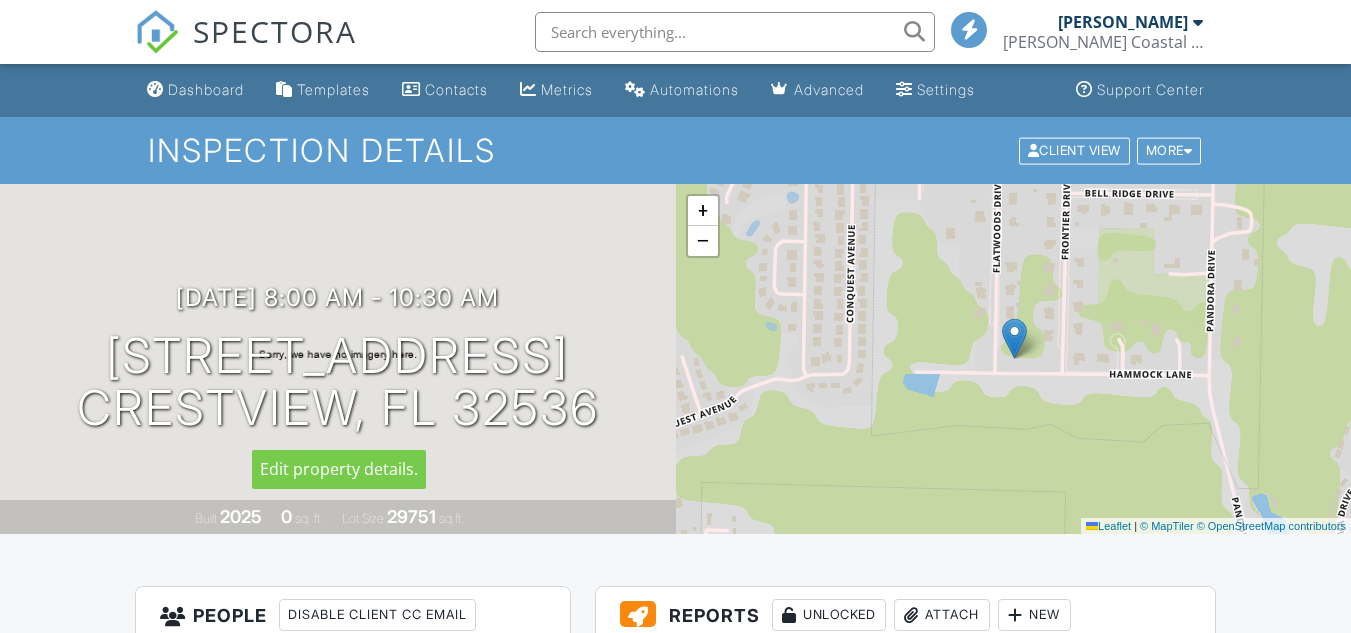 scroll, scrollTop: 64, scrollLeft: 0, axis: vertical 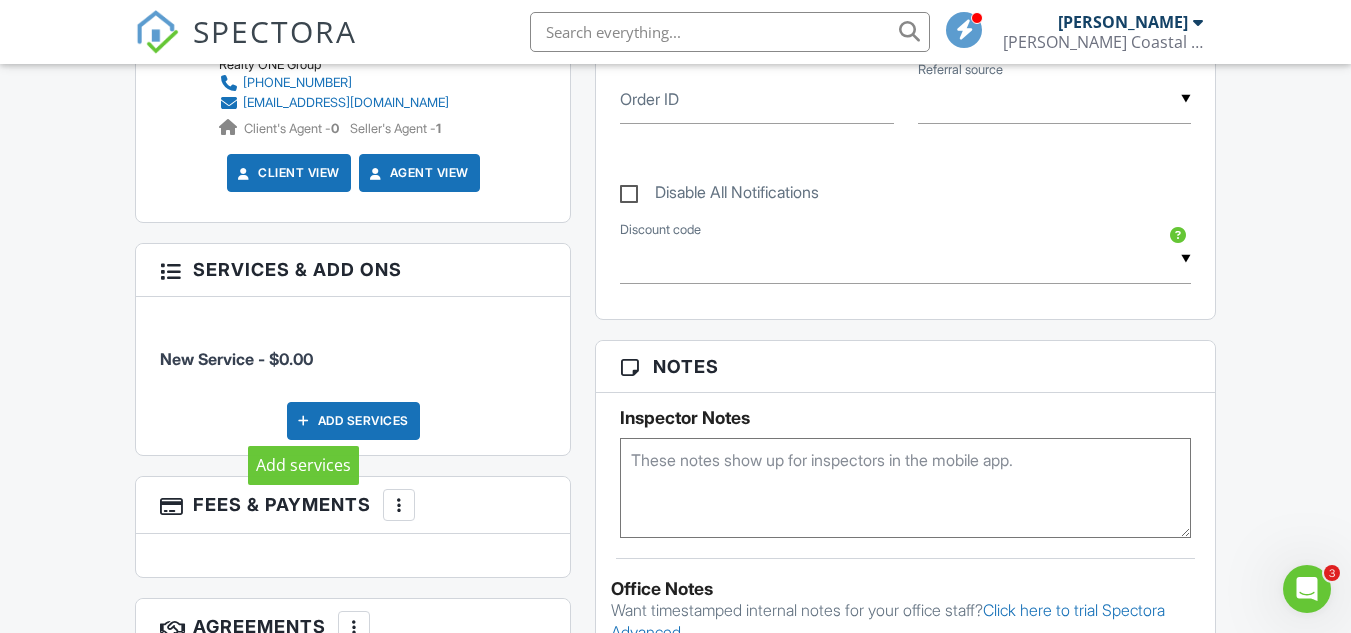 click at bounding box center [304, 421] 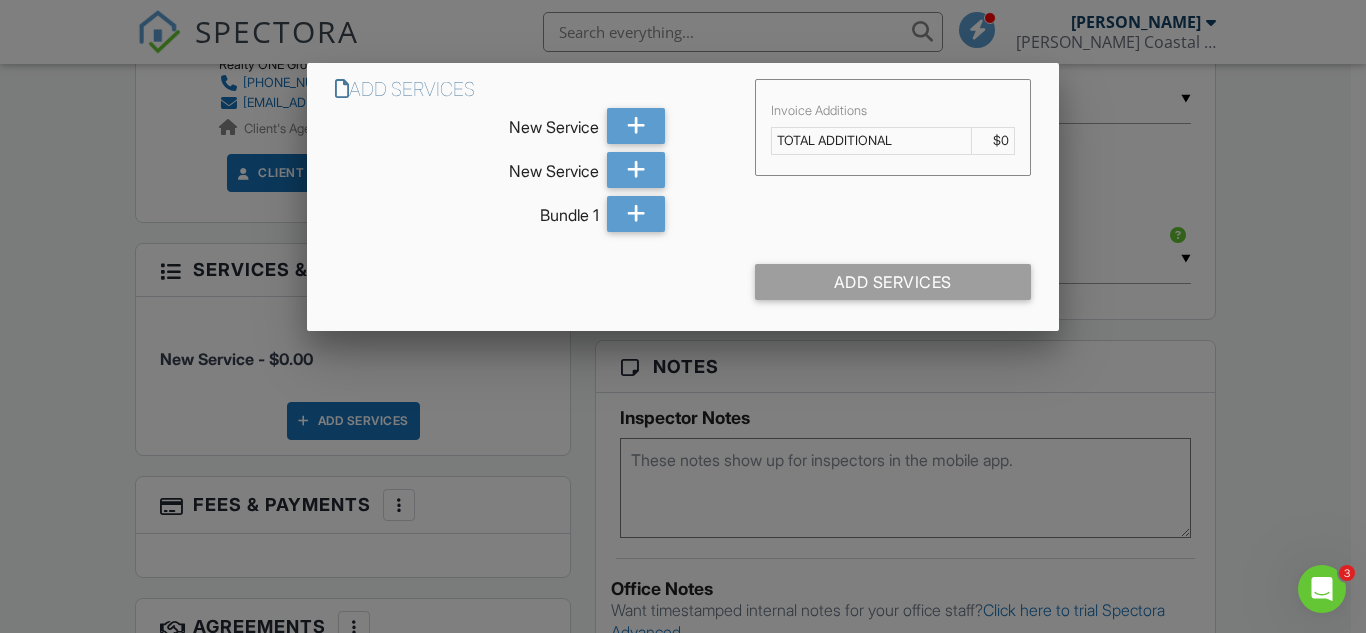 click on "New Service" at bounding box center [467, 123] 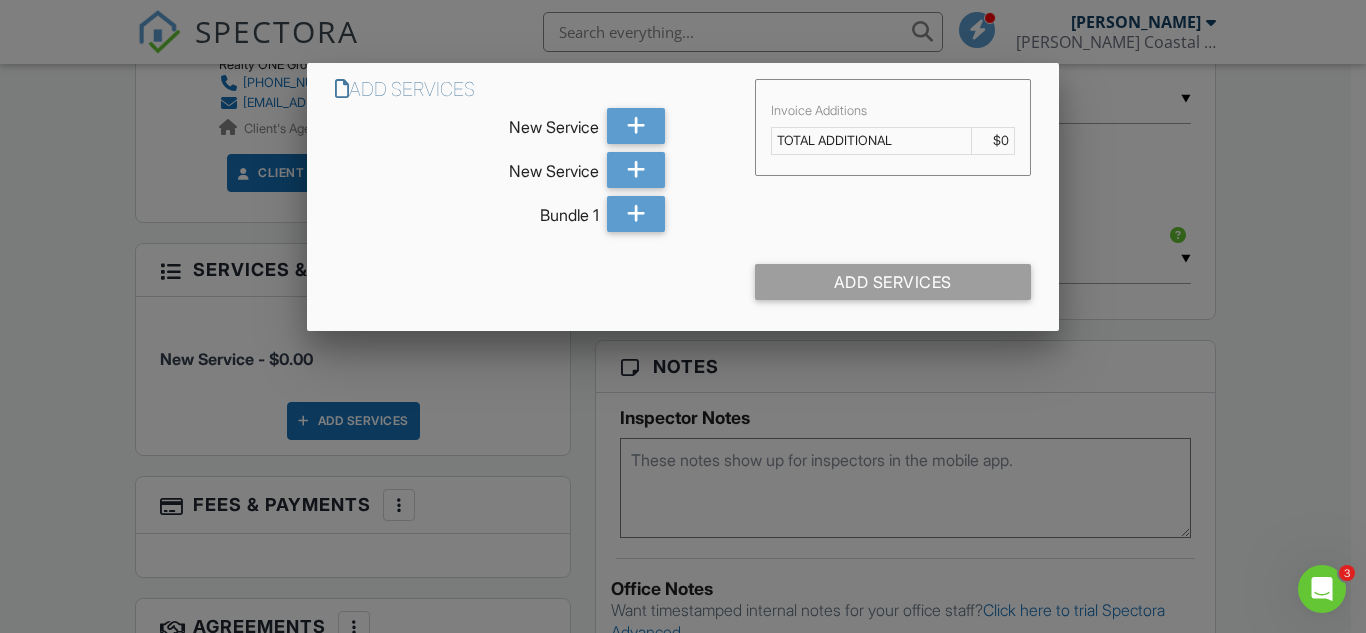 click on "New Service" at bounding box center (467, 167) 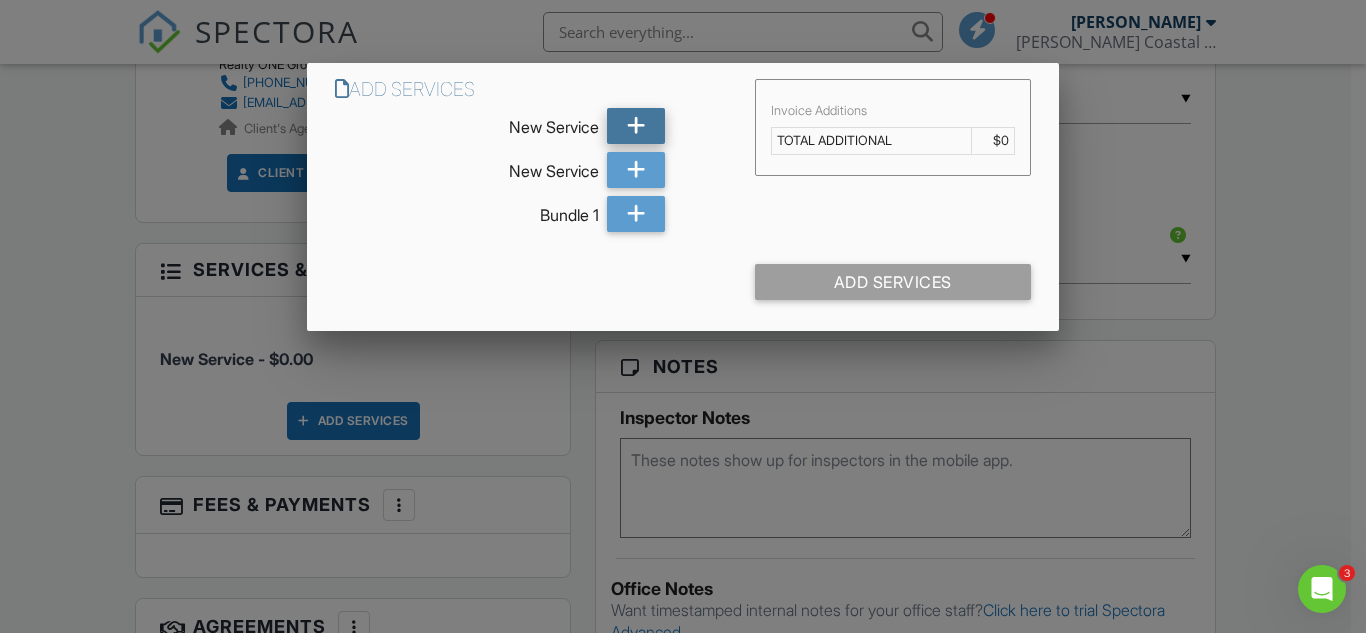 click at bounding box center [636, 126] 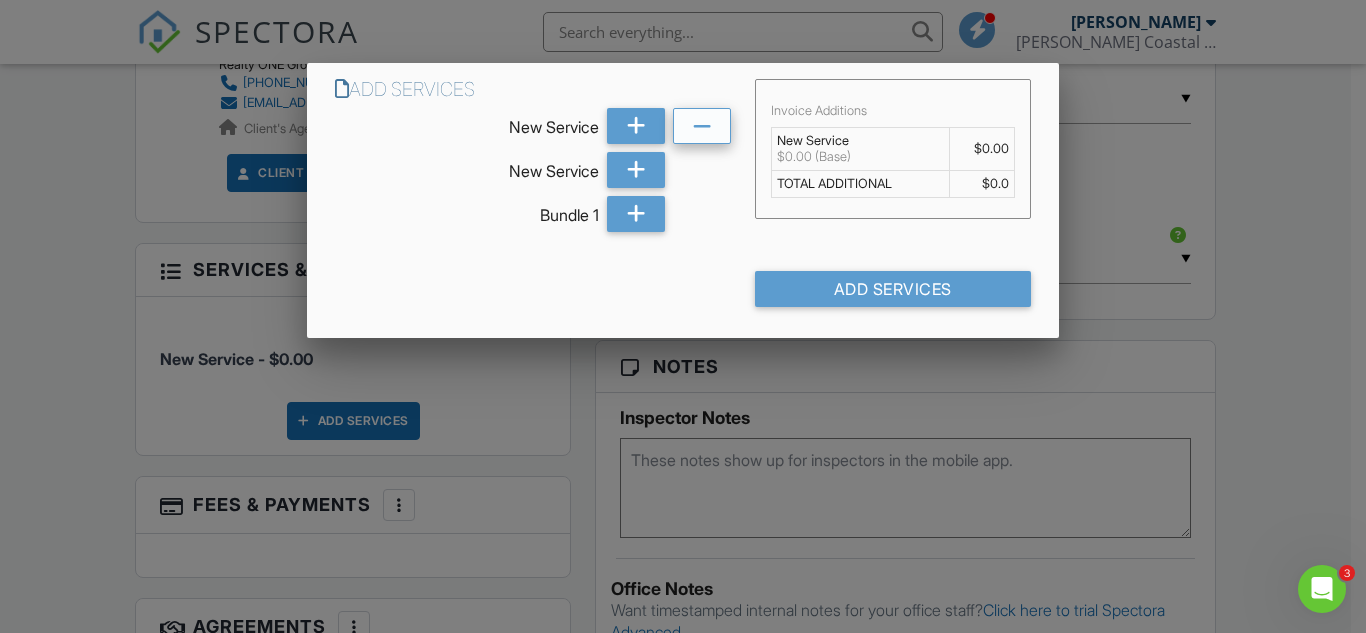 click at bounding box center [702, 127] 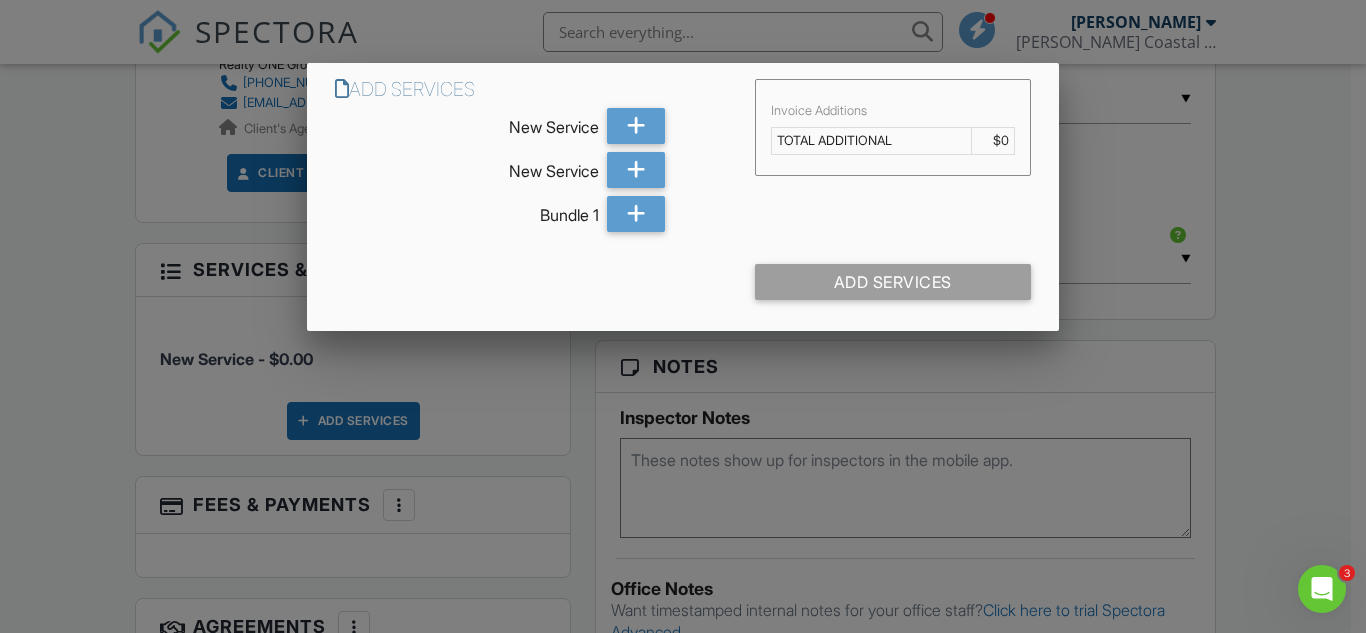 click at bounding box center [683, 295] 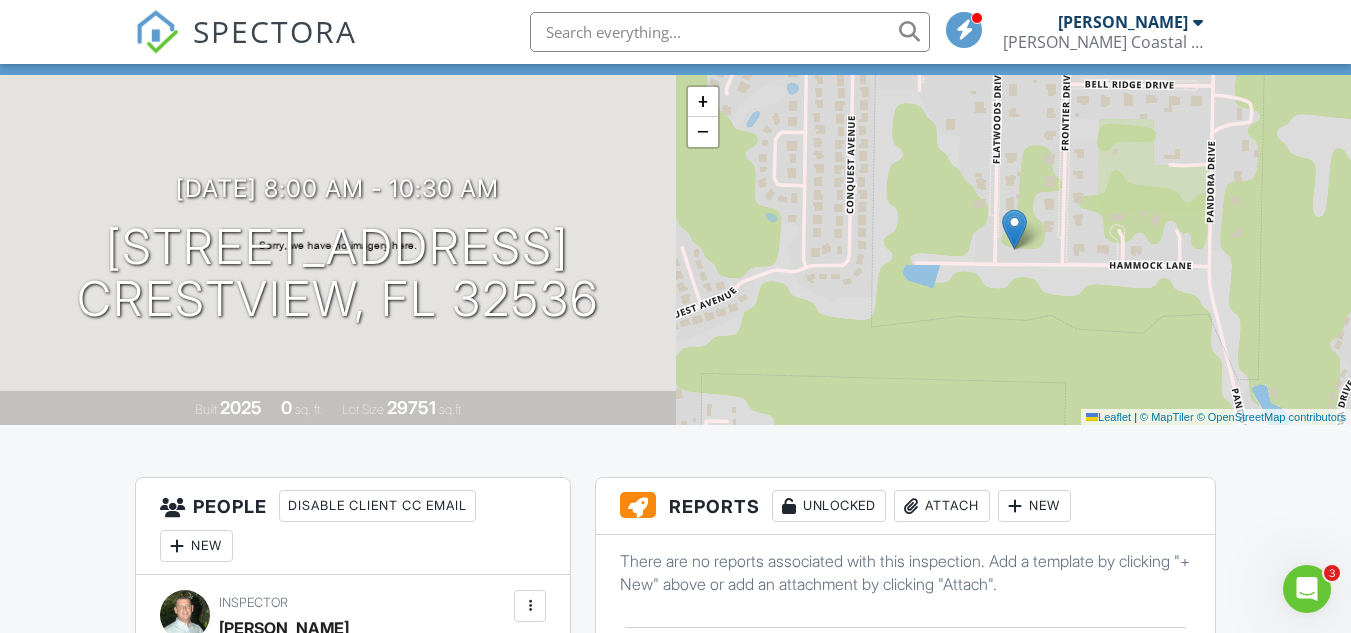 scroll, scrollTop: 0, scrollLeft: 0, axis: both 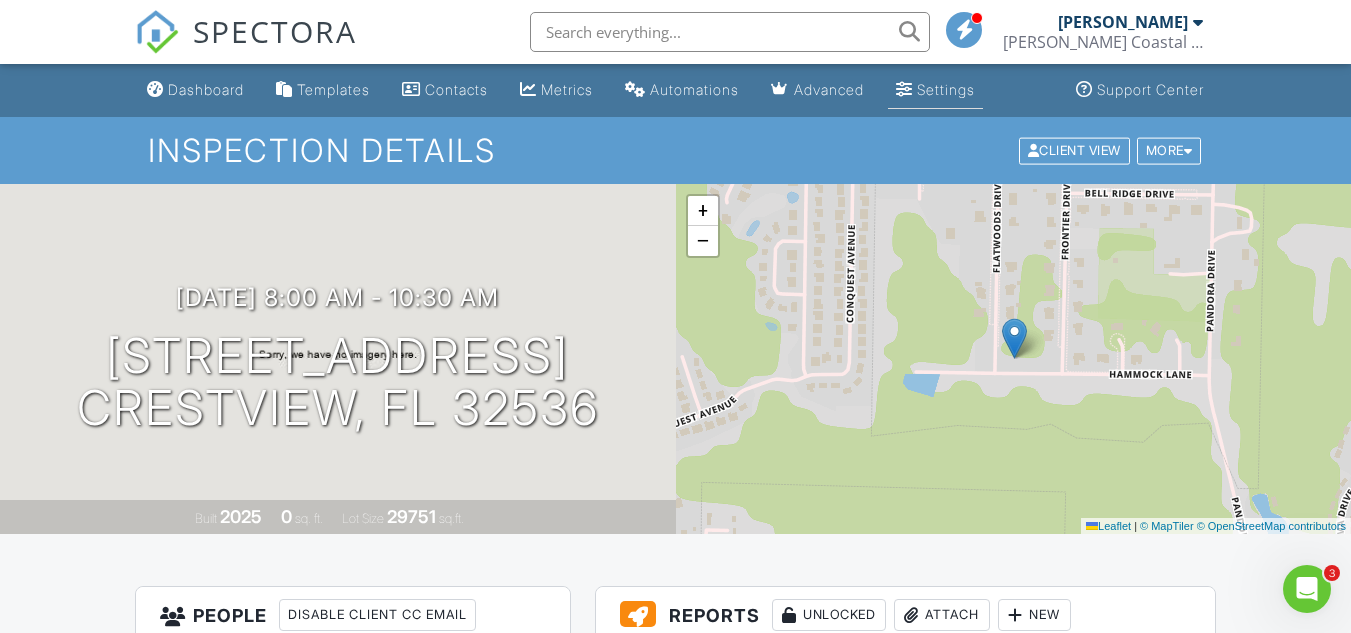 click on "Settings" at bounding box center [946, 89] 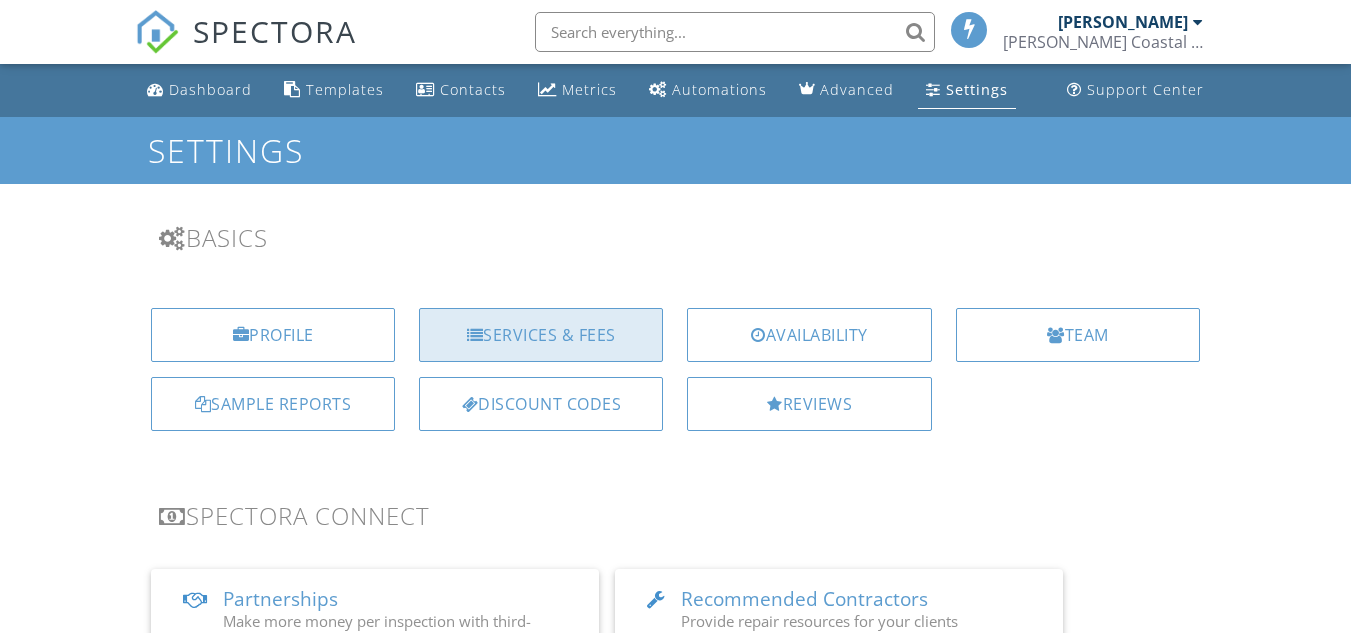 scroll, scrollTop: 0, scrollLeft: 0, axis: both 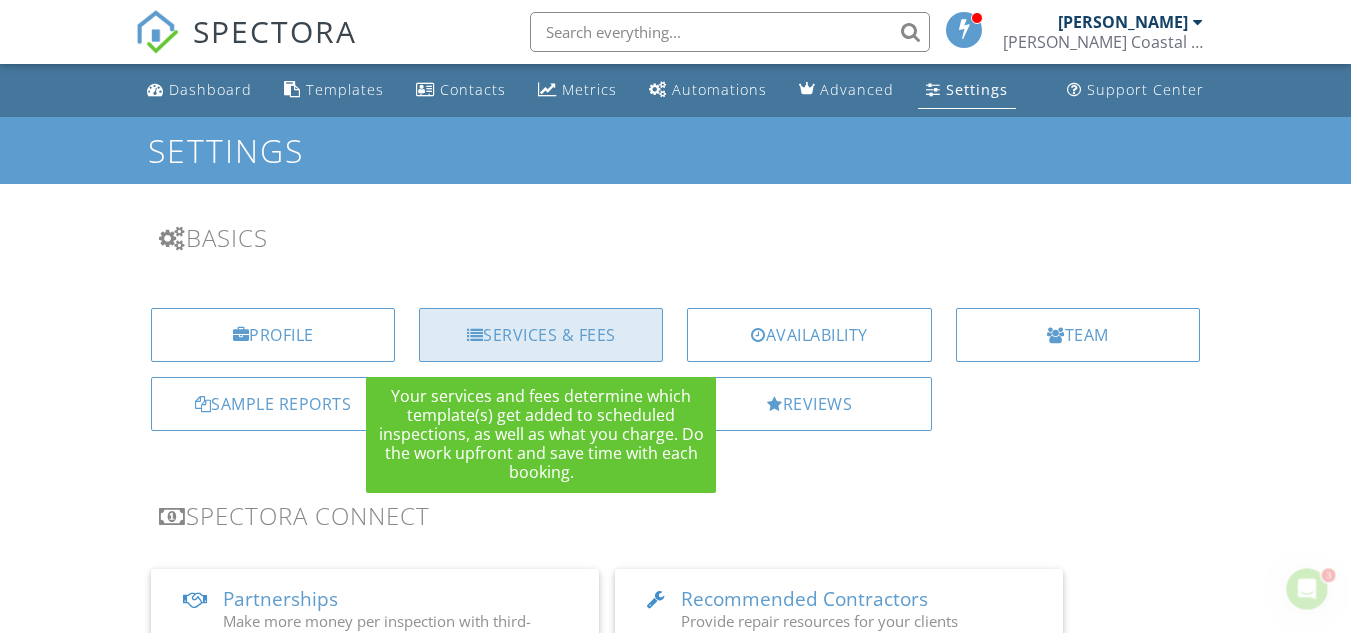 click on "Services & Fees" at bounding box center [541, 335] 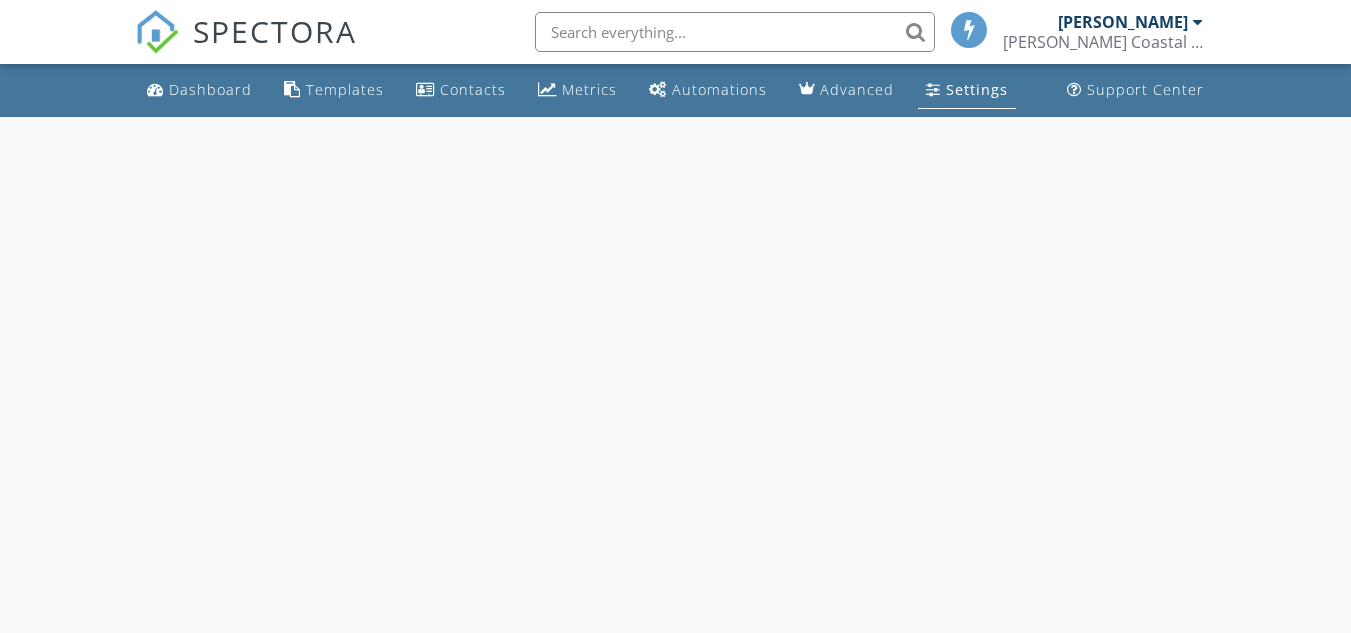 scroll, scrollTop: 0, scrollLeft: 0, axis: both 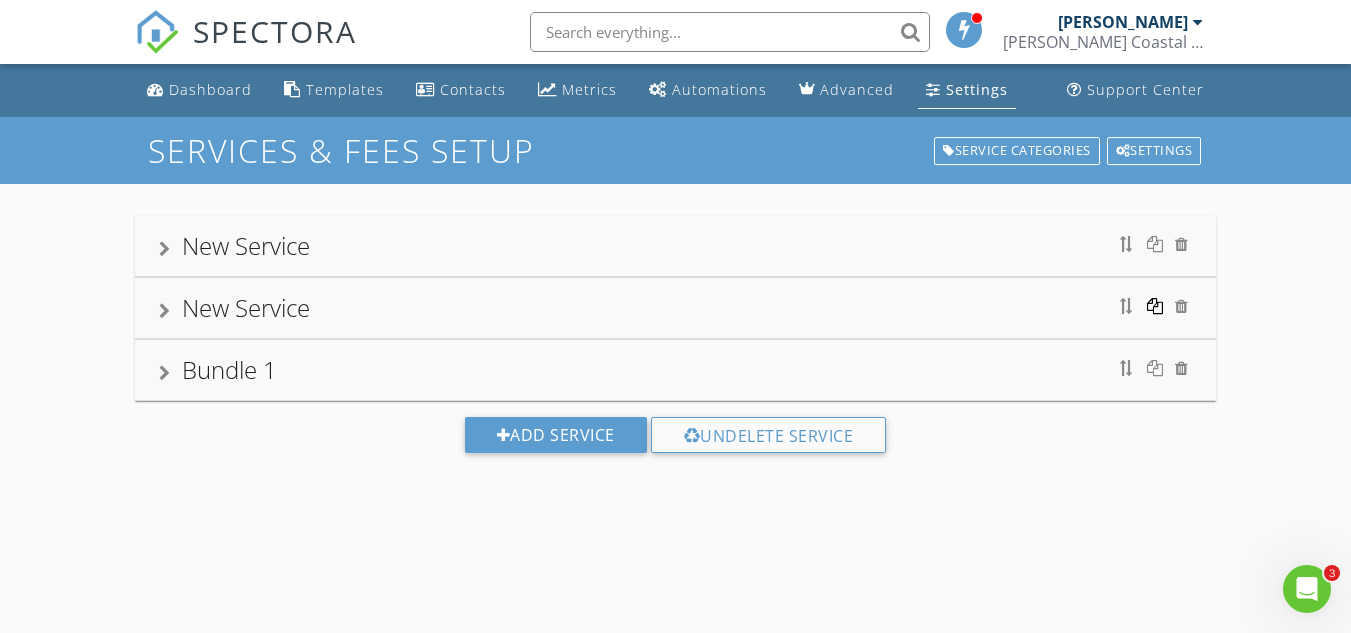 click at bounding box center (1155, 306) 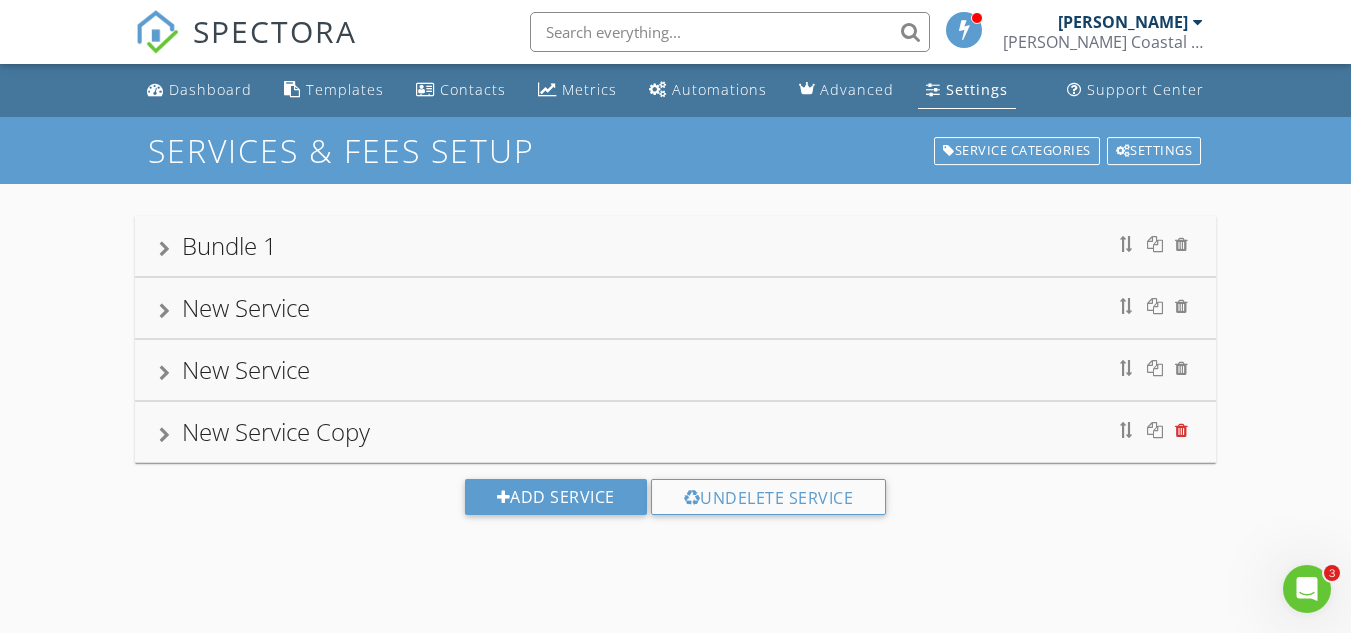 click at bounding box center (1181, 430) 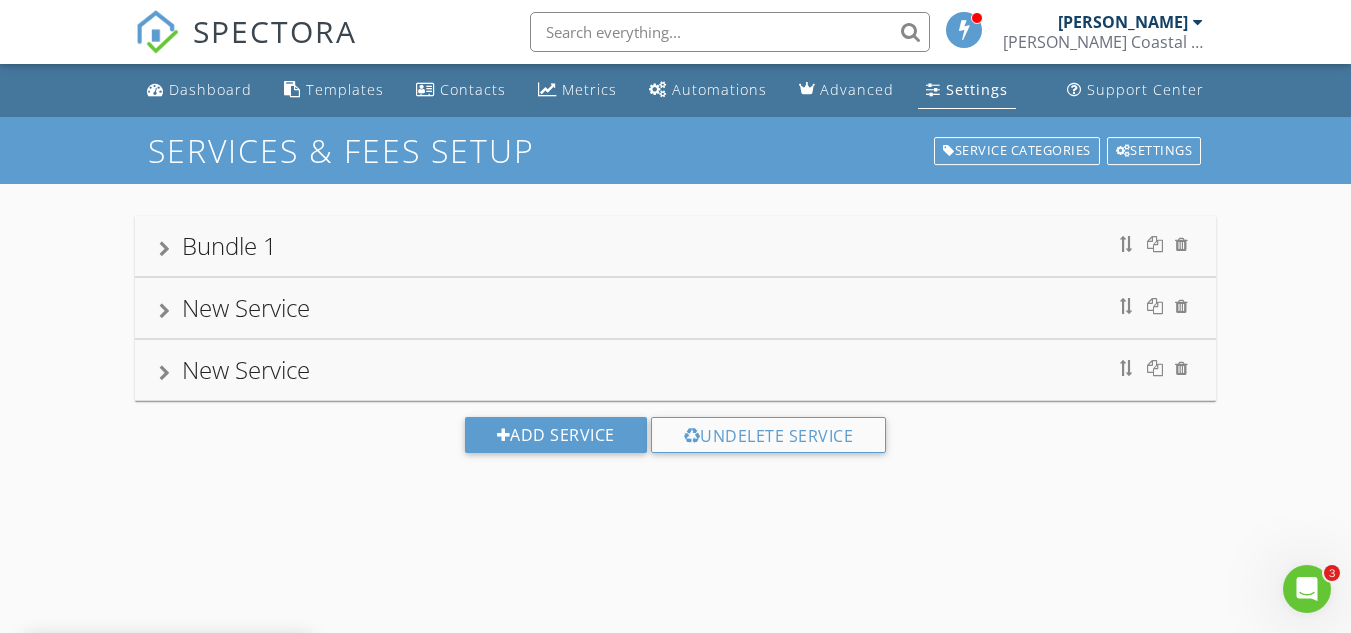 click on "New Service" at bounding box center (246, 307) 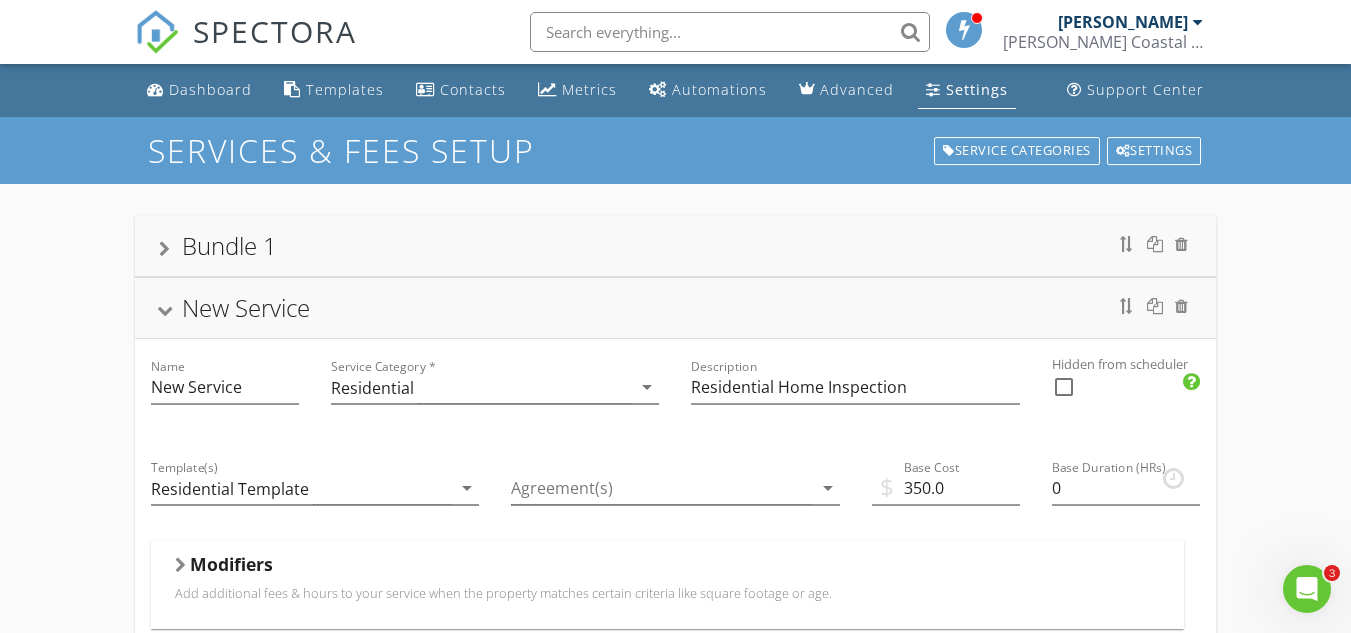 drag, startPoint x: 155, startPoint y: 392, endPoint x: 1, endPoint y: 387, distance: 154.08115 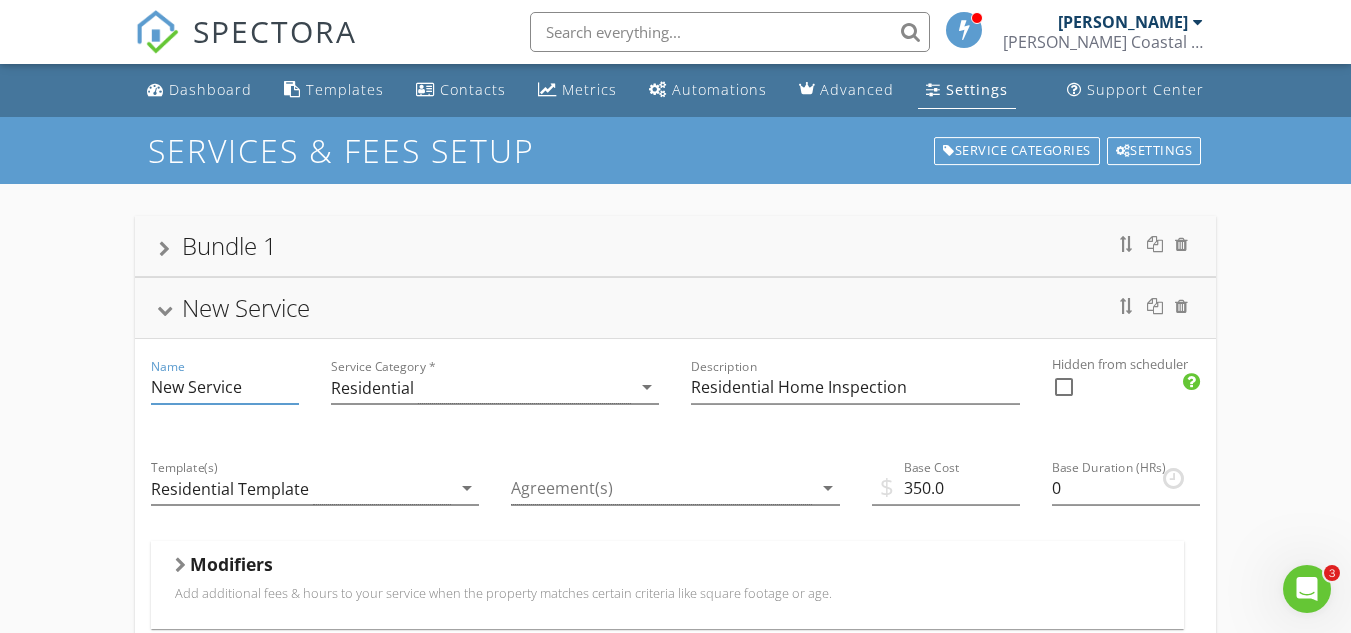 drag, startPoint x: 250, startPoint y: 384, endPoint x: 157, endPoint y: 390, distance: 93.193344 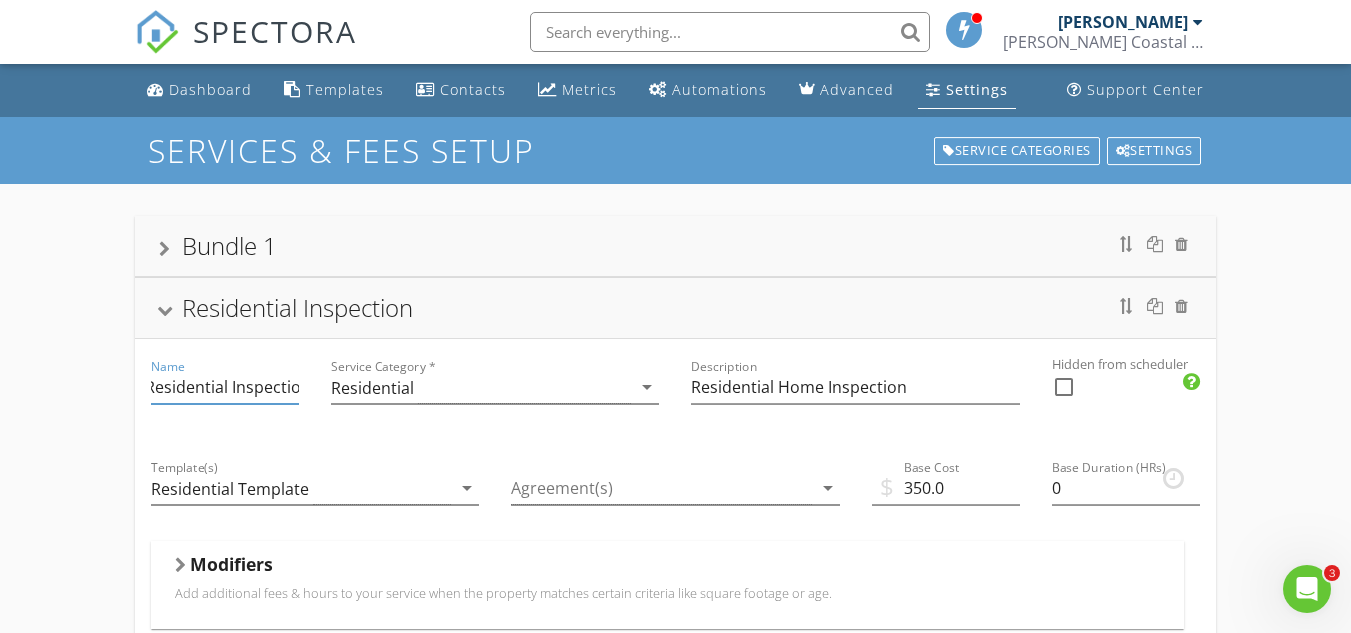 scroll, scrollTop: 0, scrollLeft: 15, axis: horizontal 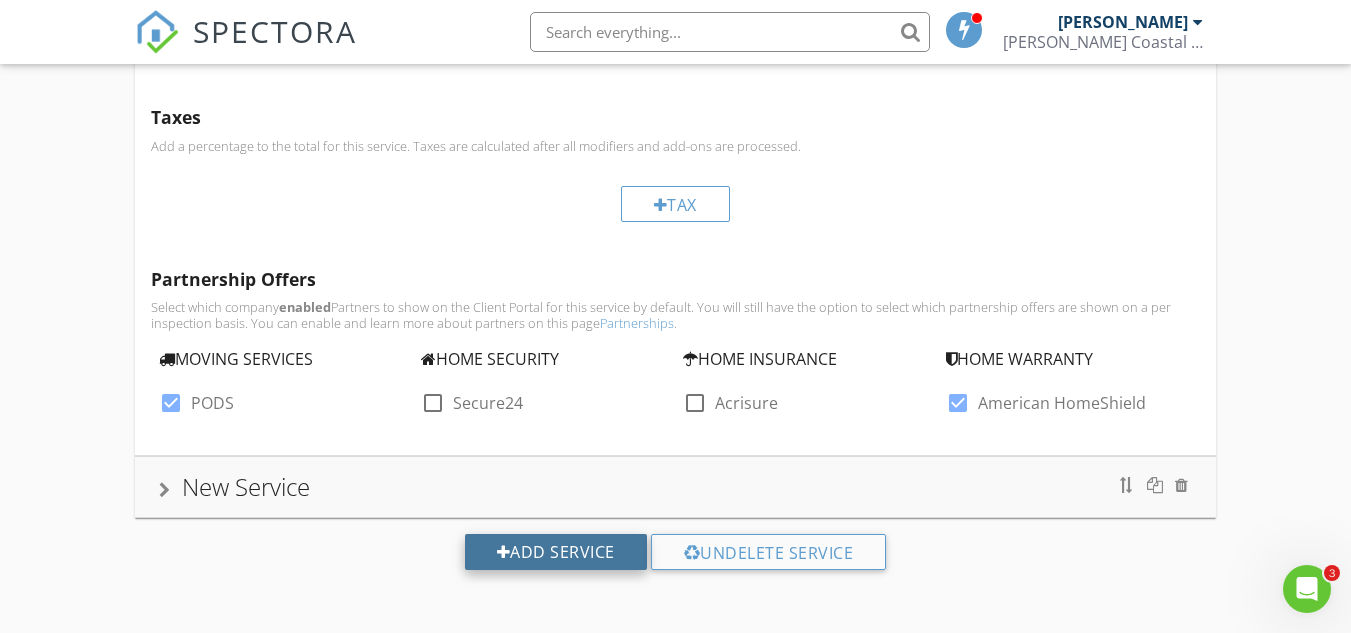 type on "Residential Inspection" 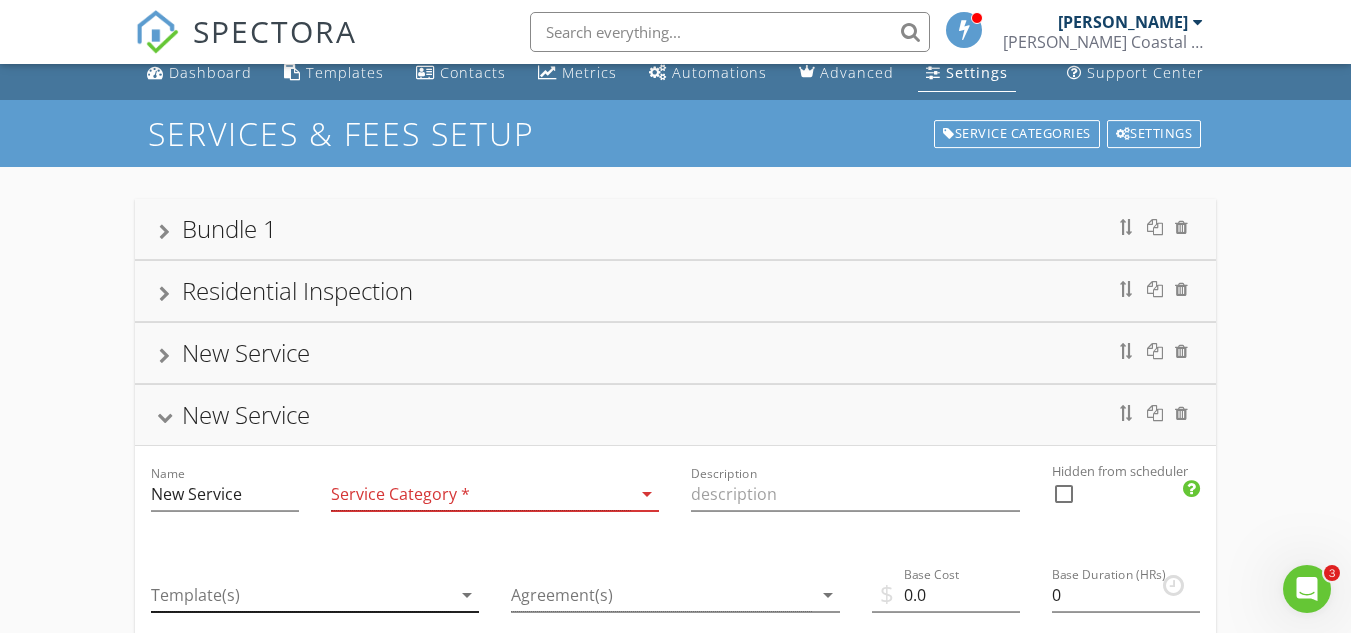 scroll, scrollTop: 0, scrollLeft: 0, axis: both 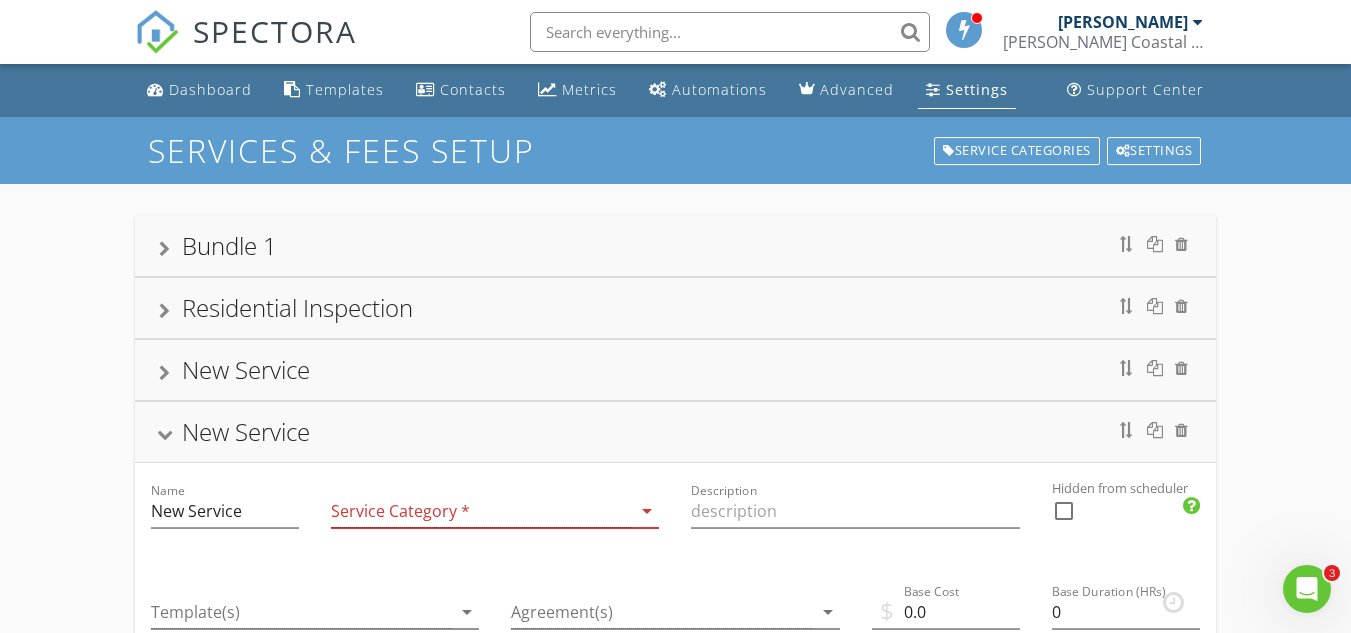 click on "New Service" at bounding box center [246, 369] 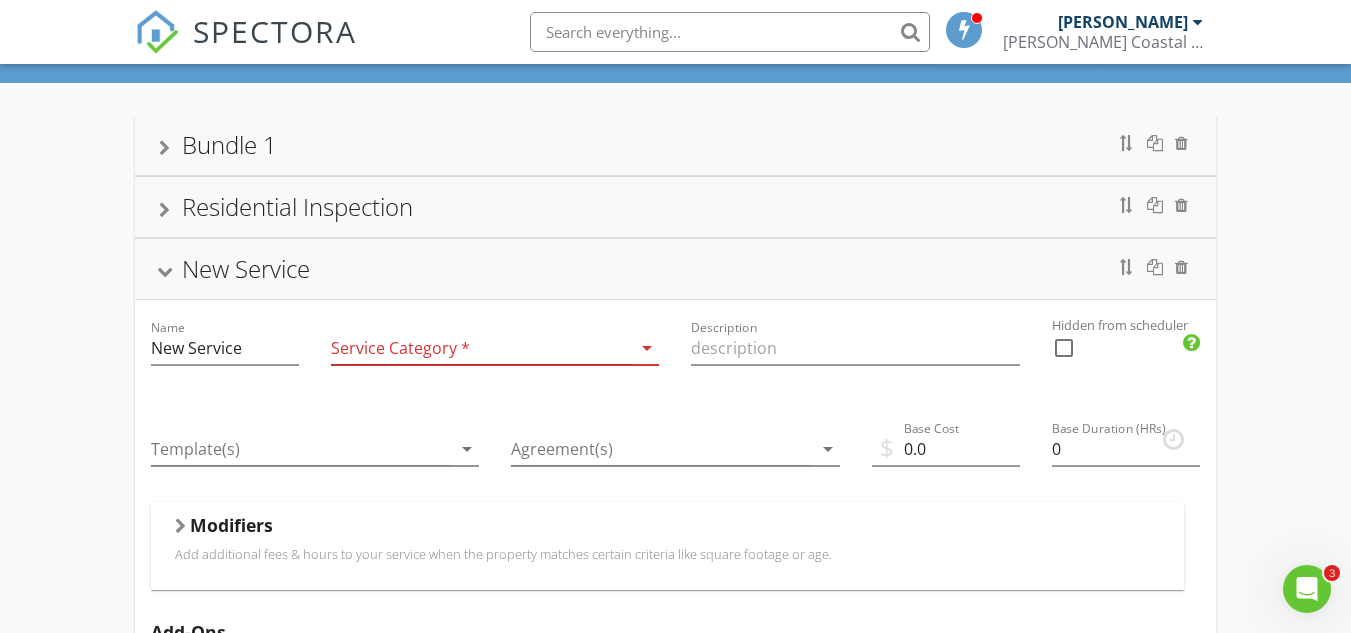 scroll, scrollTop: 100, scrollLeft: 0, axis: vertical 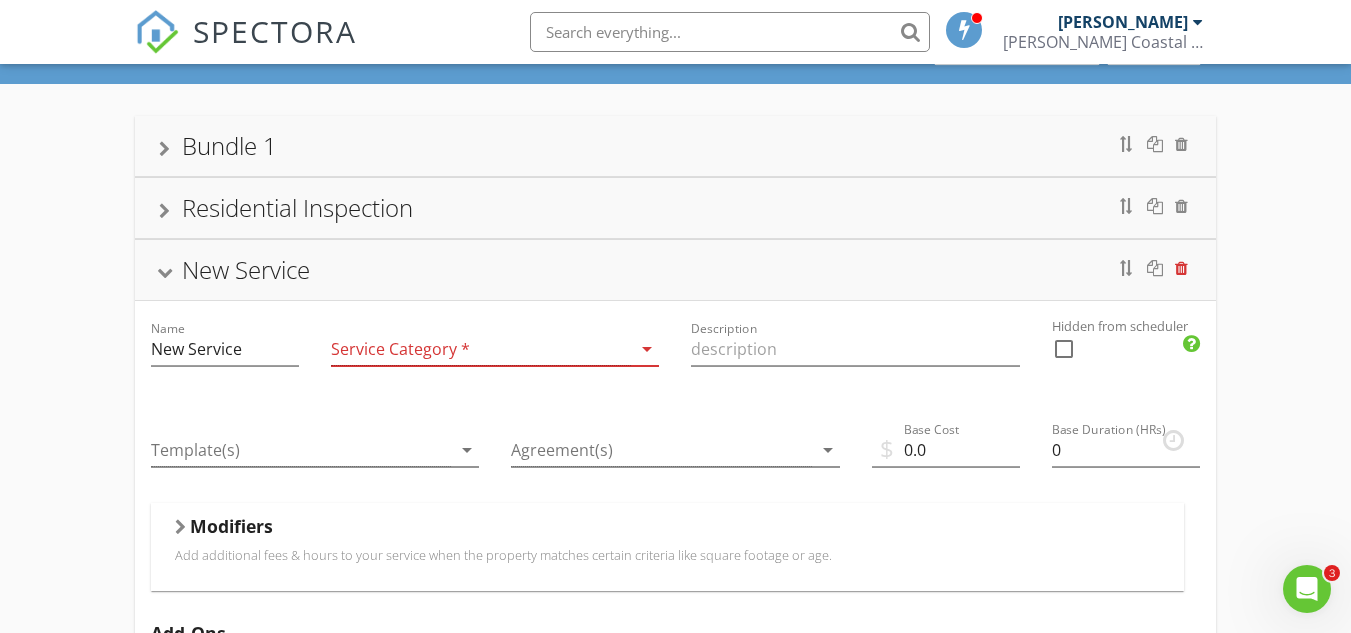 click at bounding box center (1181, 268) 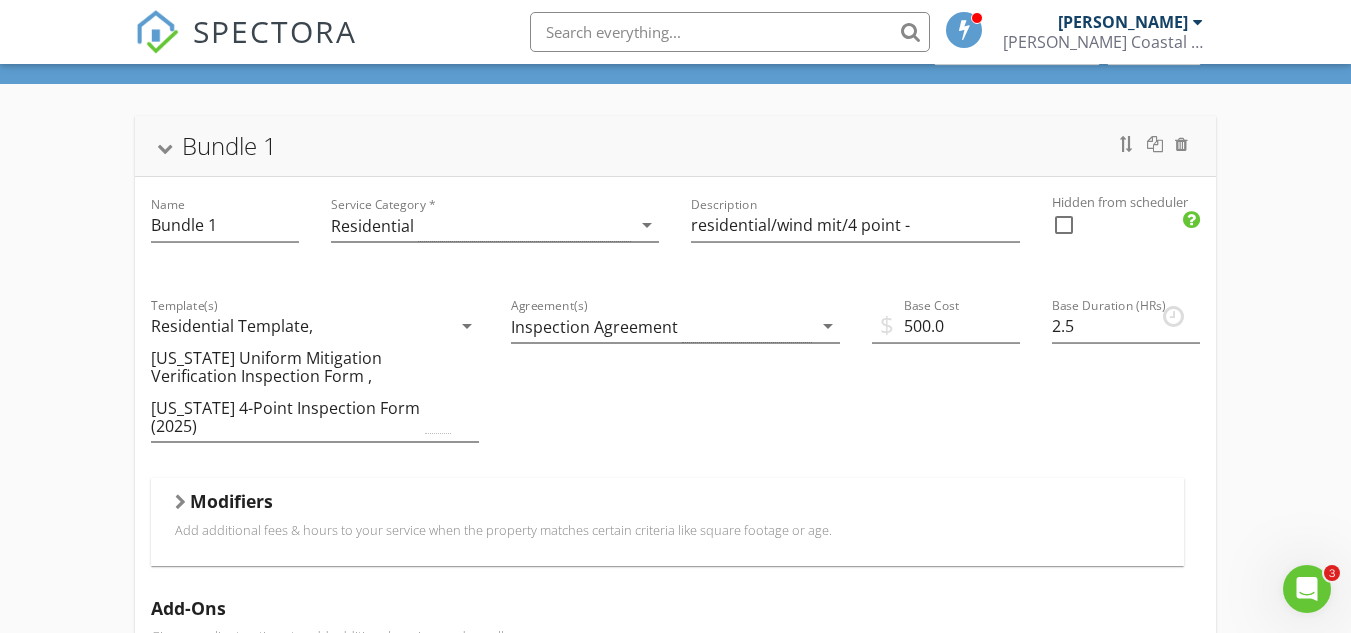 click at bounding box center [165, 149] 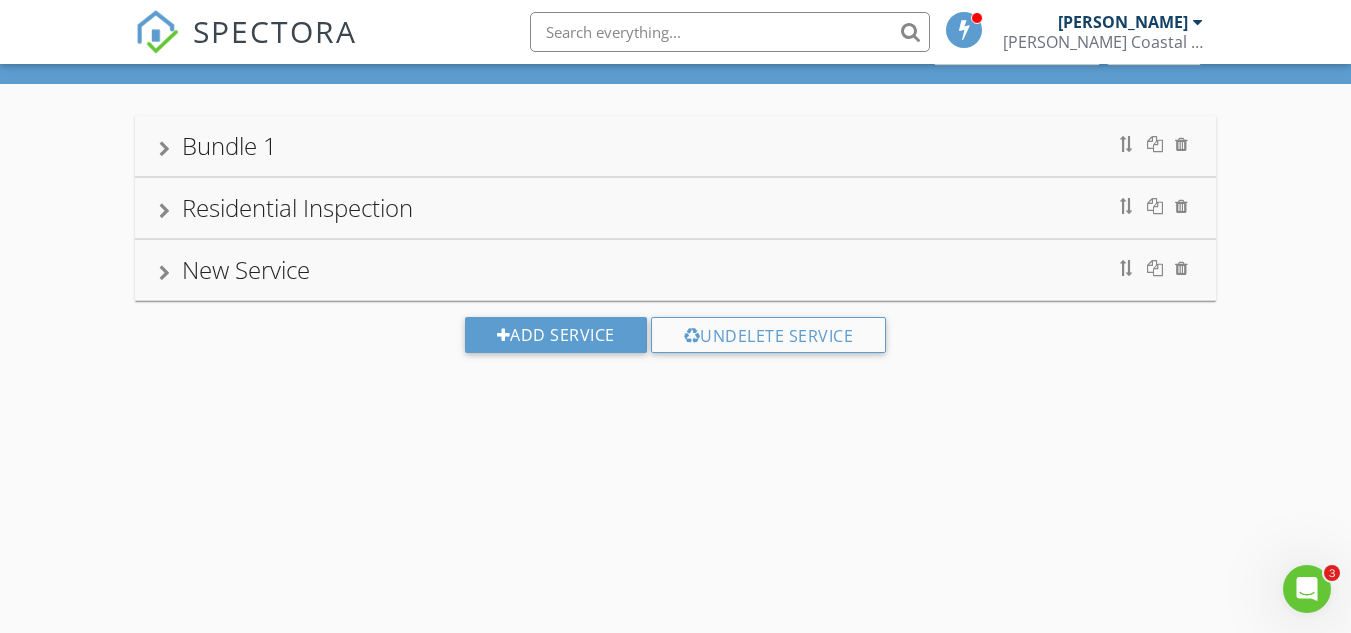 click at bounding box center [164, 211] 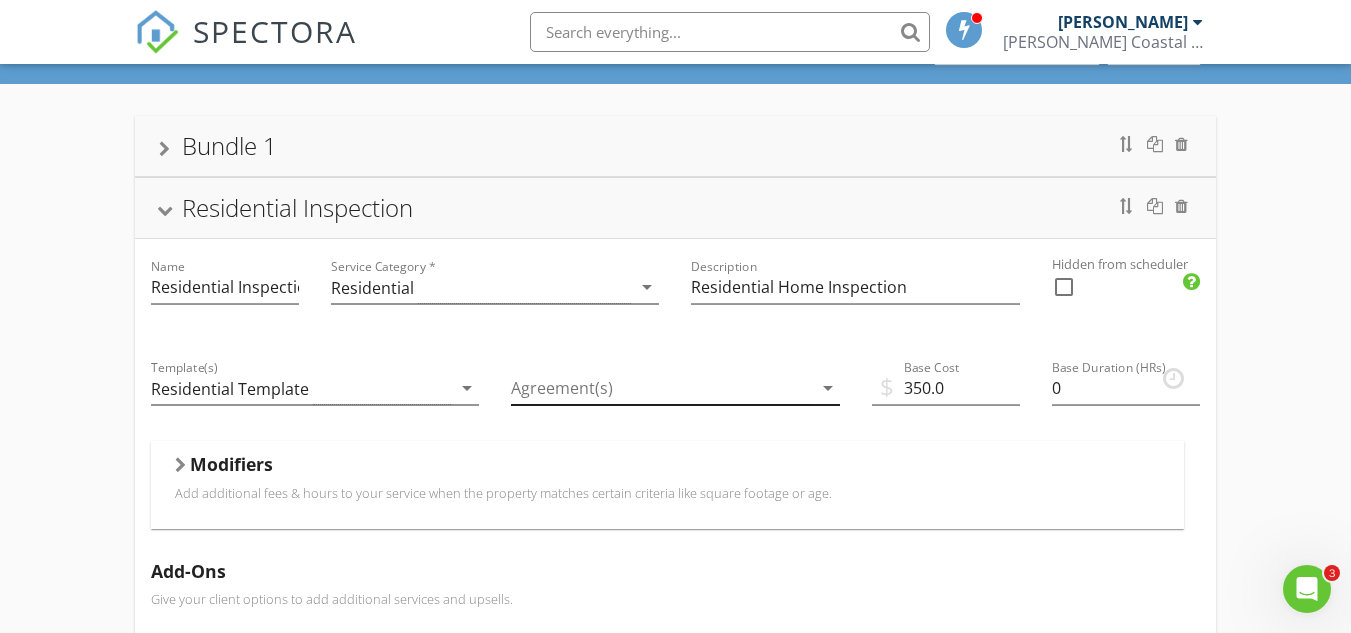 click on "arrow_drop_down" at bounding box center [828, 388] 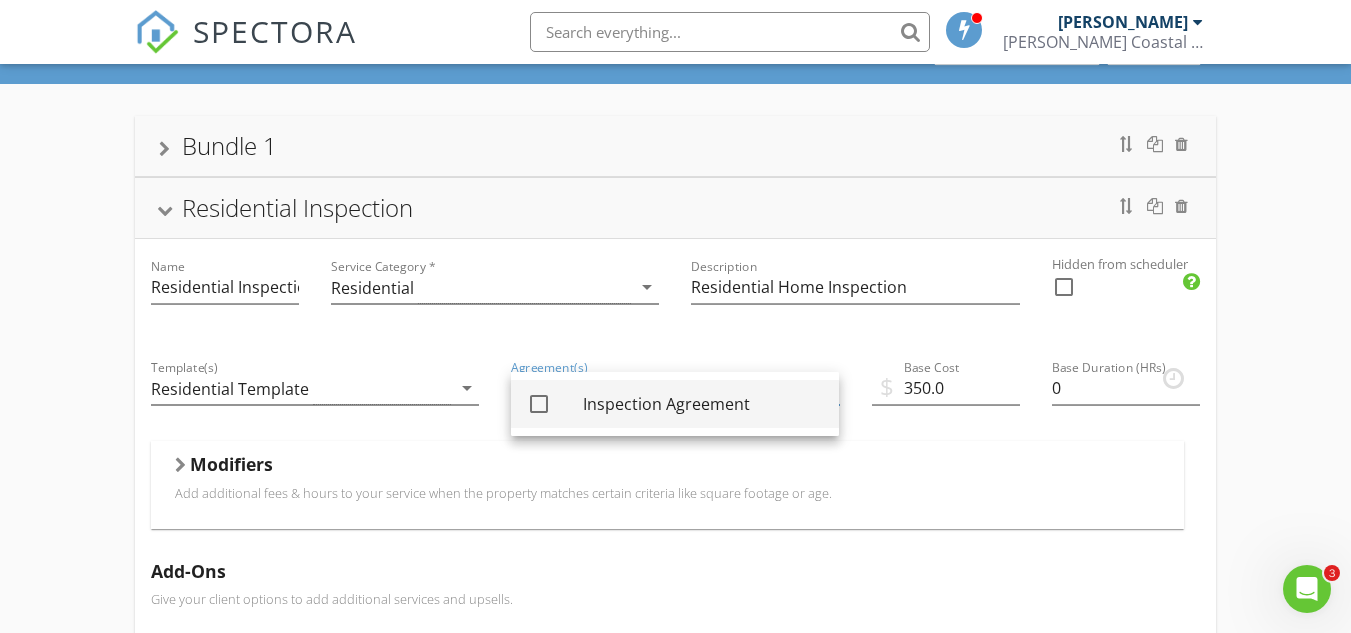 click at bounding box center [539, 404] 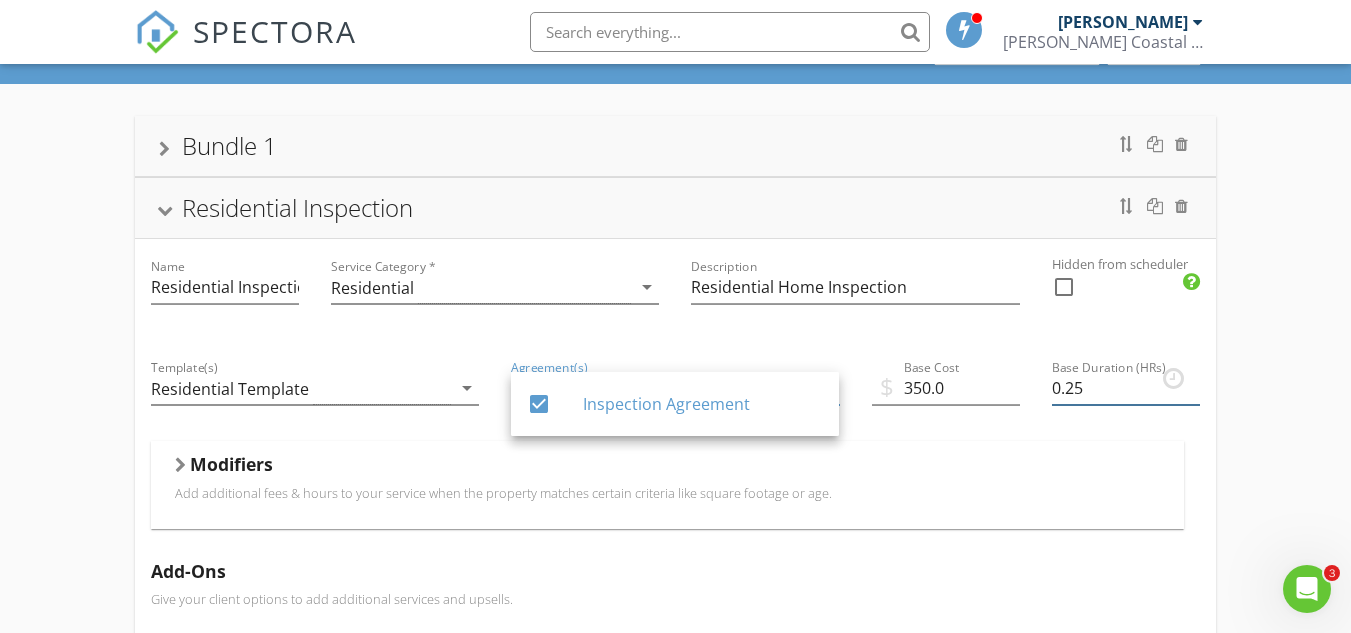click on "0.25" at bounding box center [1126, 388] 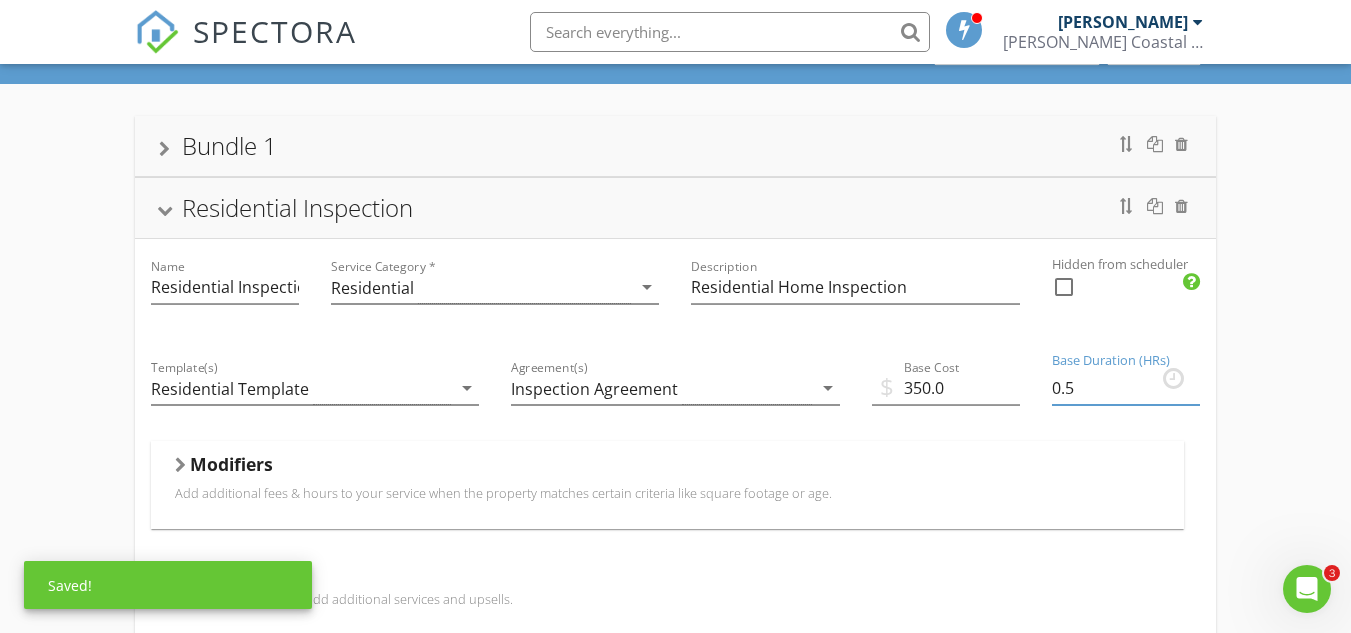 click on "0.5" at bounding box center (1126, 388) 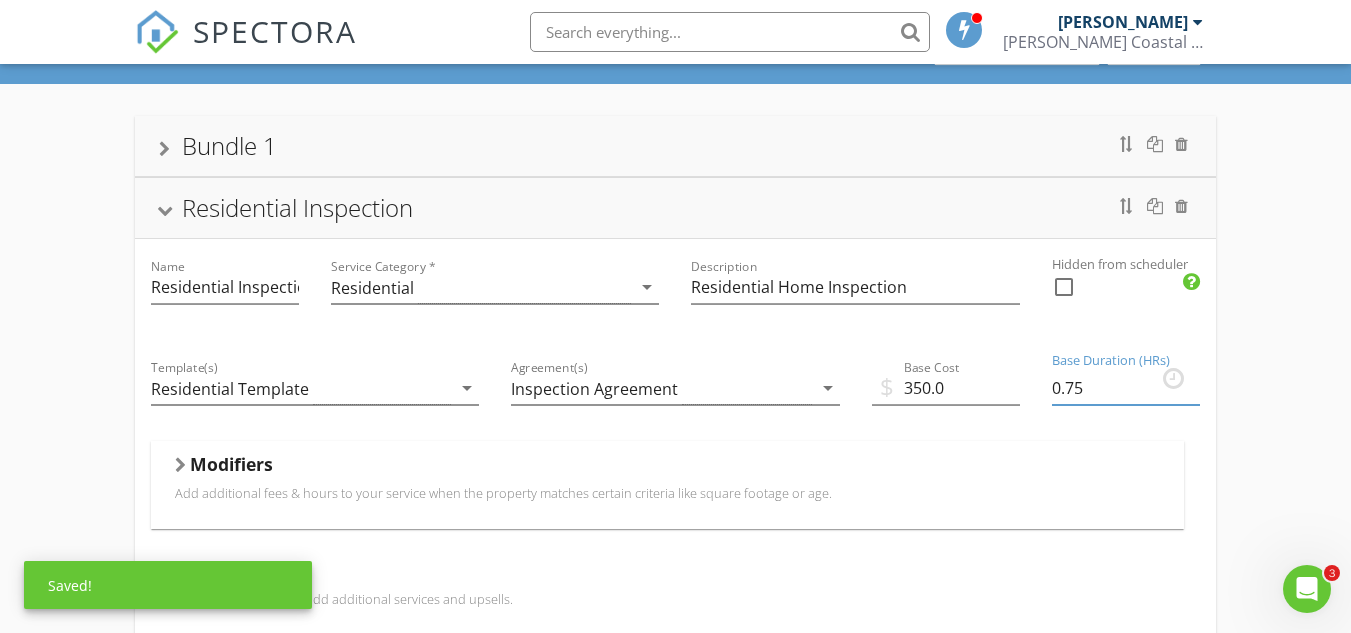 click on "0.75" at bounding box center [1126, 388] 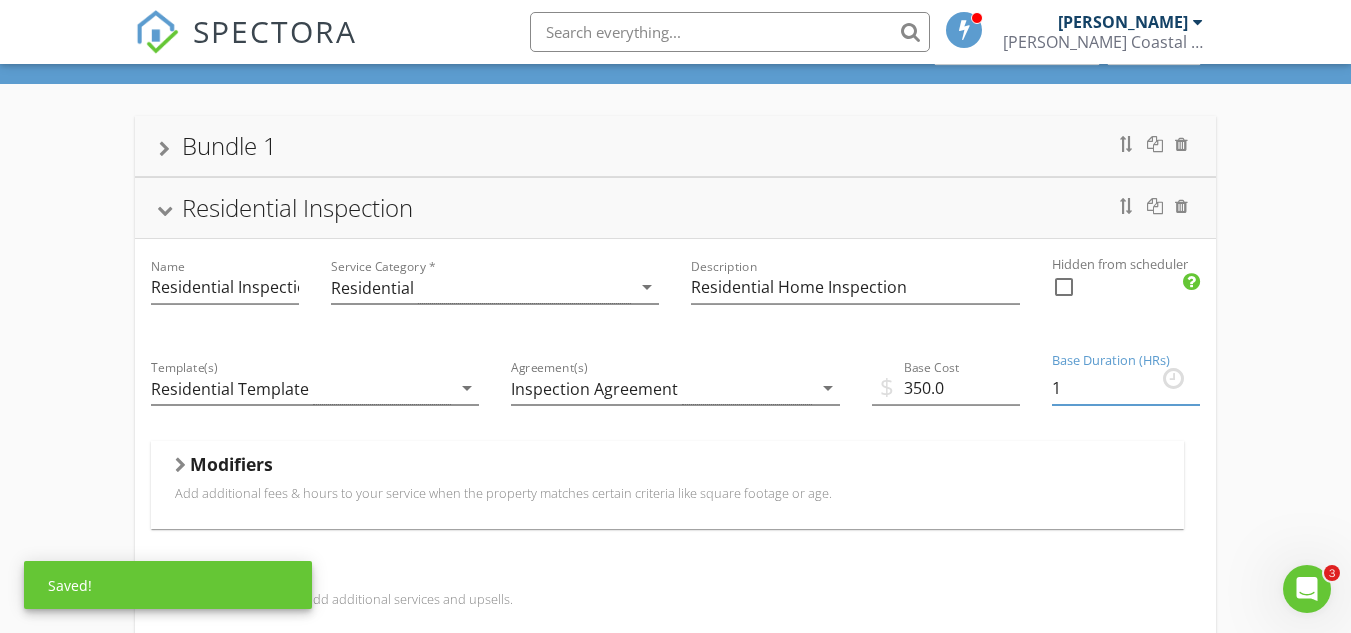 click on "1" at bounding box center (1126, 388) 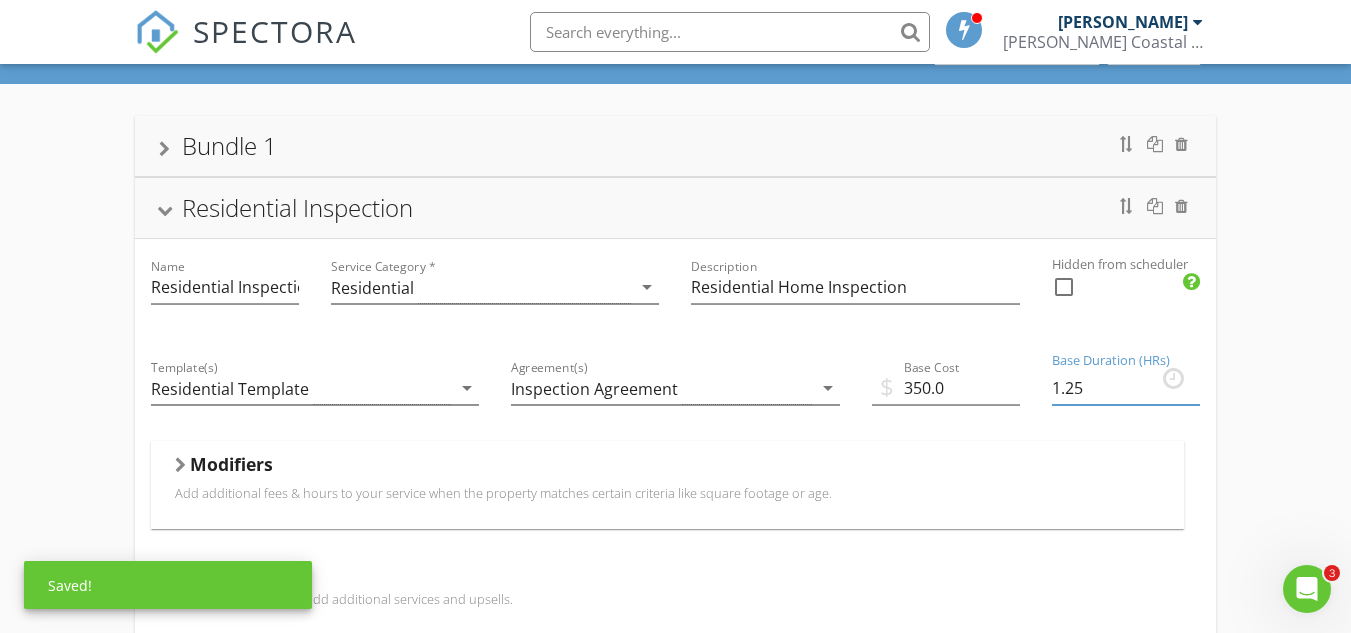 click on "1.25" at bounding box center (1126, 388) 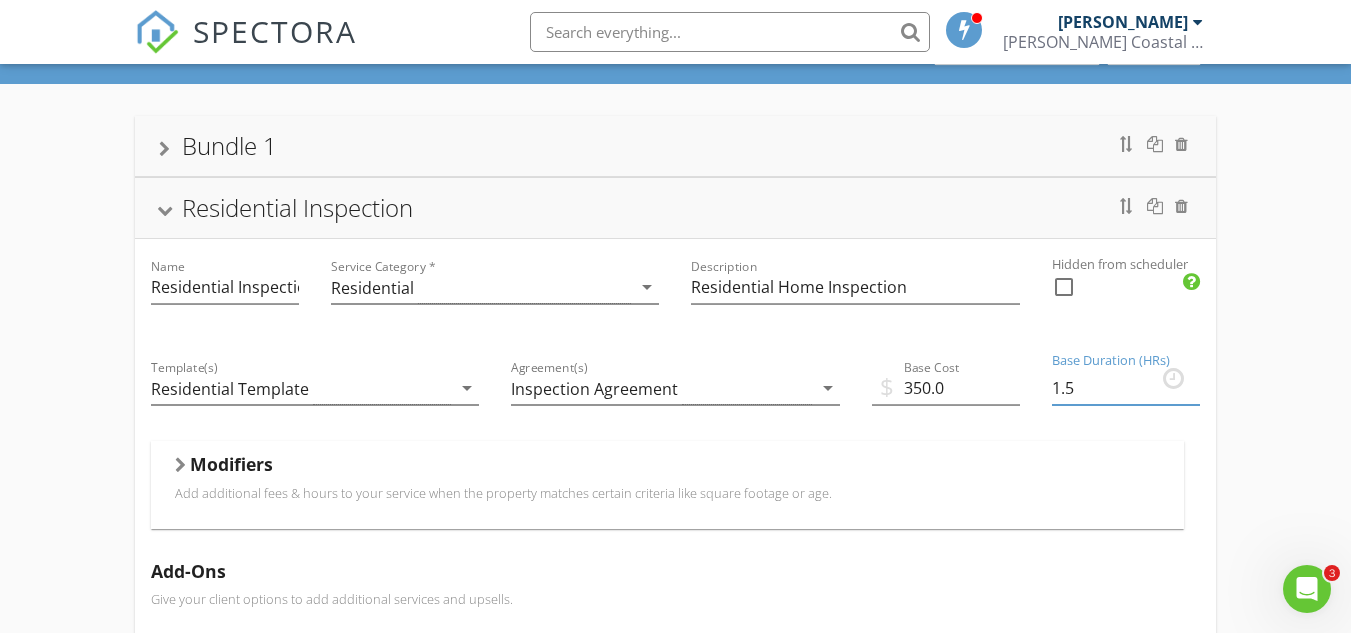 click on "1.5" at bounding box center (1126, 388) 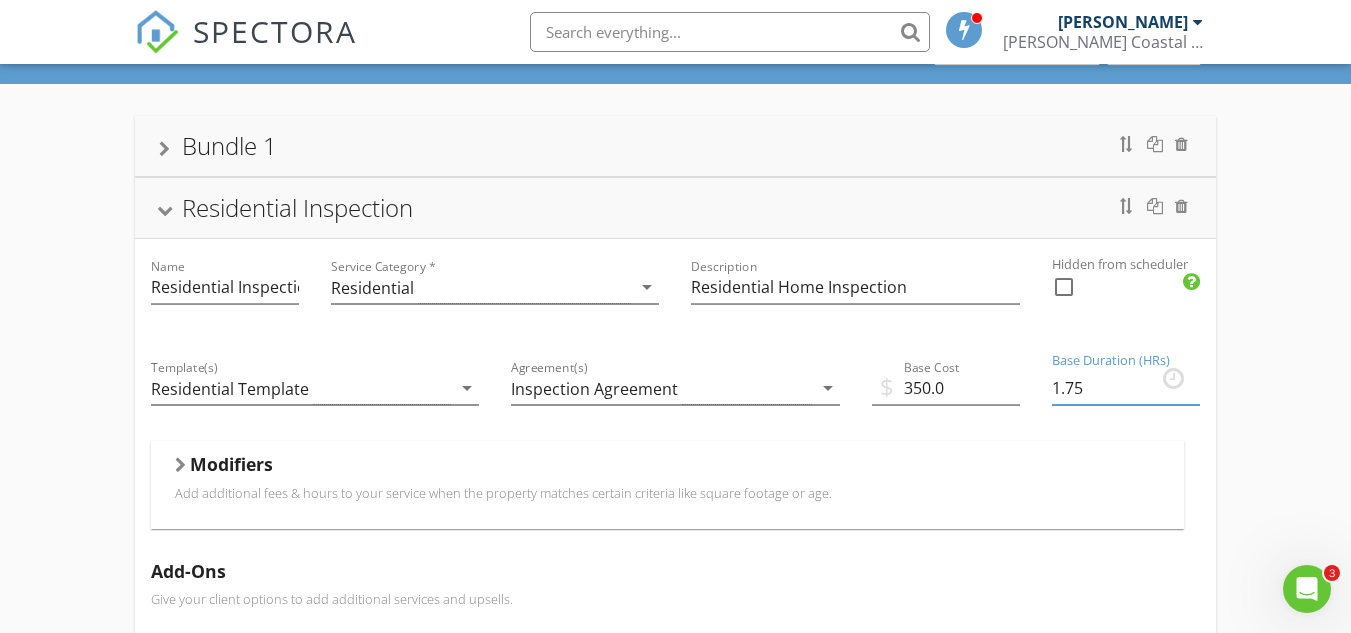 click on "1.75" at bounding box center [1126, 388] 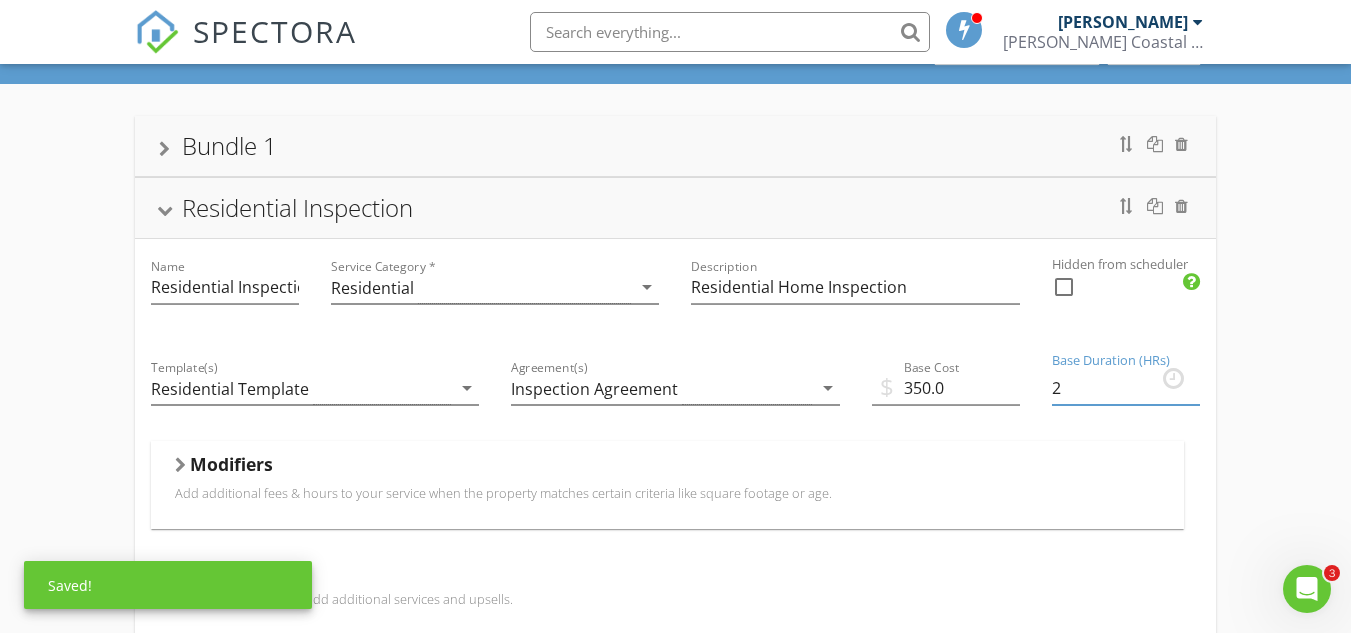 type on "2" 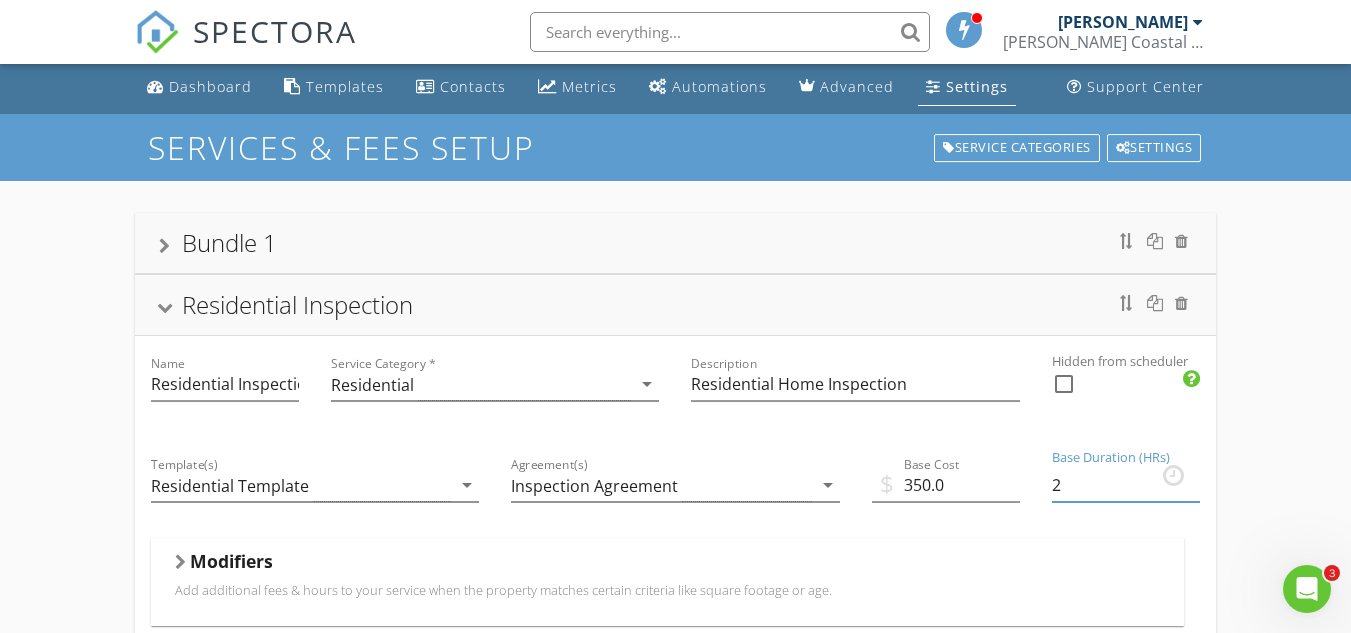 scroll, scrollTop: 0, scrollLeft: 0, axis: both 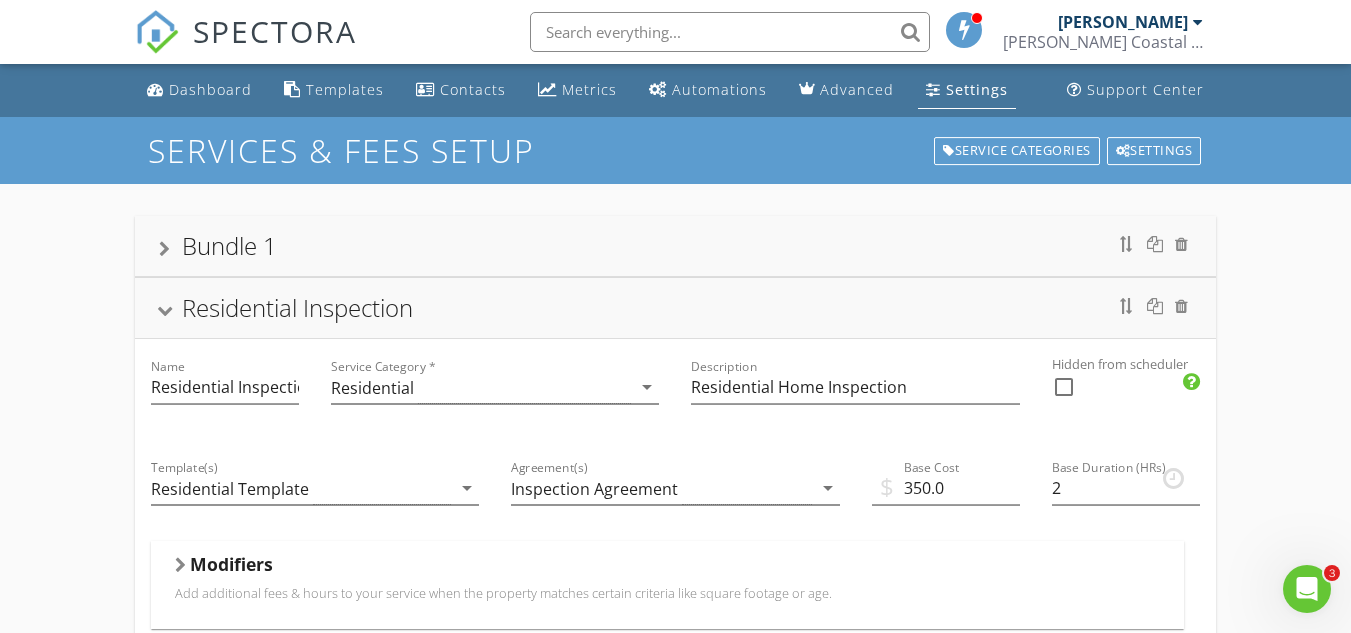 click on "Residential Inspection" at bounding box center (675, 308) 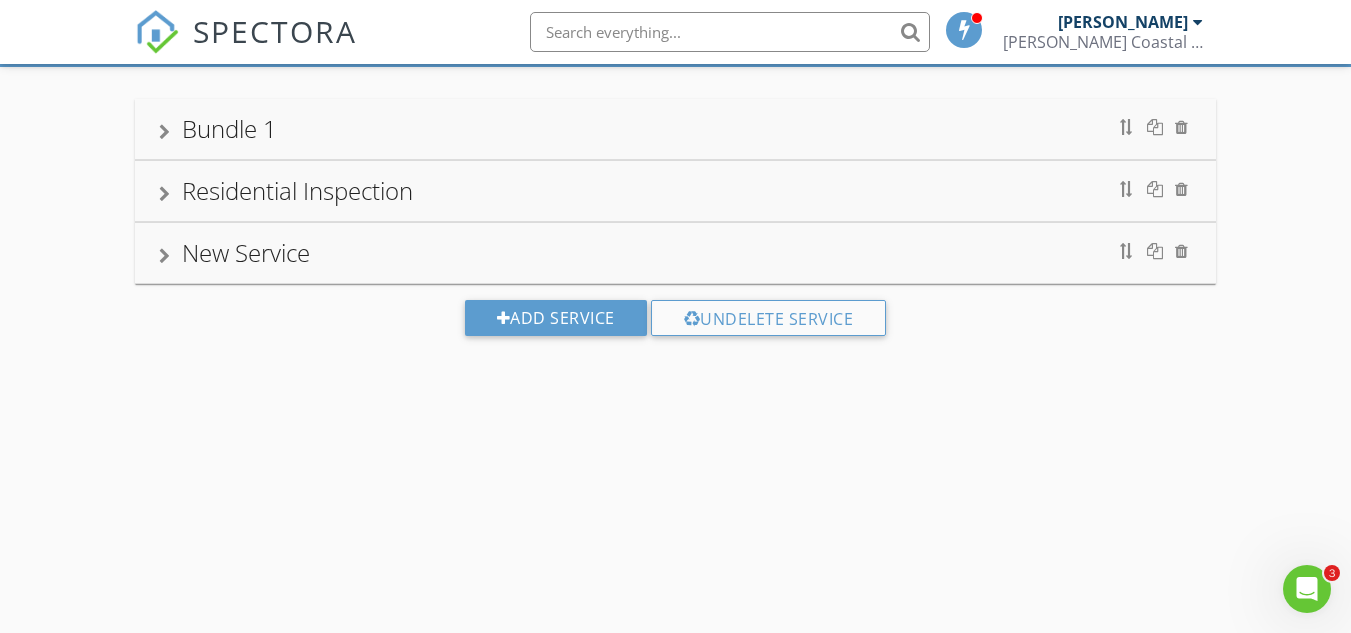 scroll, scrollTop: 17, scrollLeft: 0, axis: vertical 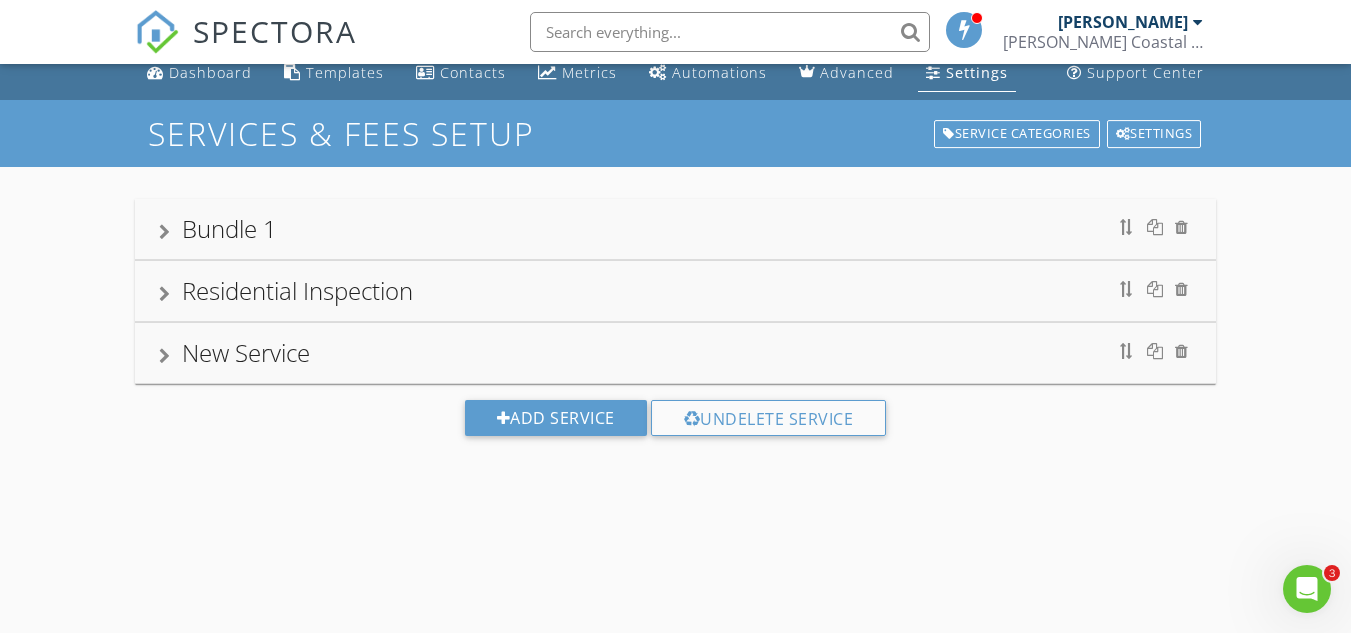 click at bounding box center (164, 356) 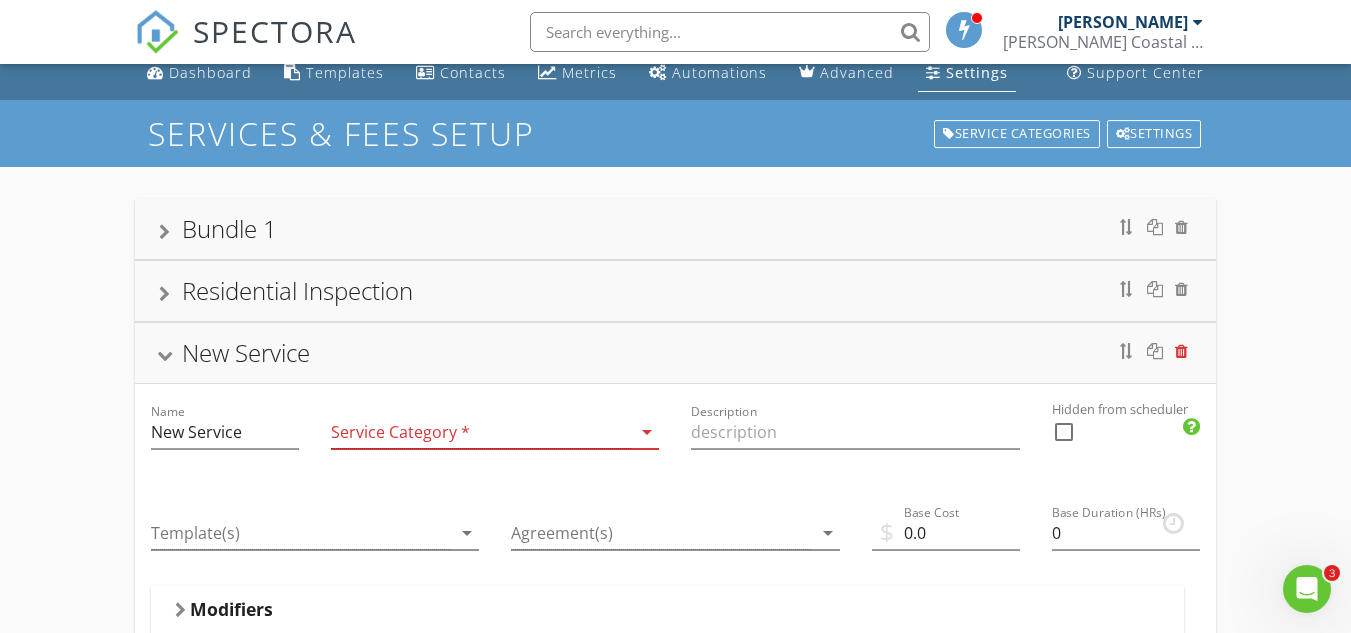 click at bounding box center [1181, 351] 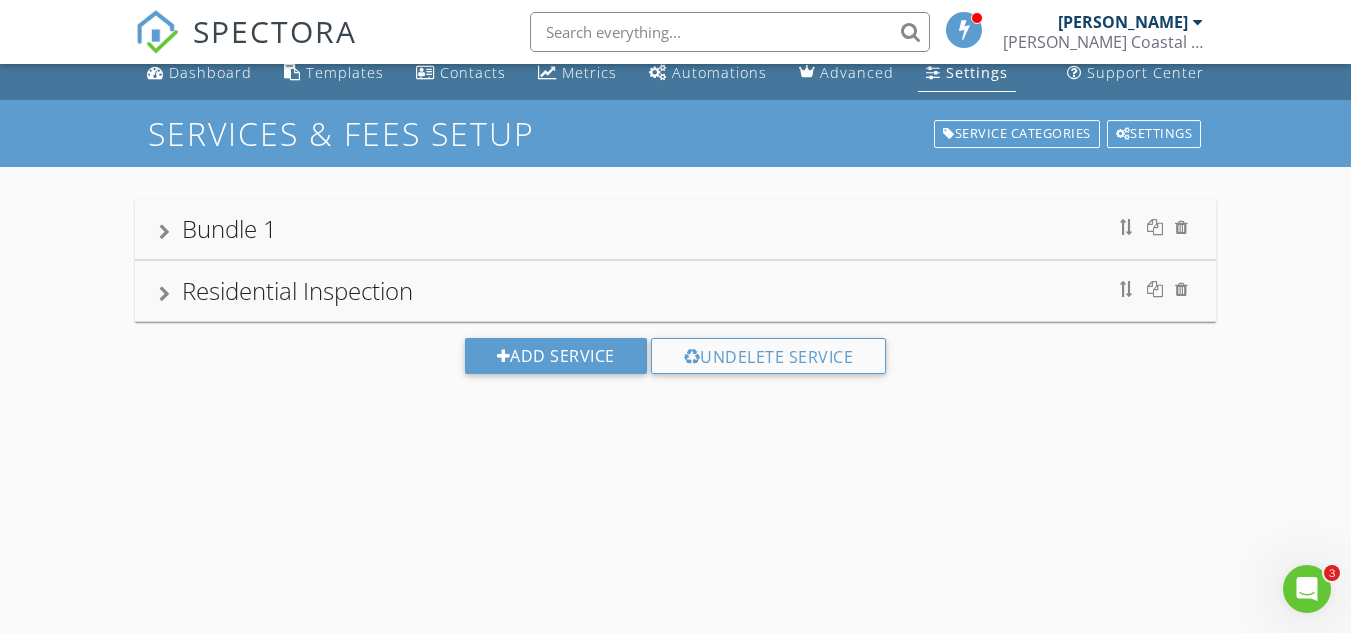 click on "Residential Inspection" at bounding box center (297, 290) 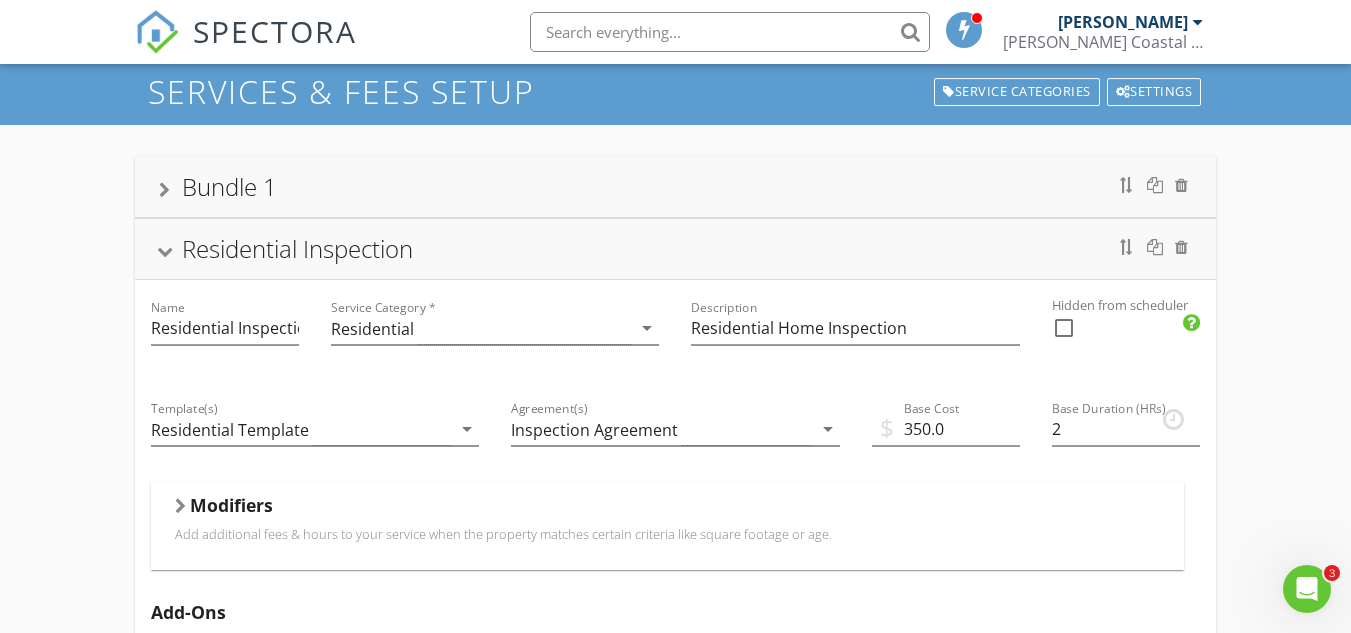 scroll, scrollTop: 0, scrollLeft: 0, axis: both 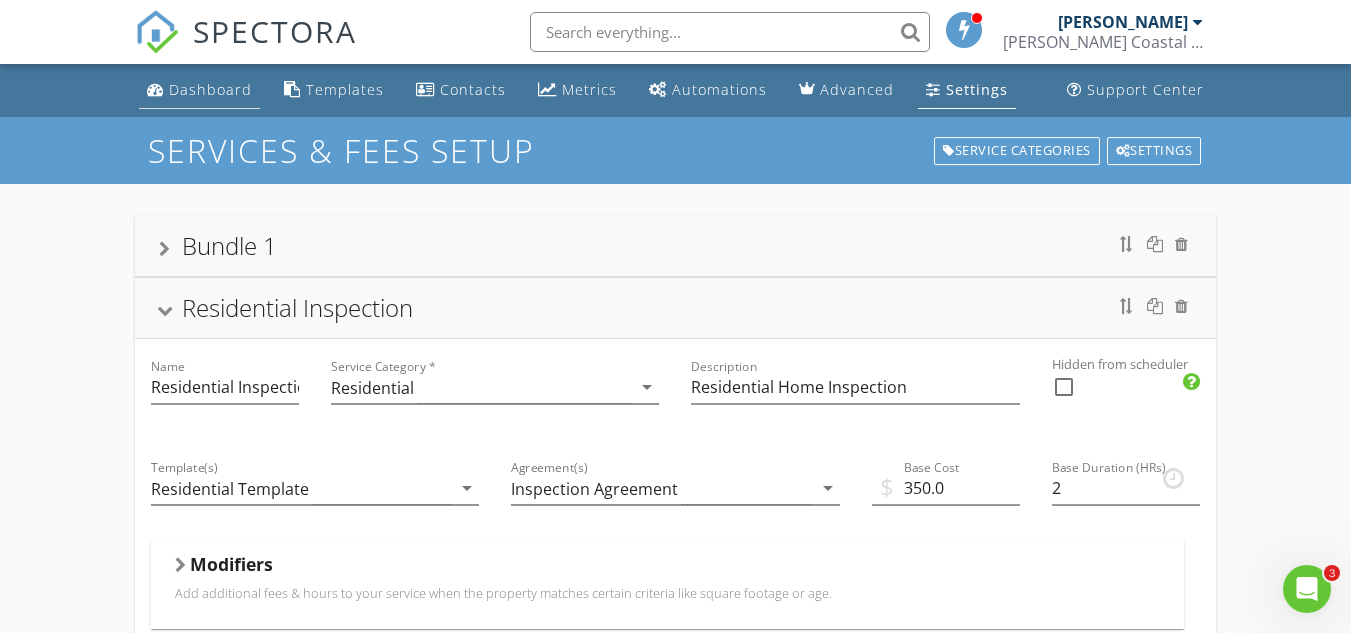 click on "Dashboard" at bounding box center (210, 89) 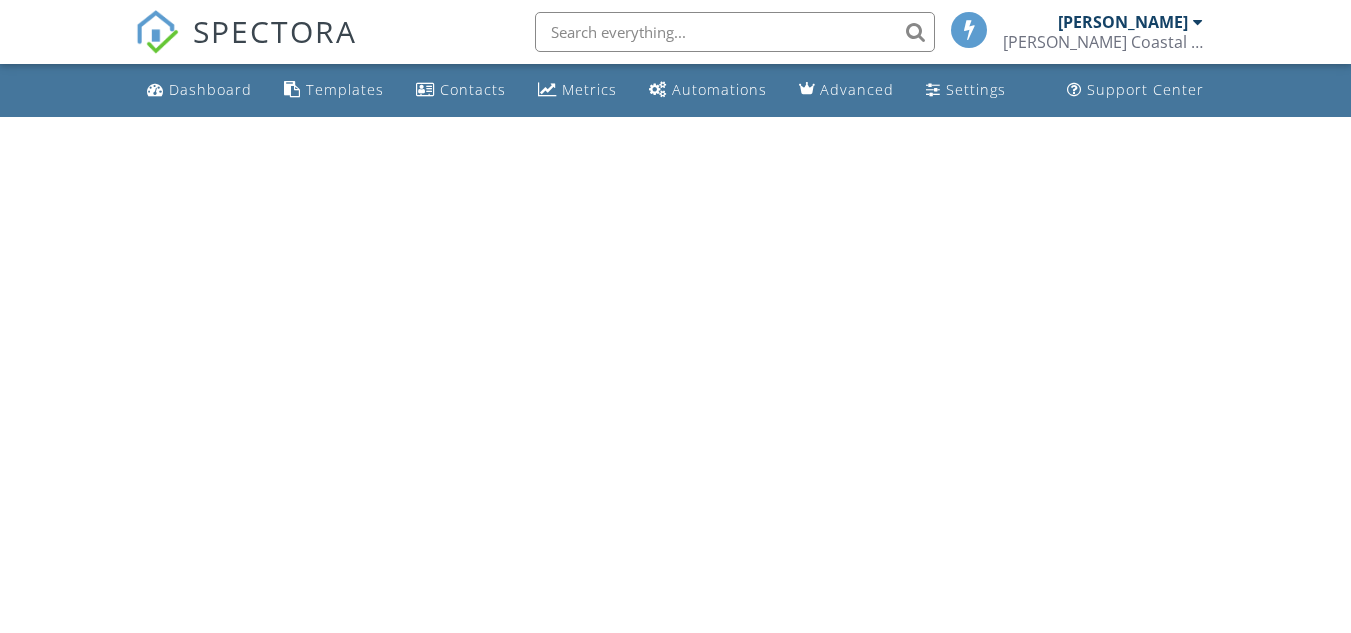 scroll, scrollTop: 0, scrollLeft: 0, axis: both 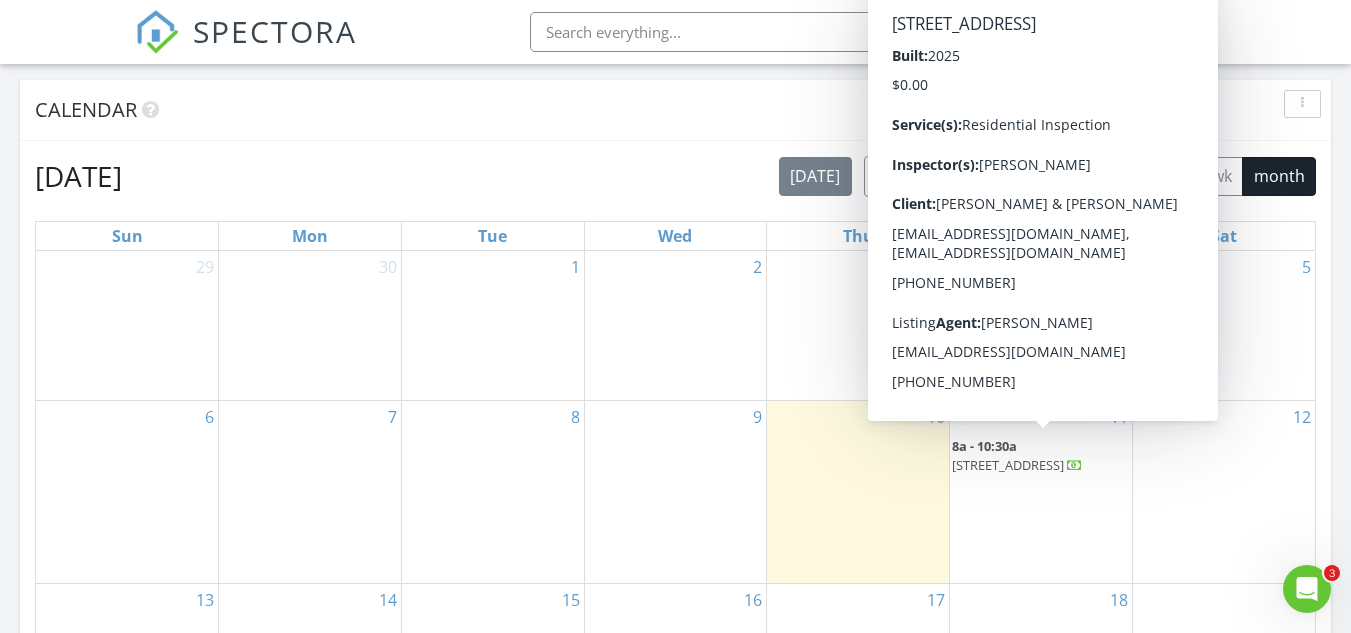 click on "8a - 10:30a" at bounding box center (984, 446) 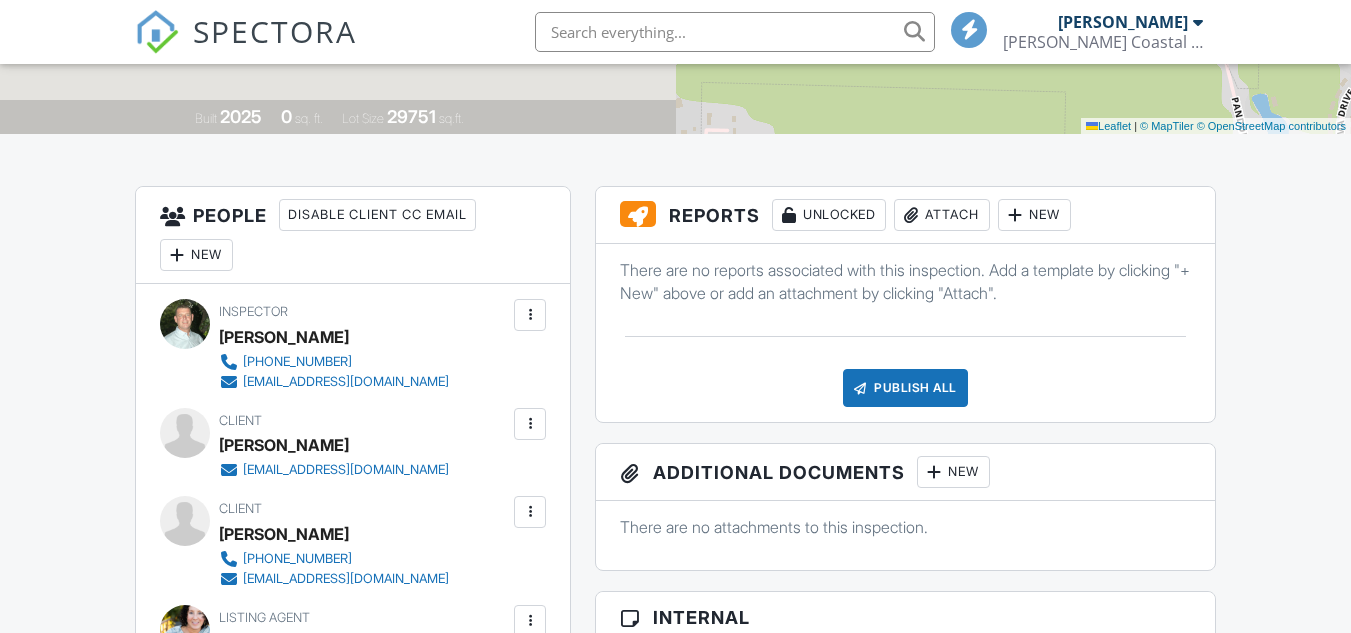 scroll, scrollTop: 1071, scrollLeft: 0, axis: vertical 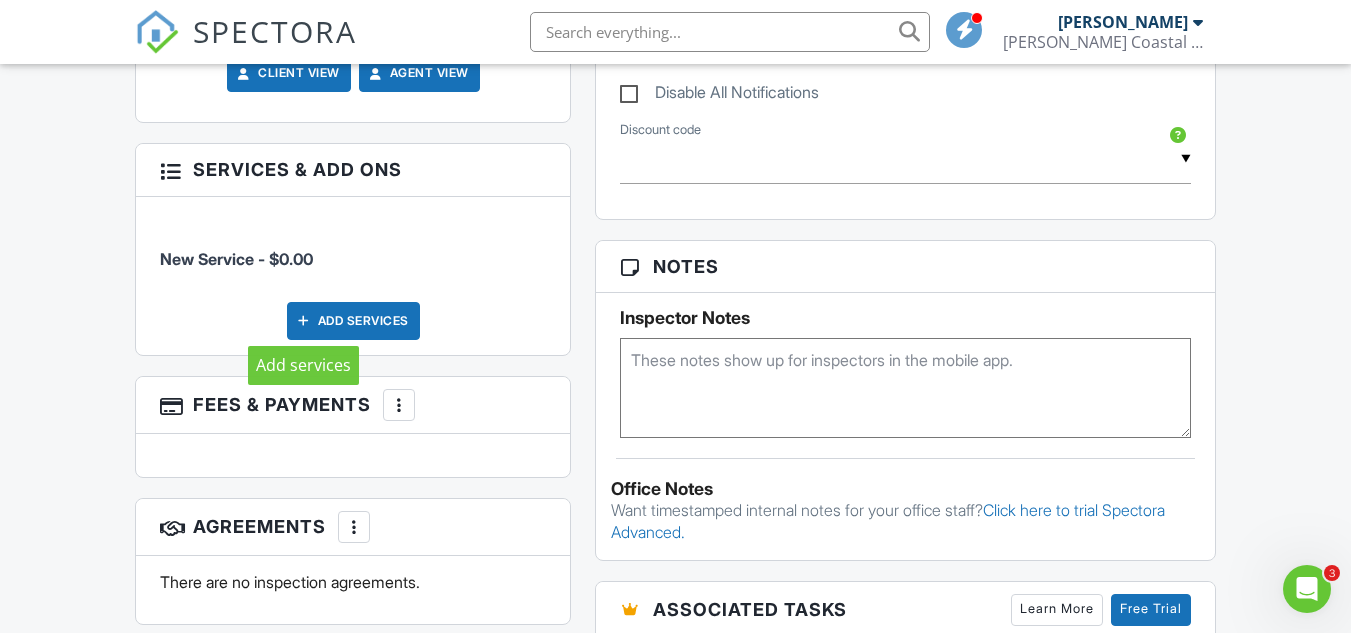 click at bounding box center [304, 321] 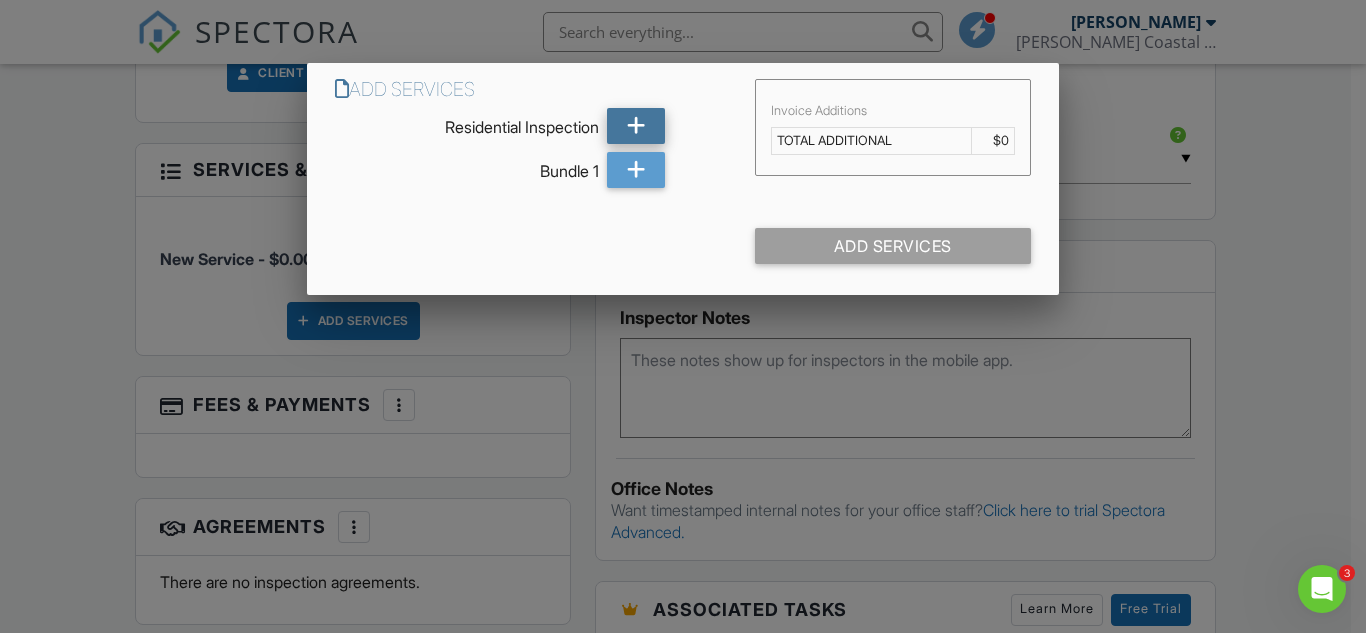 click at bounding box center [636, 126] 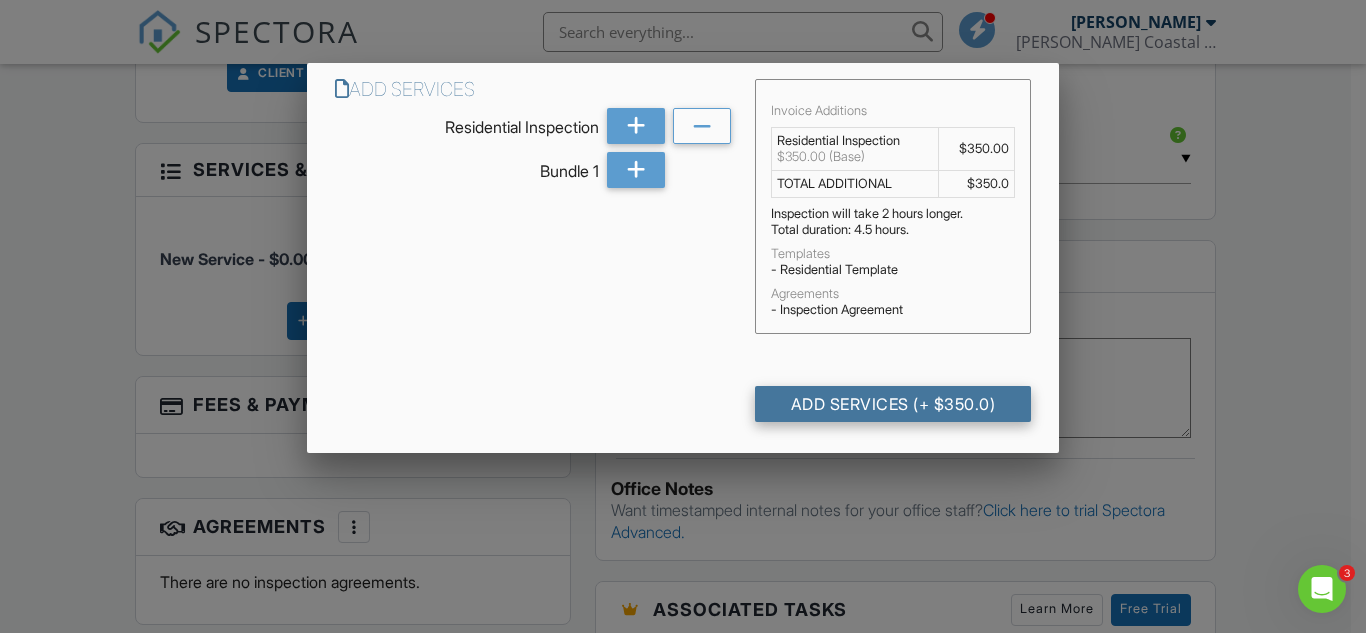 click on "Add Services
(+ $350.0)" at bounding box center (893, 404) 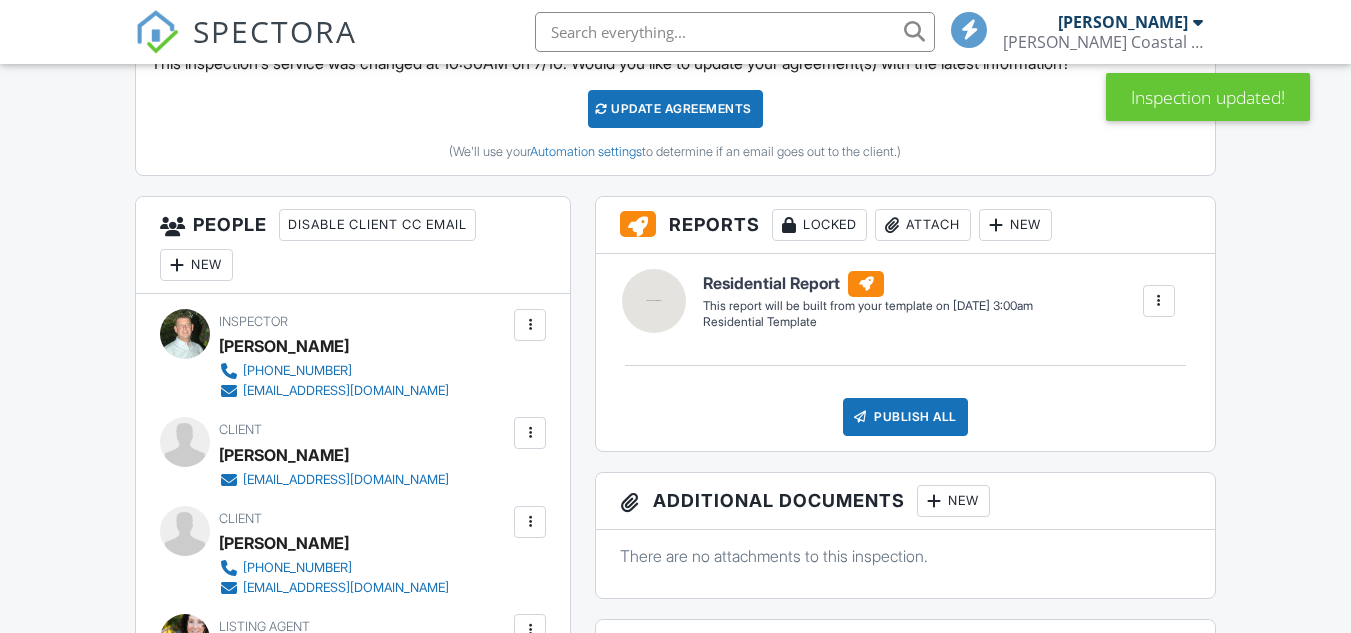 scroll, scrollTop: 1300, scrollLeft: 0, axis: vertical 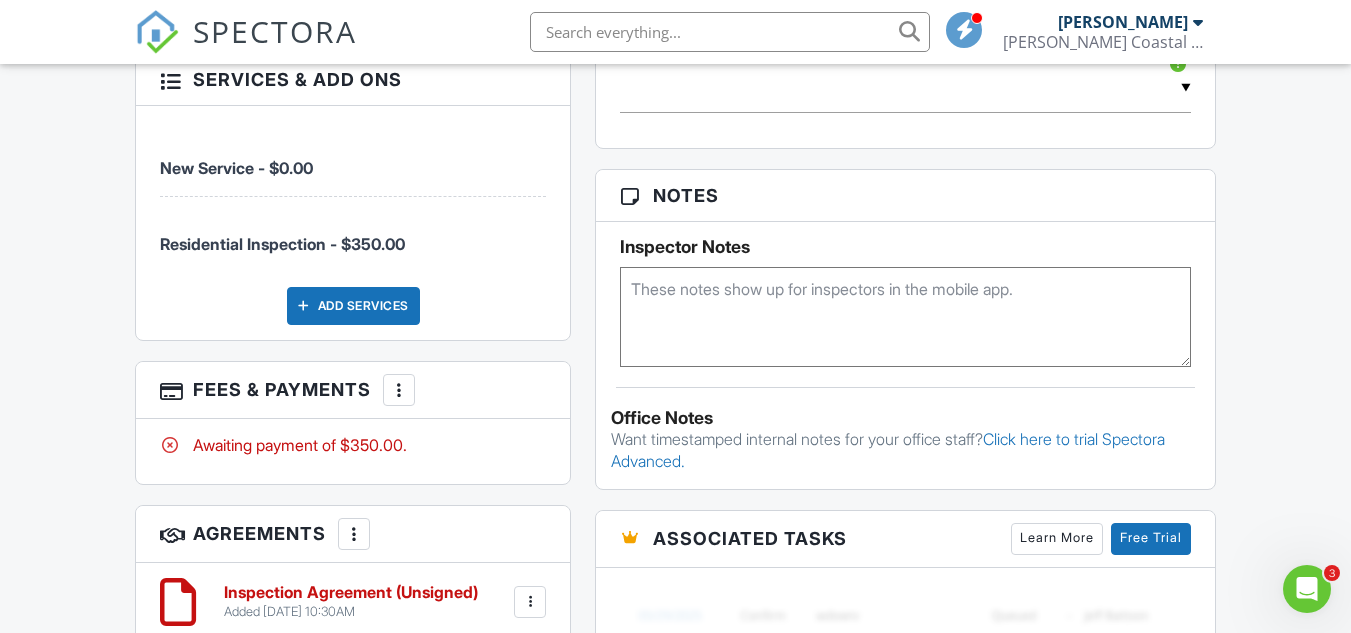 click at bounding box center [399, 390] 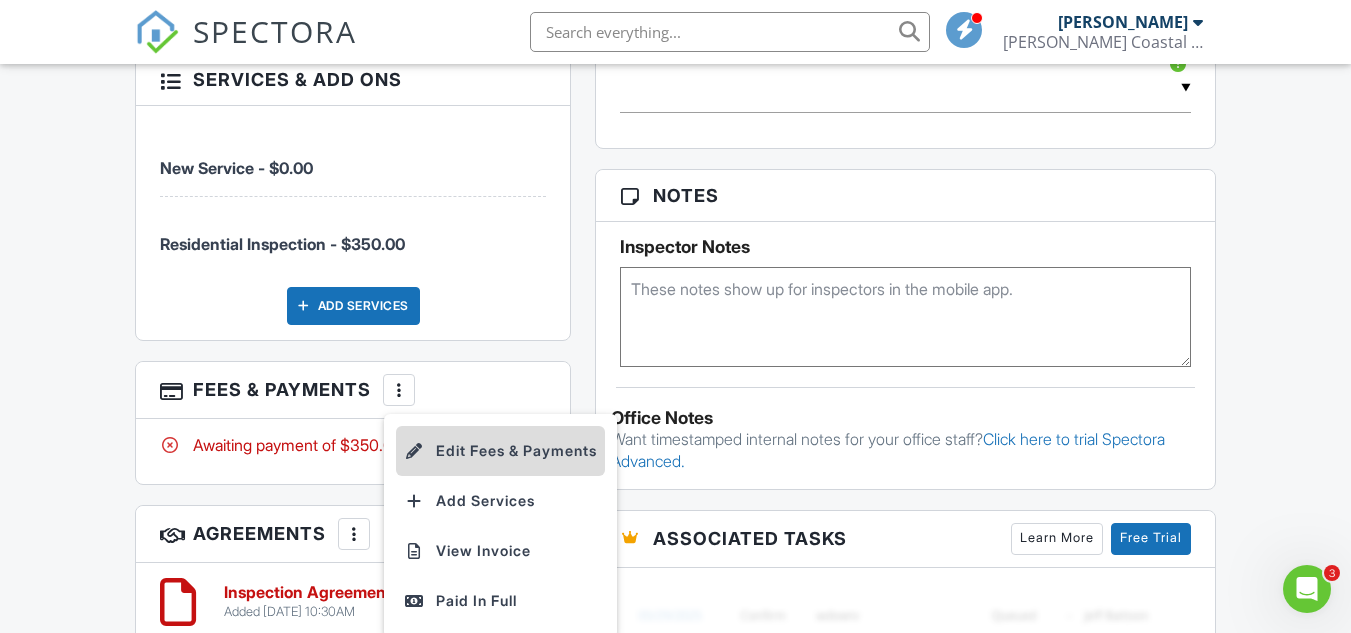 click on "Edit Fees & Payments" at bounding box center [500, 451] 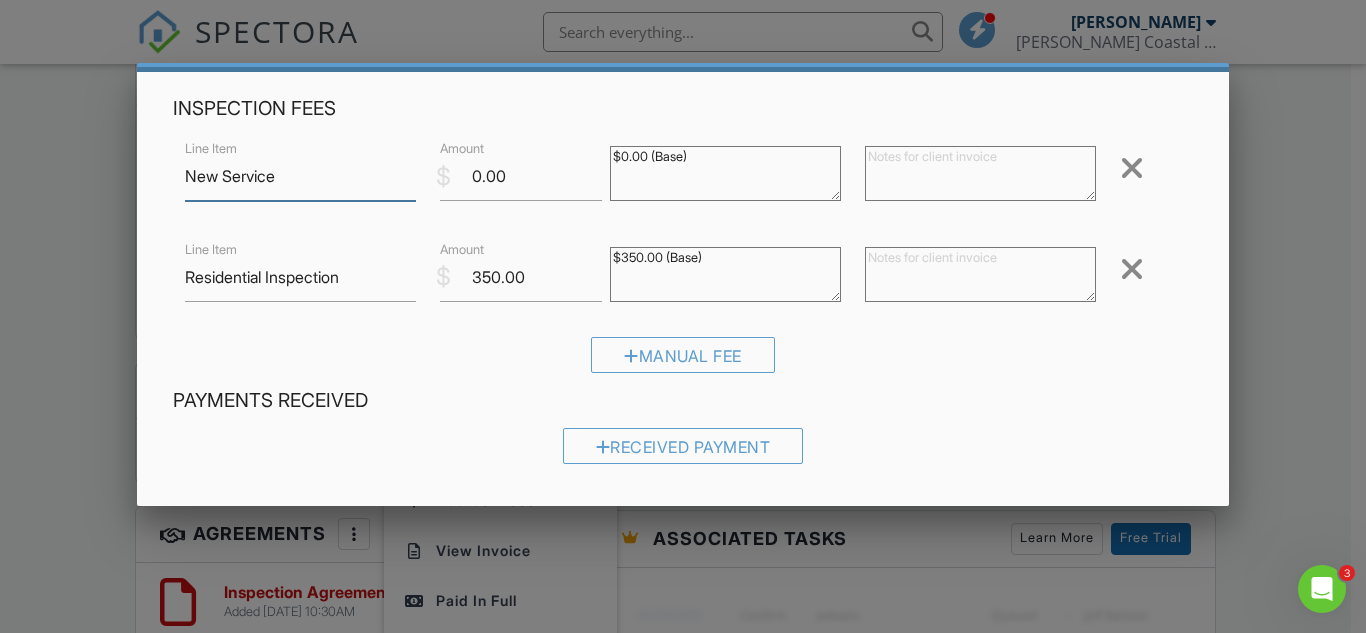 scroll, scrollTop: 100, scrollLeft: 0, axis: vertical 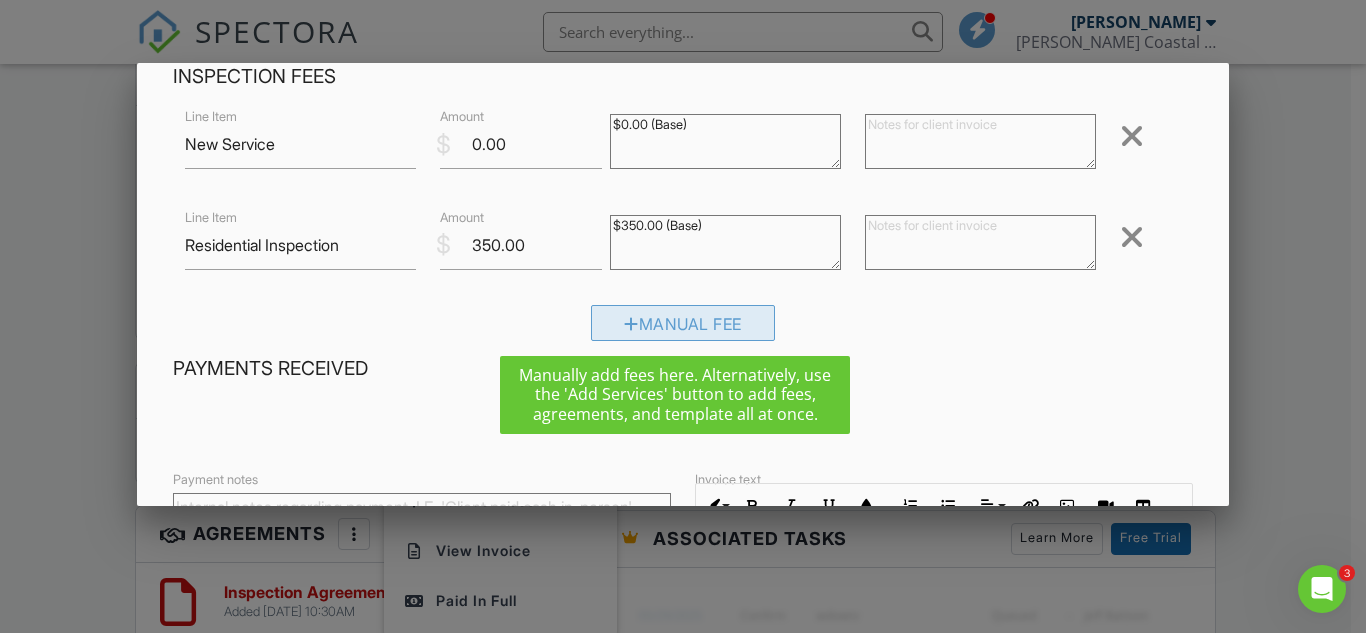 click at bounding box center (631, 324) 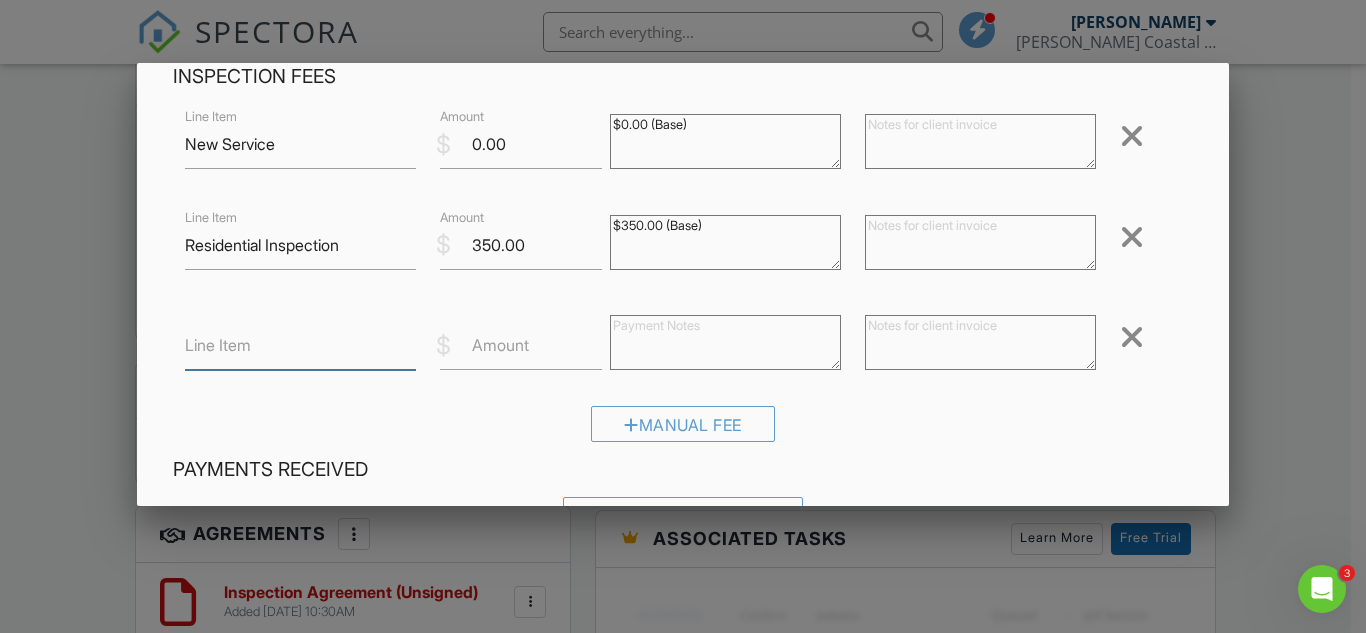 click on "Line Item" at bounding box center (300, 345) 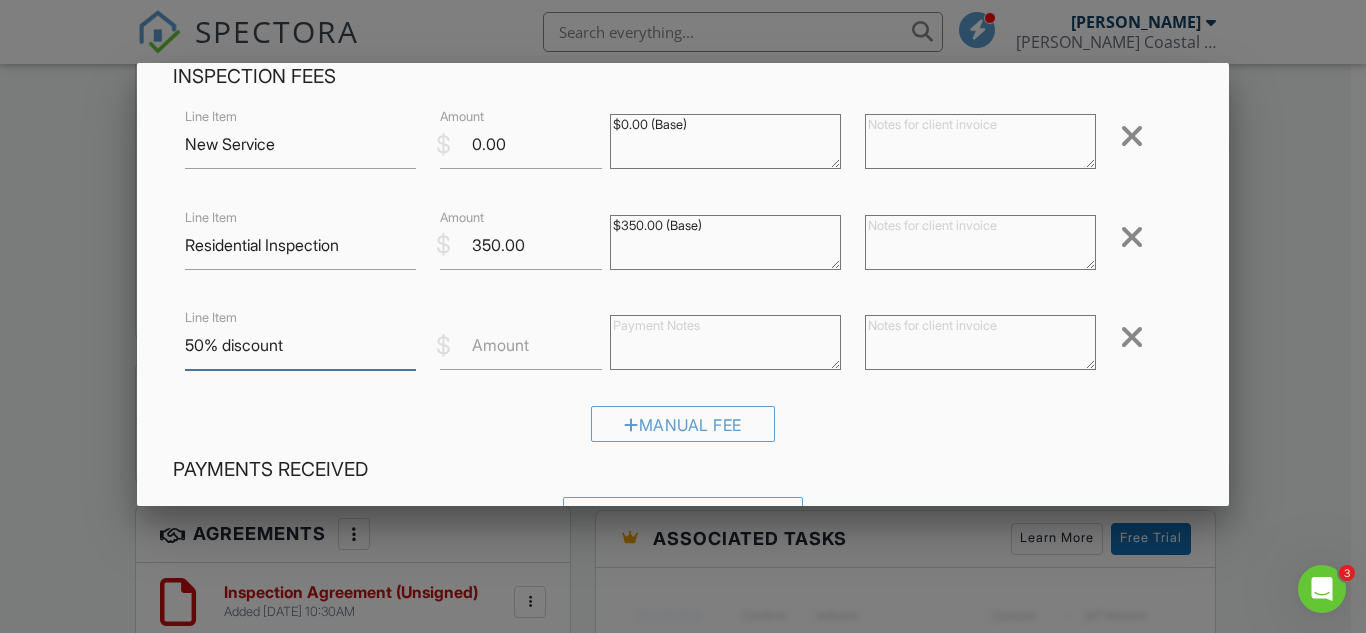 type on "50% discount" 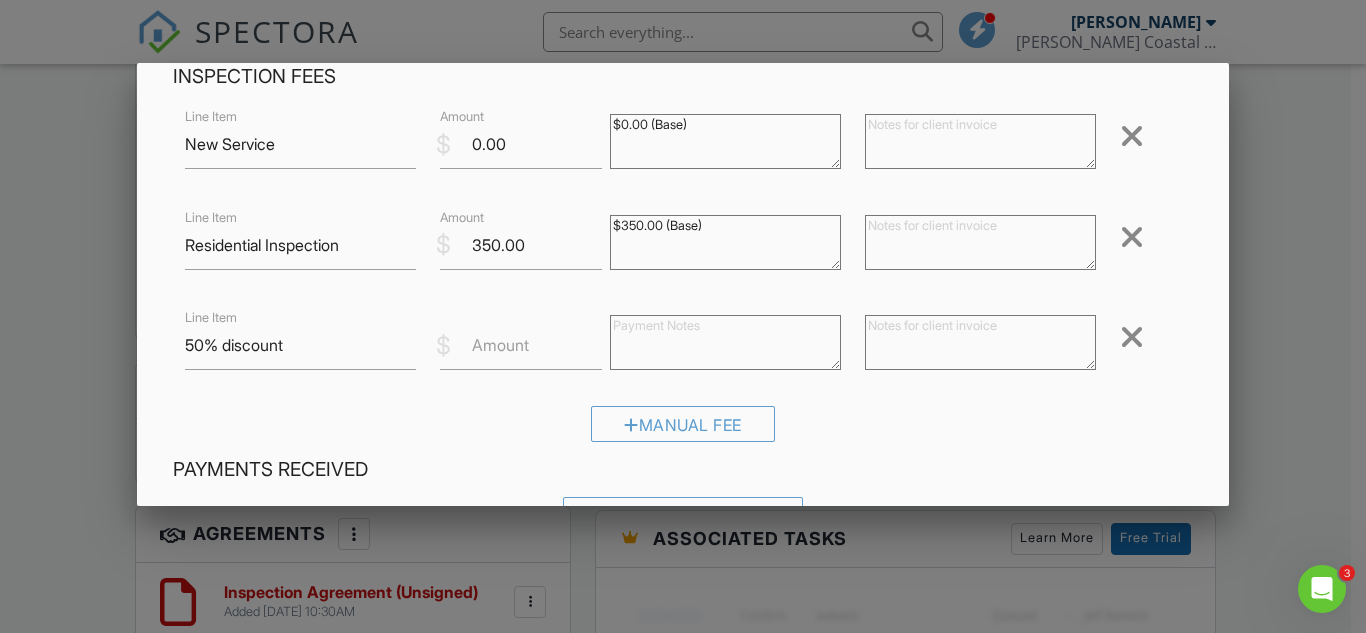 click on "Amount" at bounding box center (500, 345) 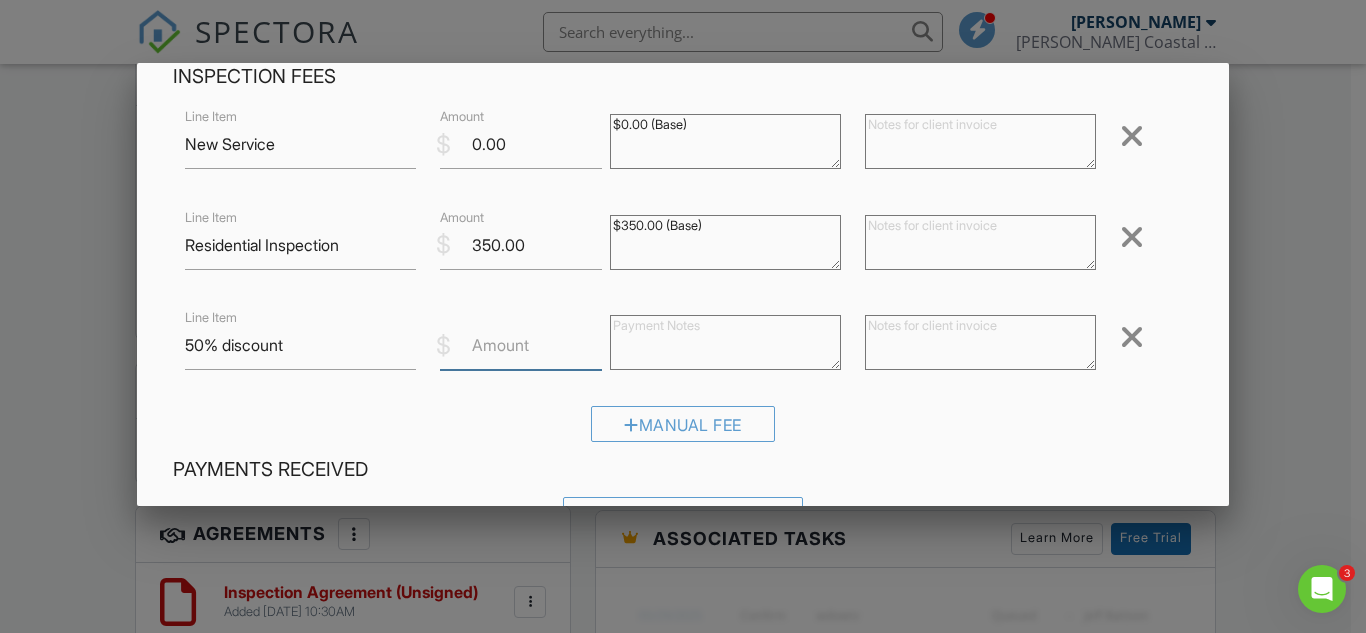 click on "Amount" at bounding box center [521, 345] 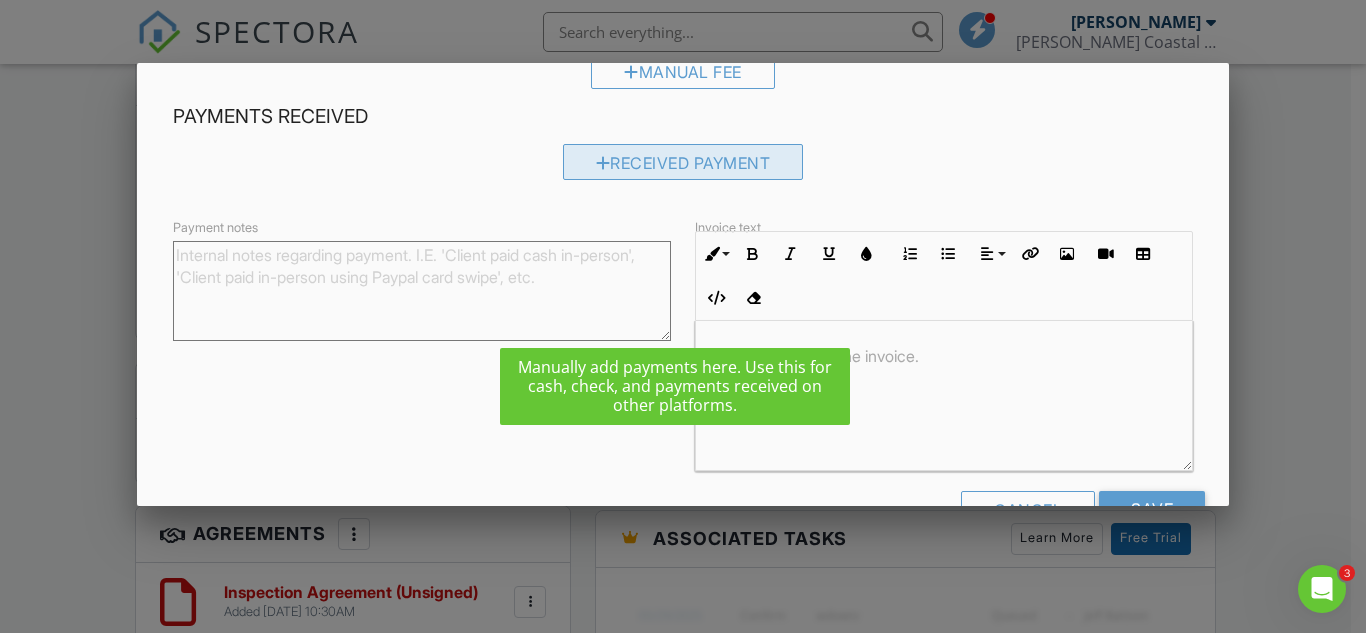 scroll, scrollTop: 513, scrollLeft: 0, axis: vertical 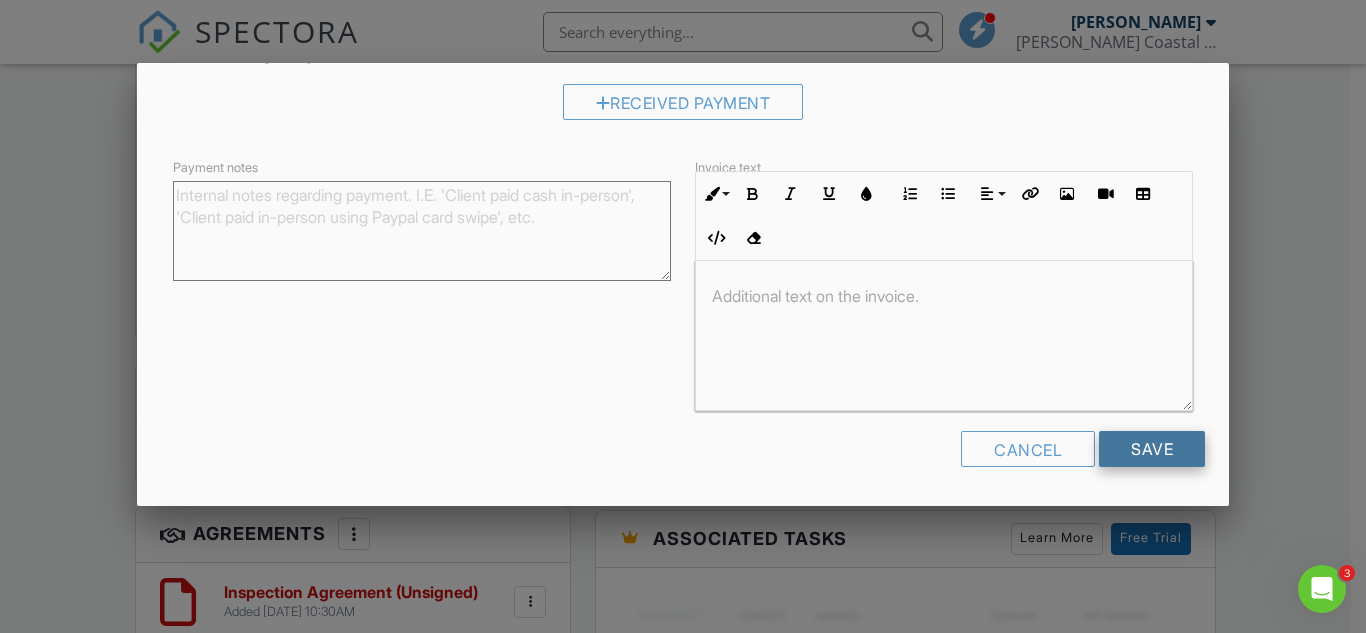 type on "175" 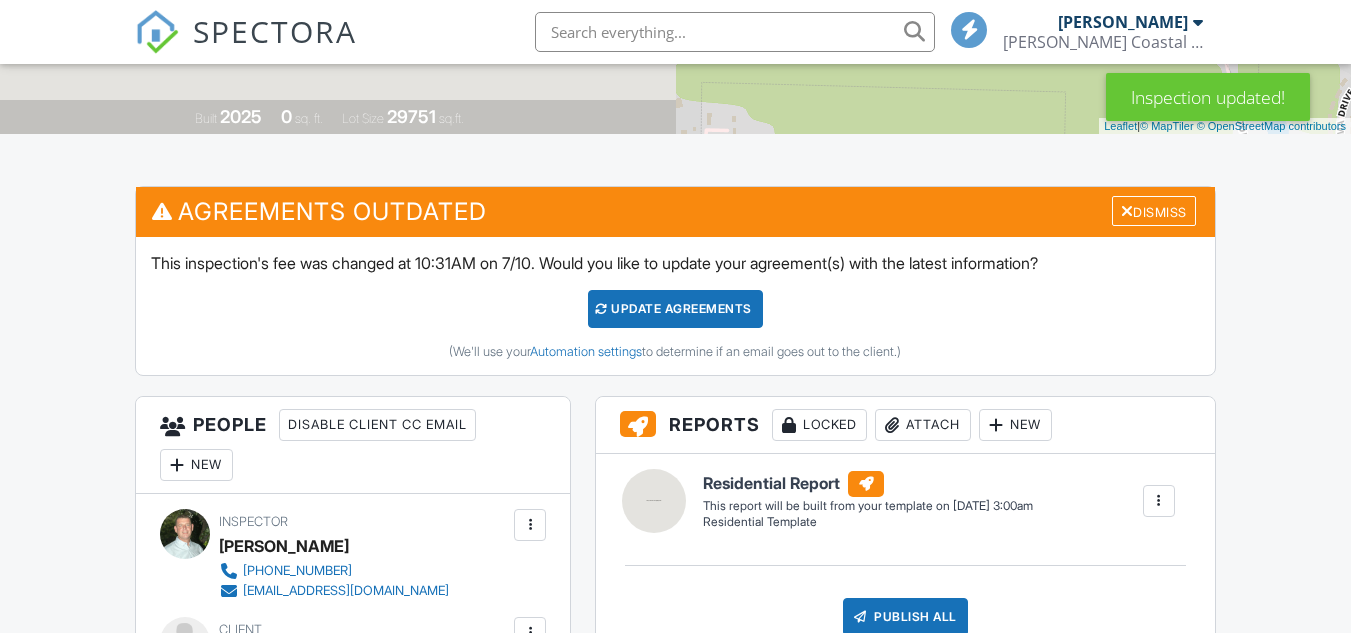 scroll, scrollTop: 400, scrollLeft: 0, axis: vertical 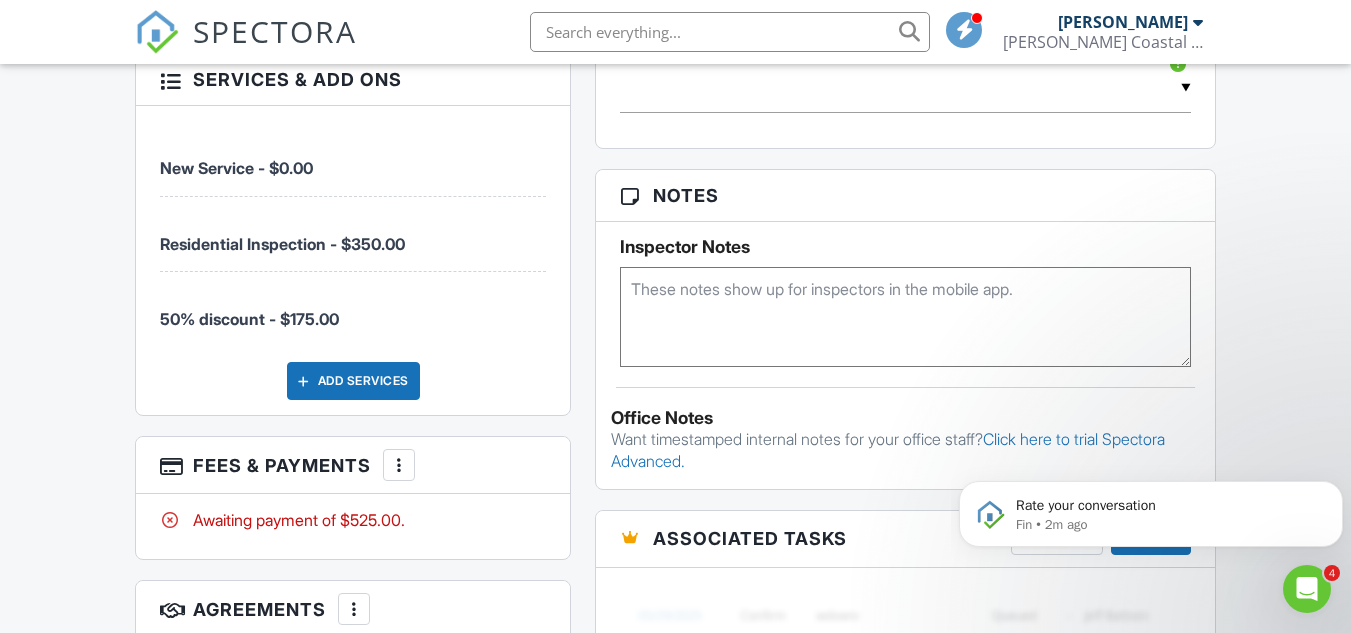 click on "Services & Add ons" at bounding box center (353, 80) 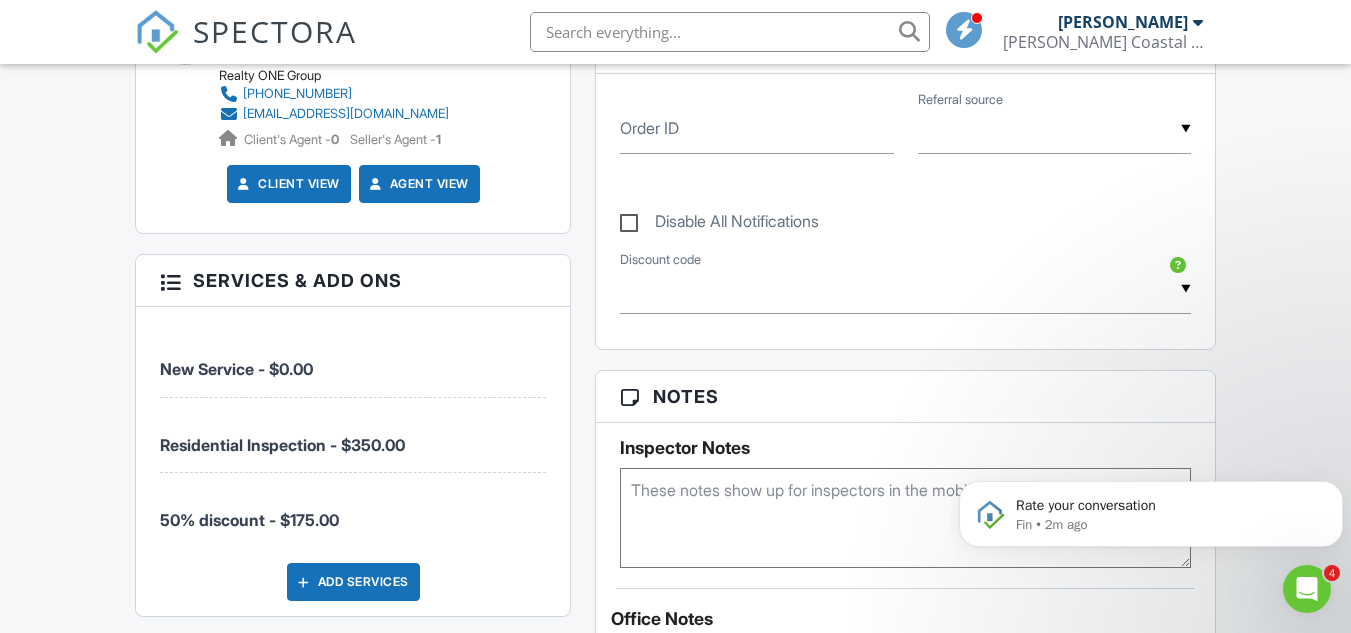 scroll, scrollTop: 1200, scrollLeft: 0, axis: vertical 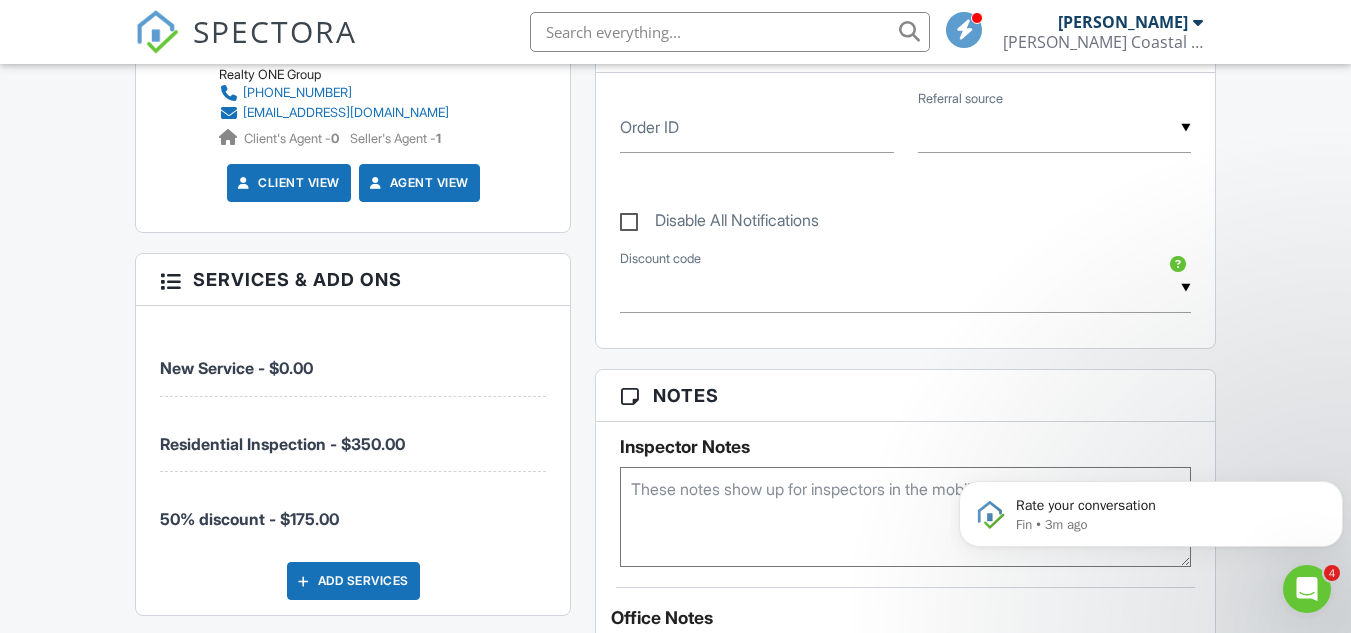 click 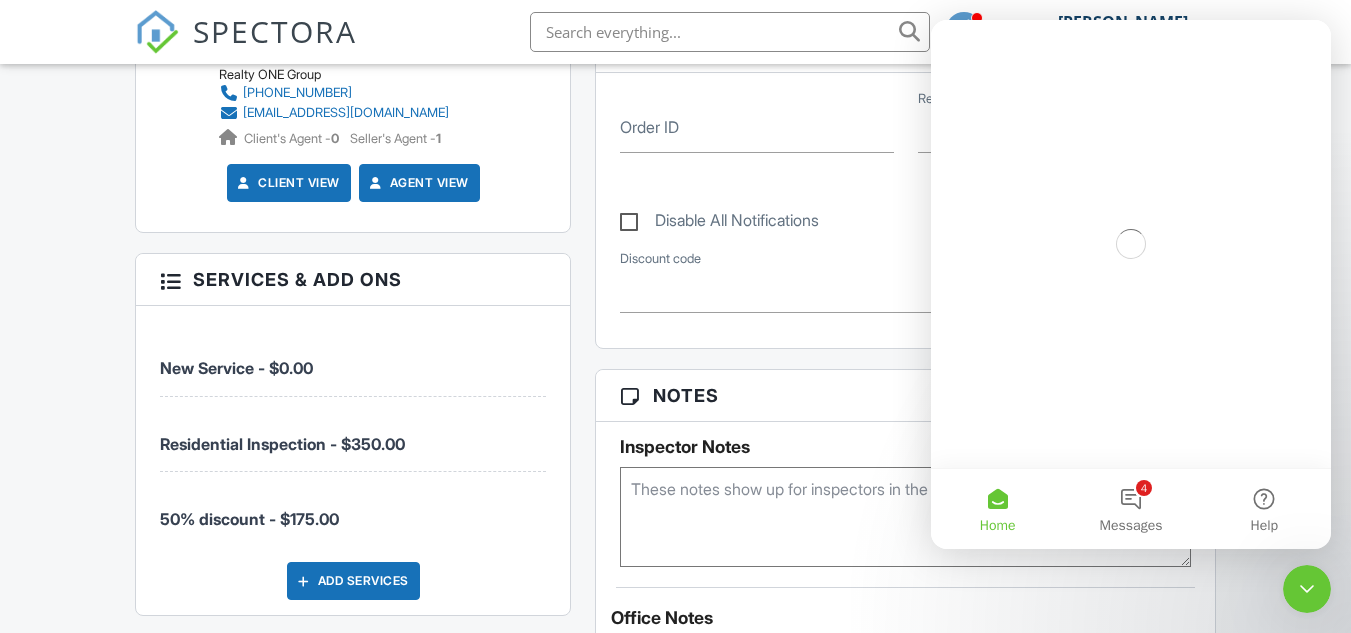 scroll, scrollTop: 0, scrollLeft: 0, axis: both 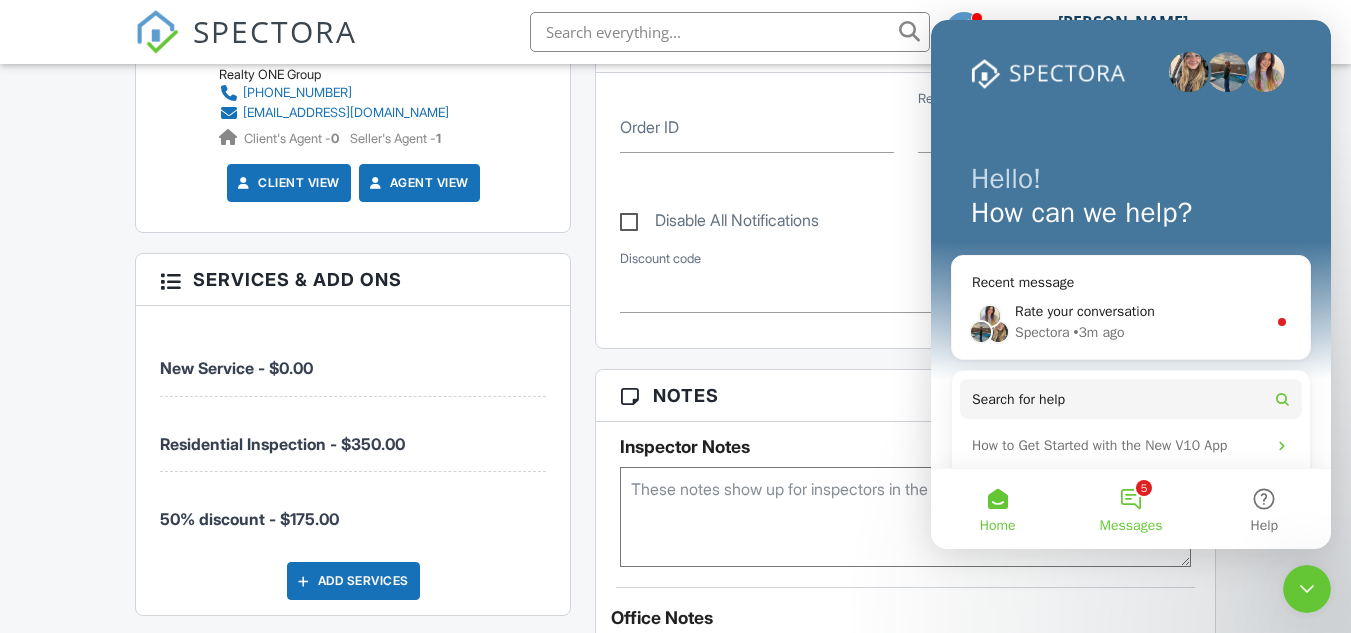 click on "5 Messages" at bounding box center (1130, 509) 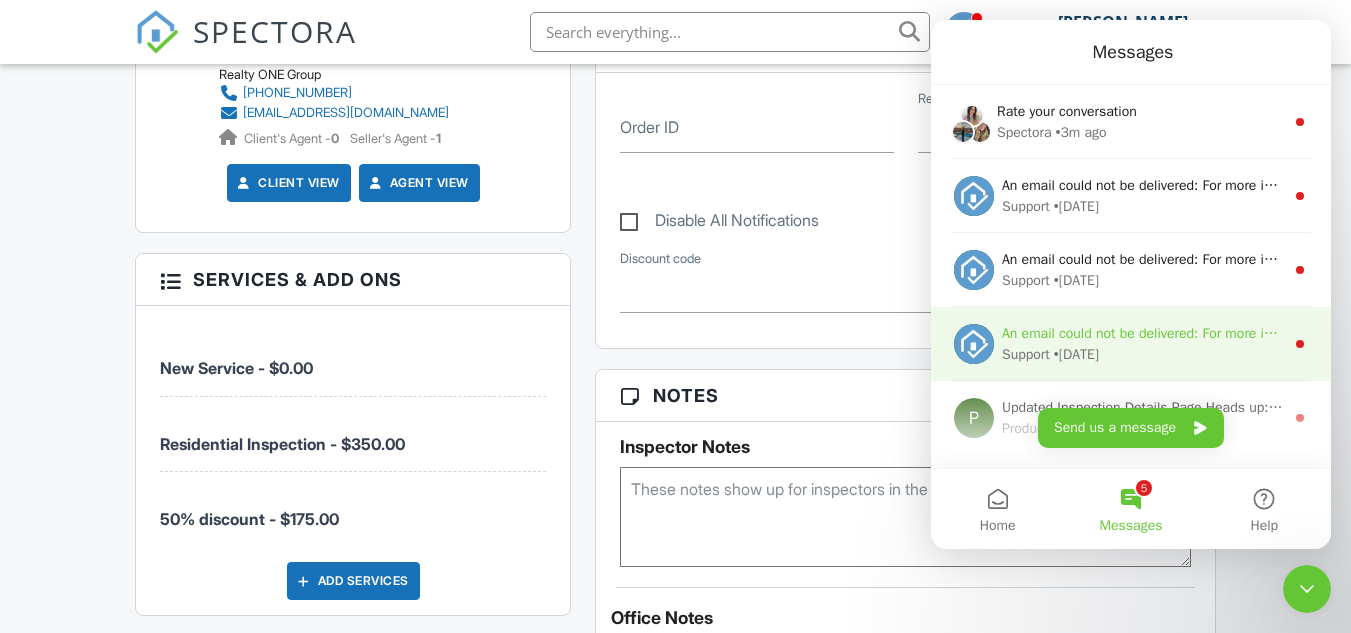 scroll, scrollTop: 141, scrollLeft: 0, axis: vertical 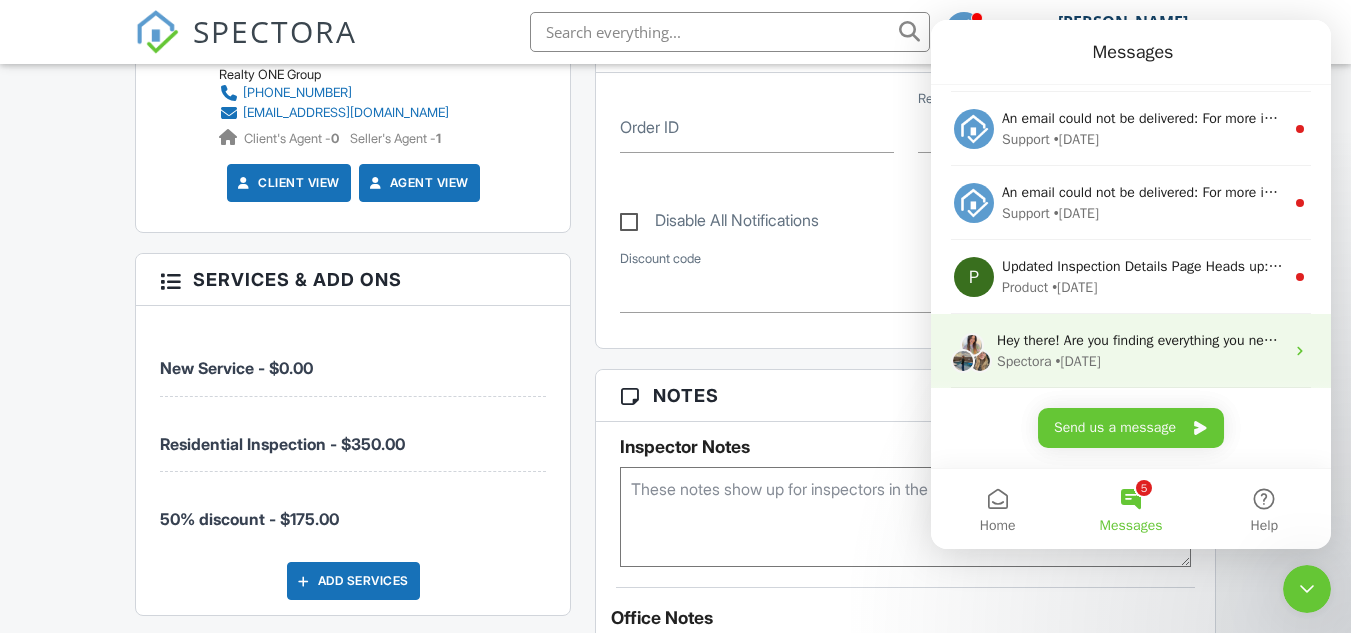 click on "Hey there! Are you finding everything you need as you're looking around? 👀" at bounding box center (1229, 340) 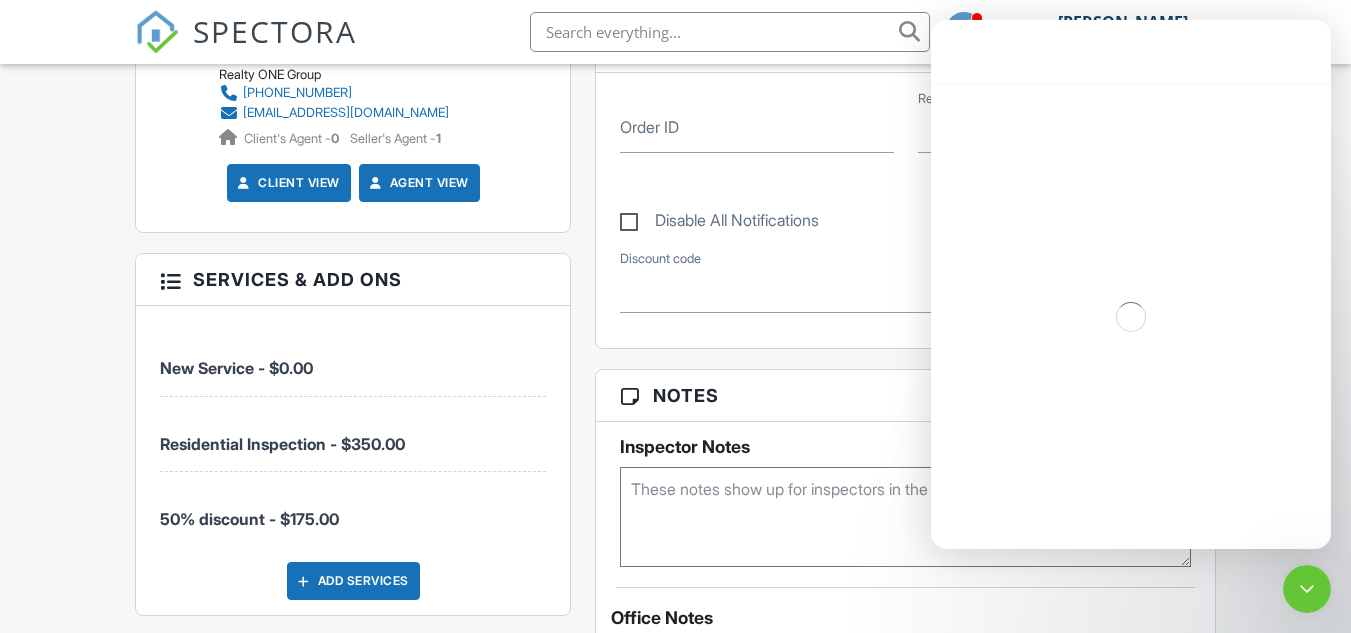 scroll, scrollTop: 60, scrollLeft: 0, axis: vertical 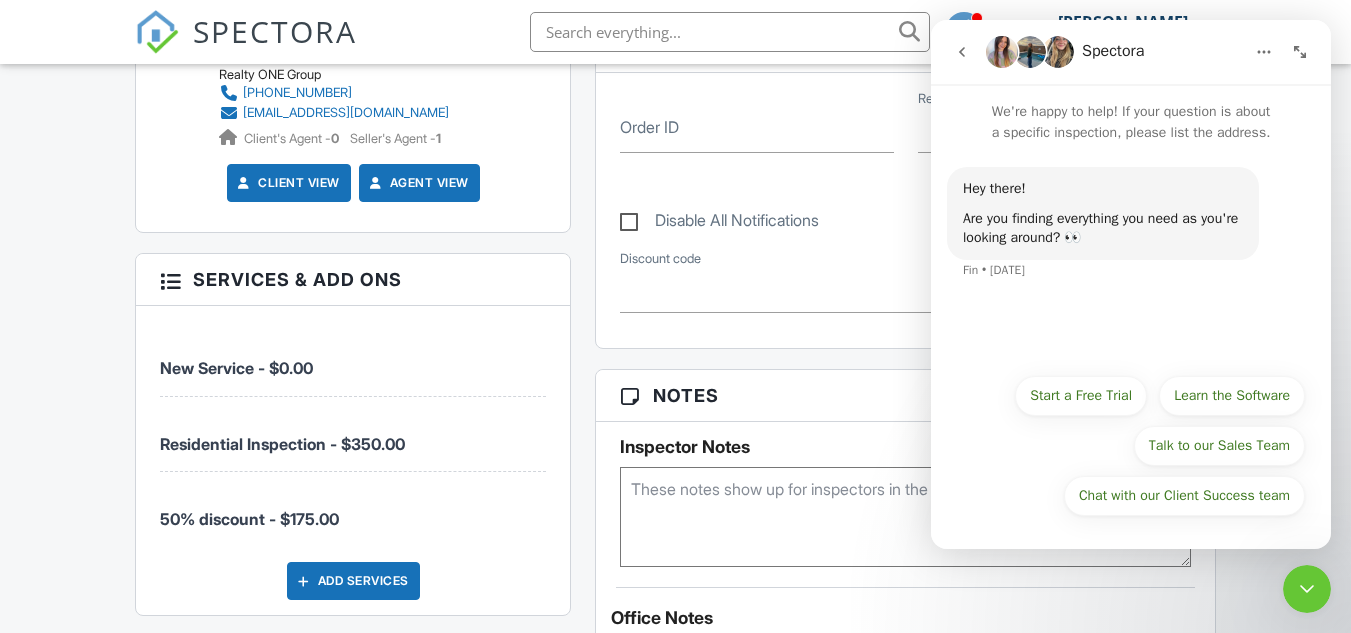 click 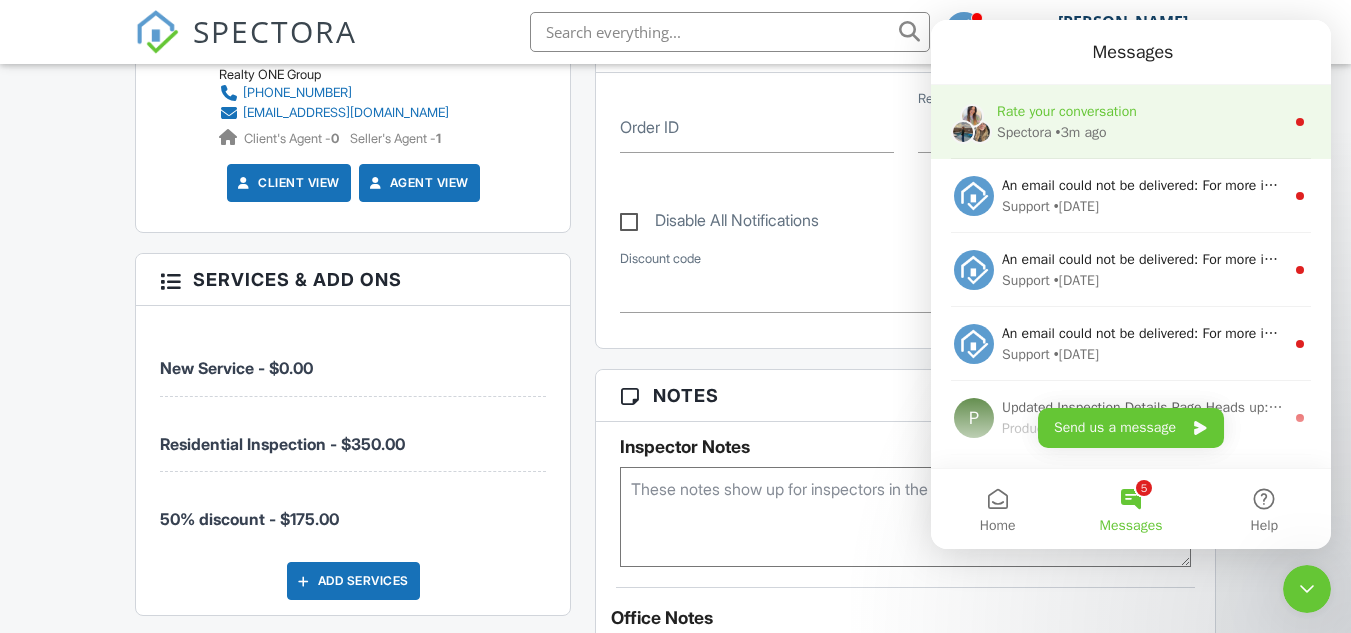 click on "•  3m ago" at bounding box center (1081, 132) 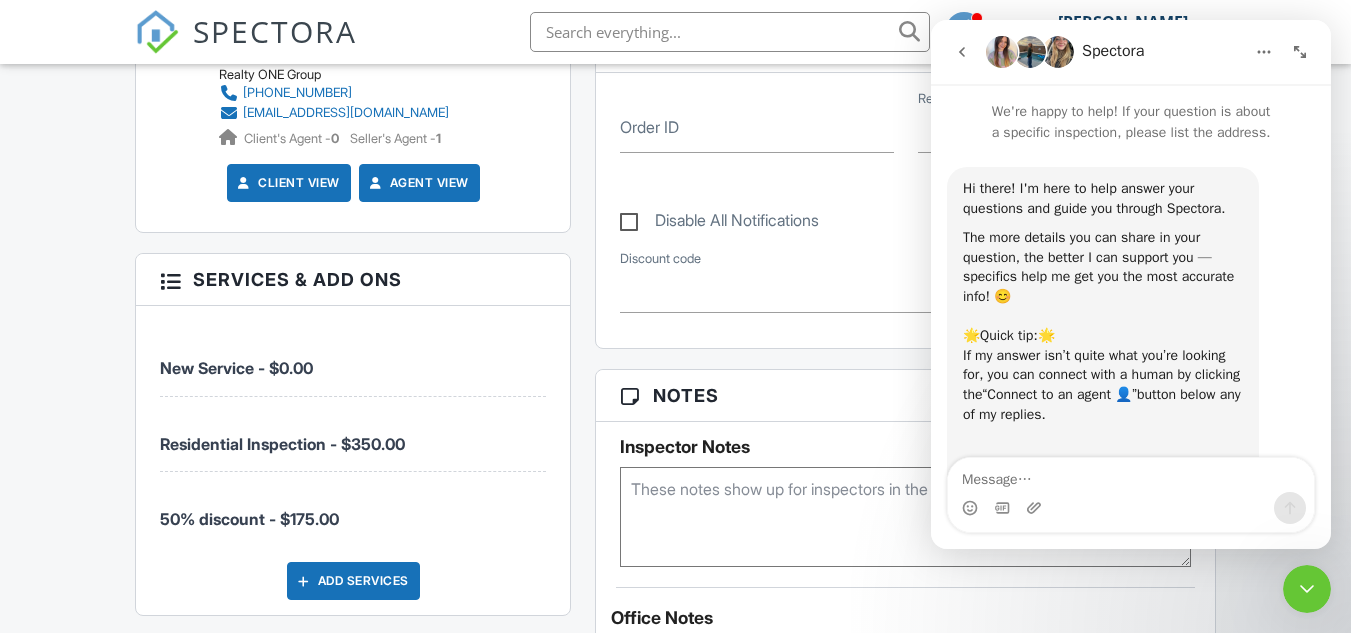 scroll, scrollTop: 3, scrollLeft: 0, axis: vertical 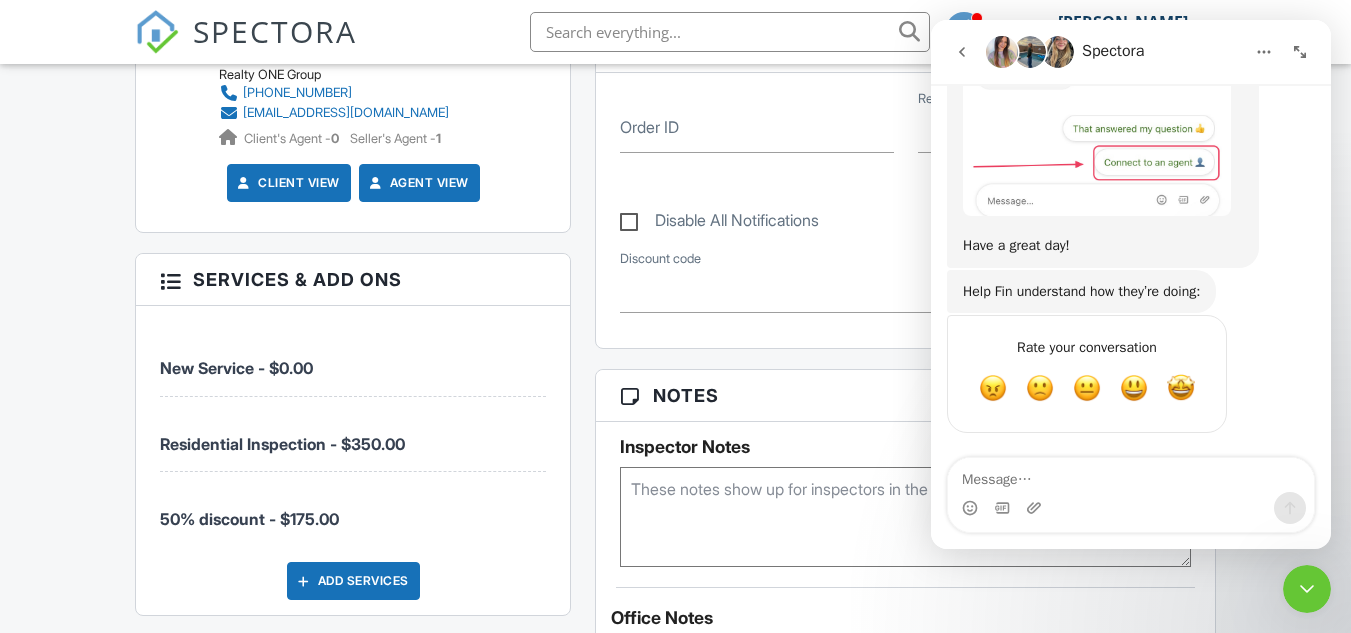 click on "Services & Add ons" at bounding box center [353, 280] 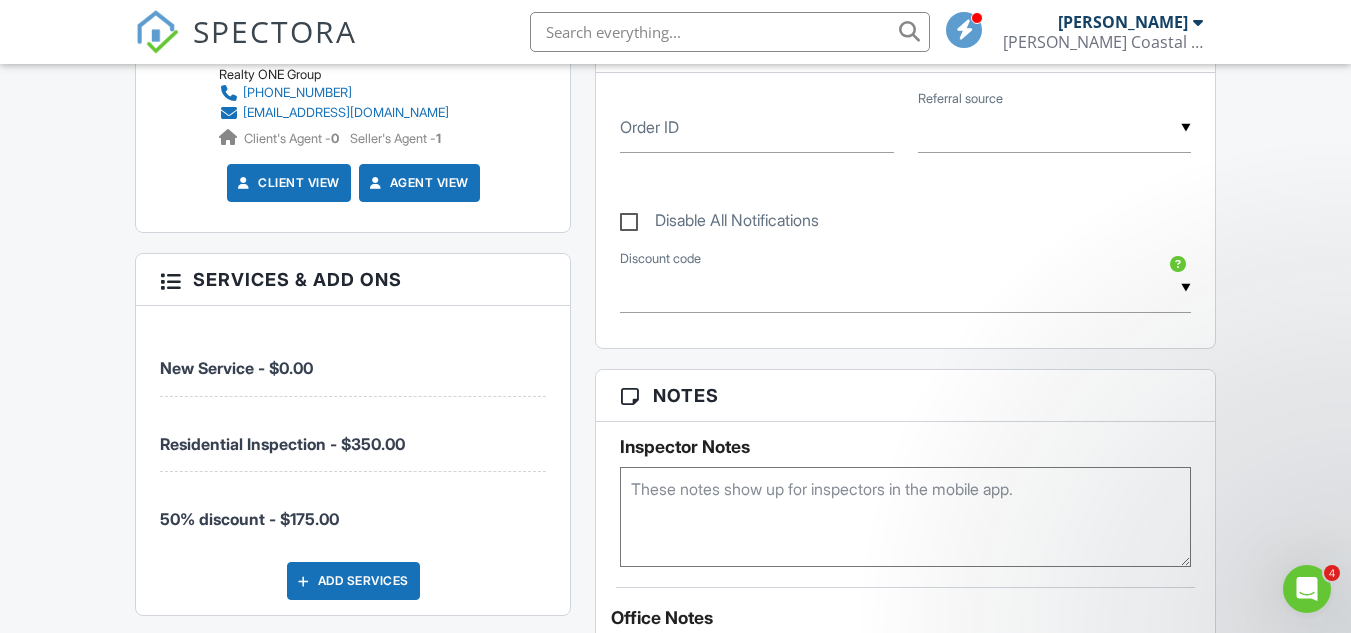 scroll, scrollTop: 0, scrollLeft: 0, axis: both 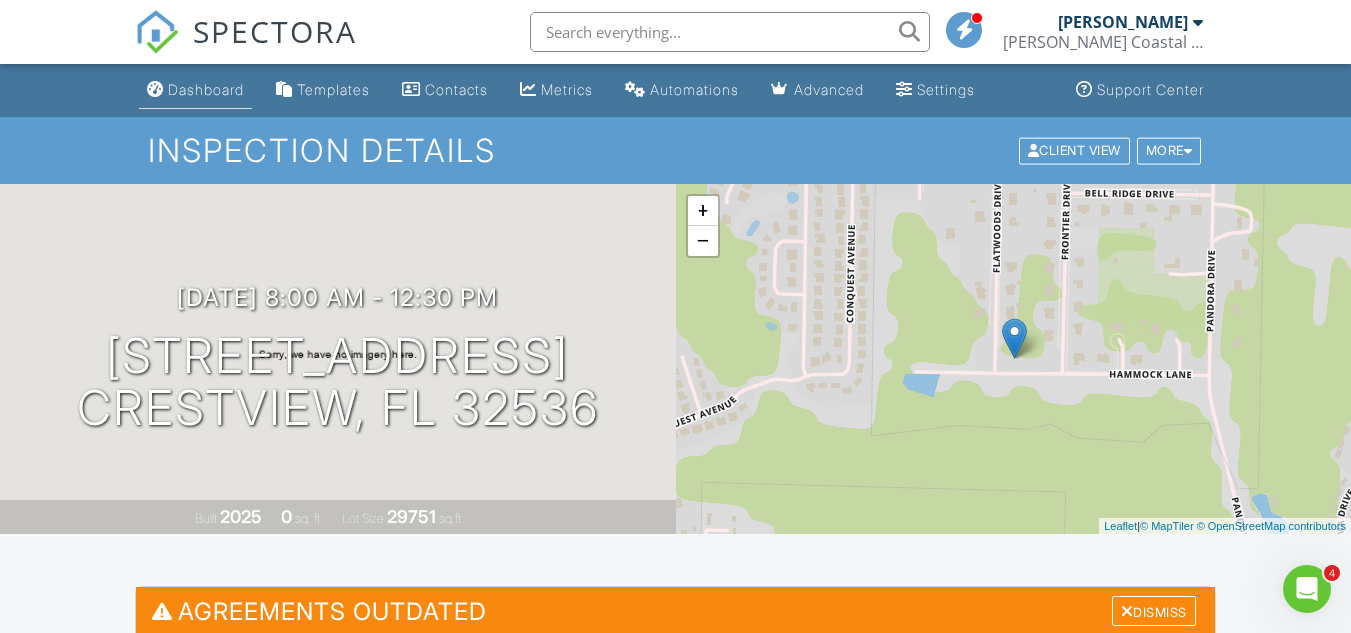 click on "Dashboard" at bounding box center [206, 89] 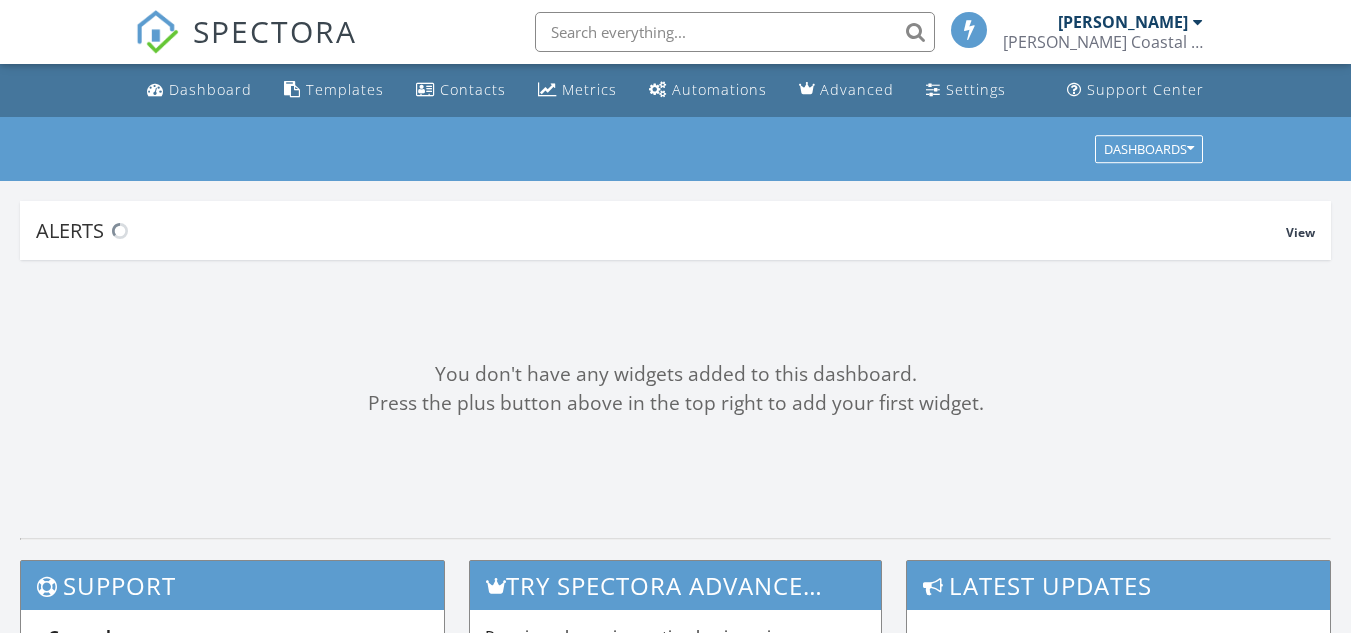 scroll, scrollTop: 0, scrollLeft: 0, axis: both 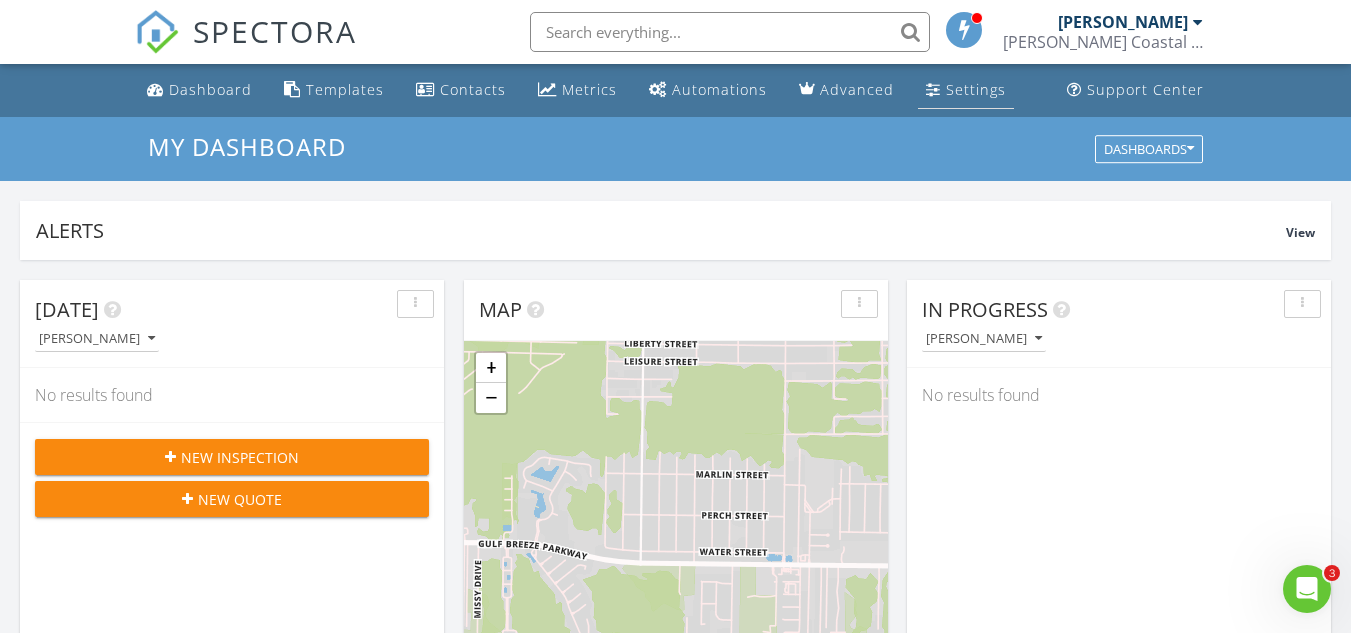 click on "Settings" at bounding box center [966, 90] 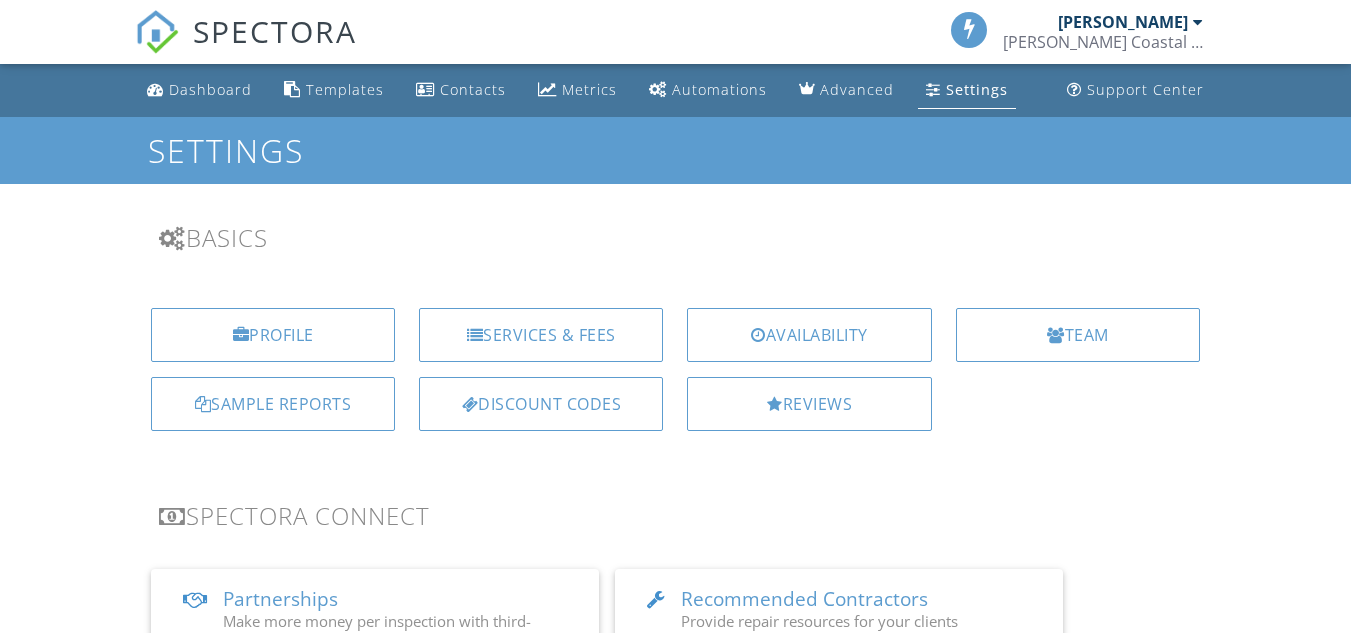 scroll, scrollTop: 0, scrollLeft: 0, axis: both 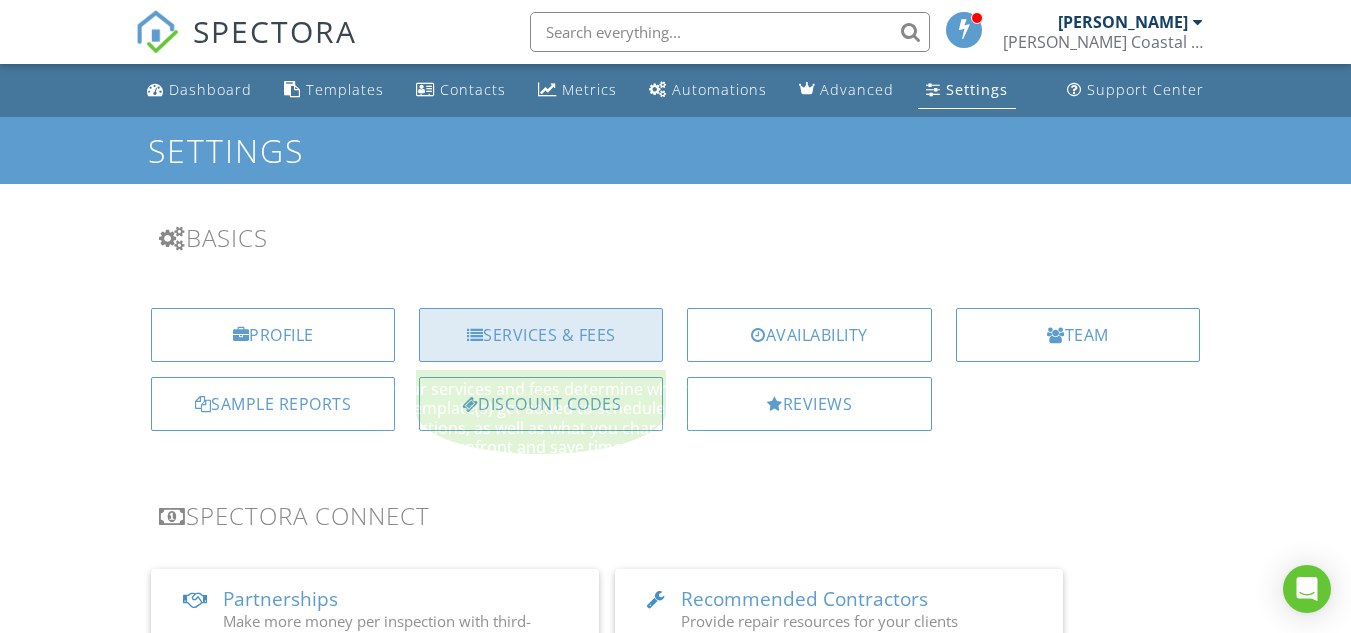 click on "Services & Fees" at bounding box center (541, 335) 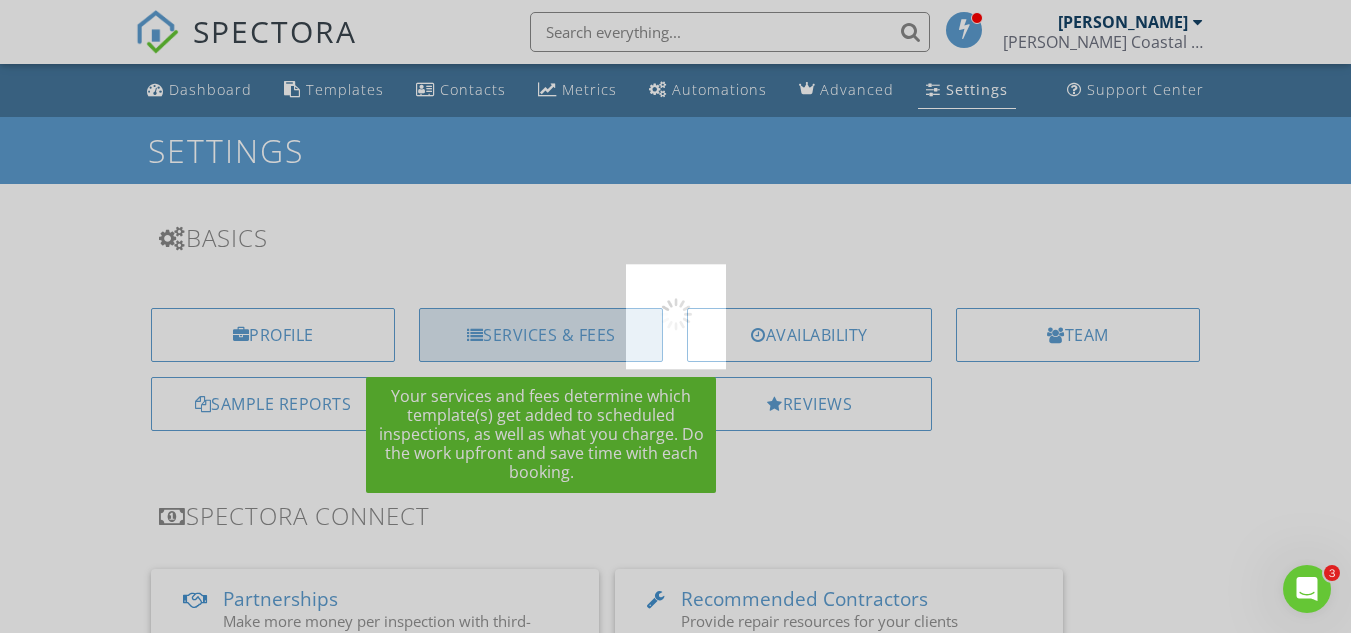 scroll, scrollTop: 0, scrollLeft: 0, axis: both 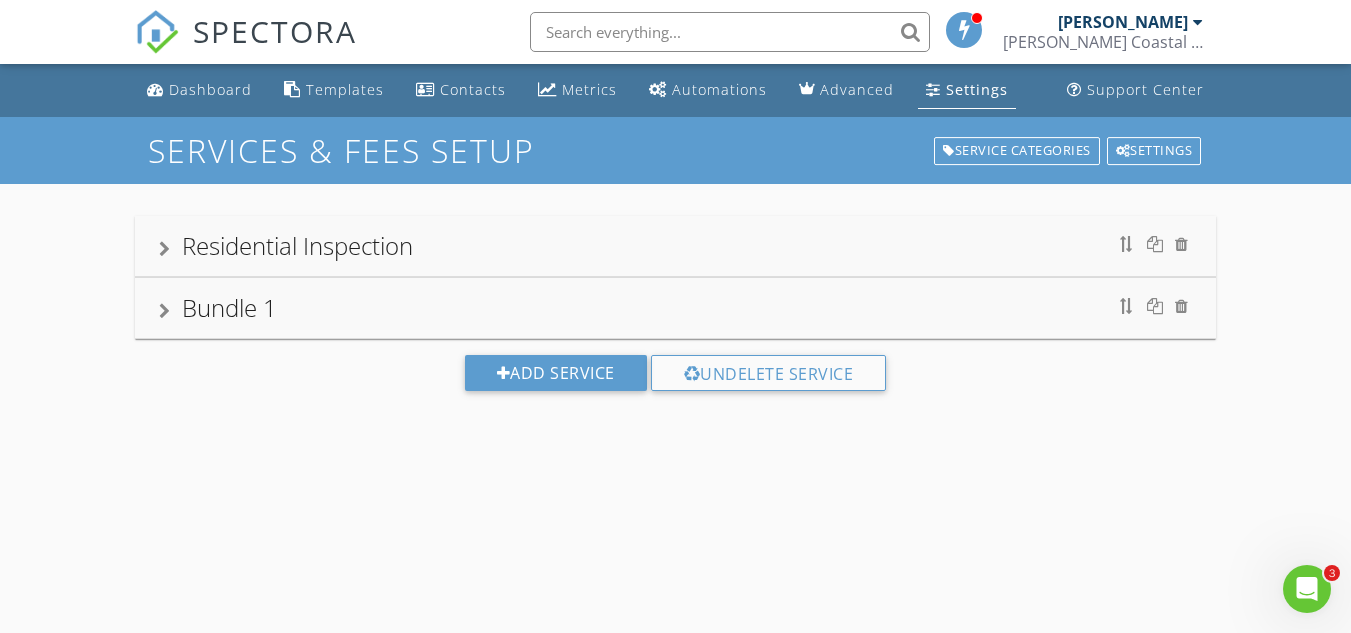 click on "Residential Inspection" at bounding box center (297, 245) 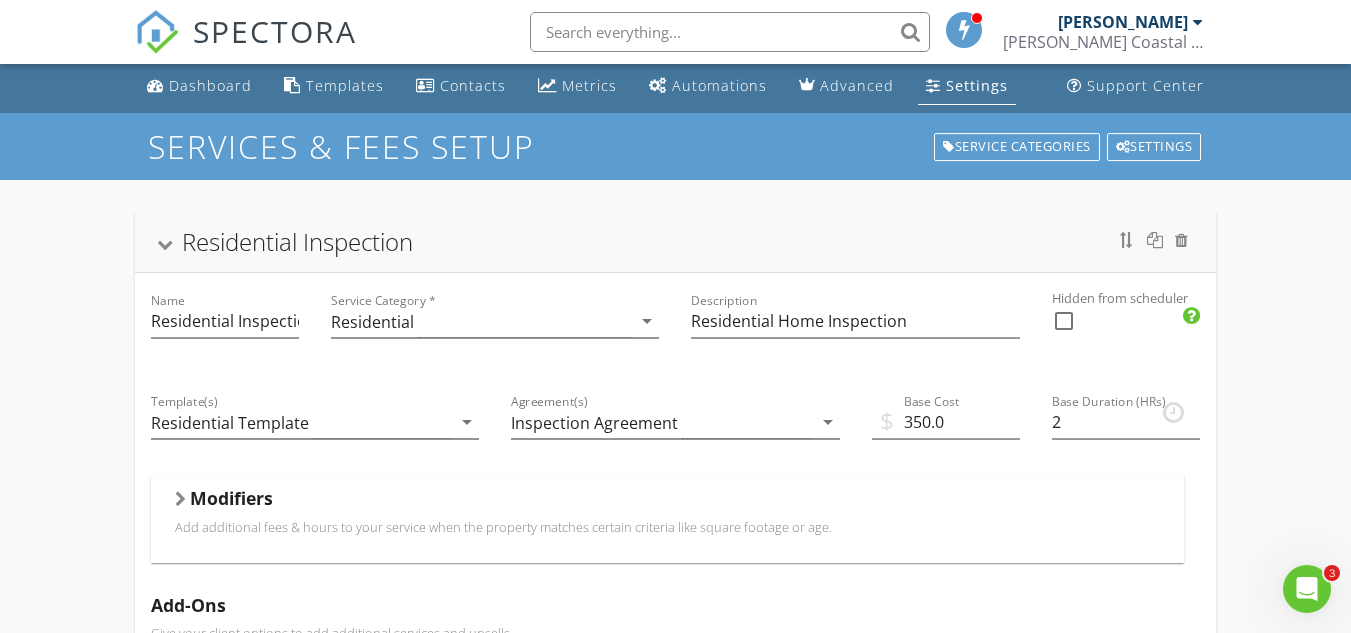 scroll, scrollTop: 0, scrollLeft: 0, axis: both 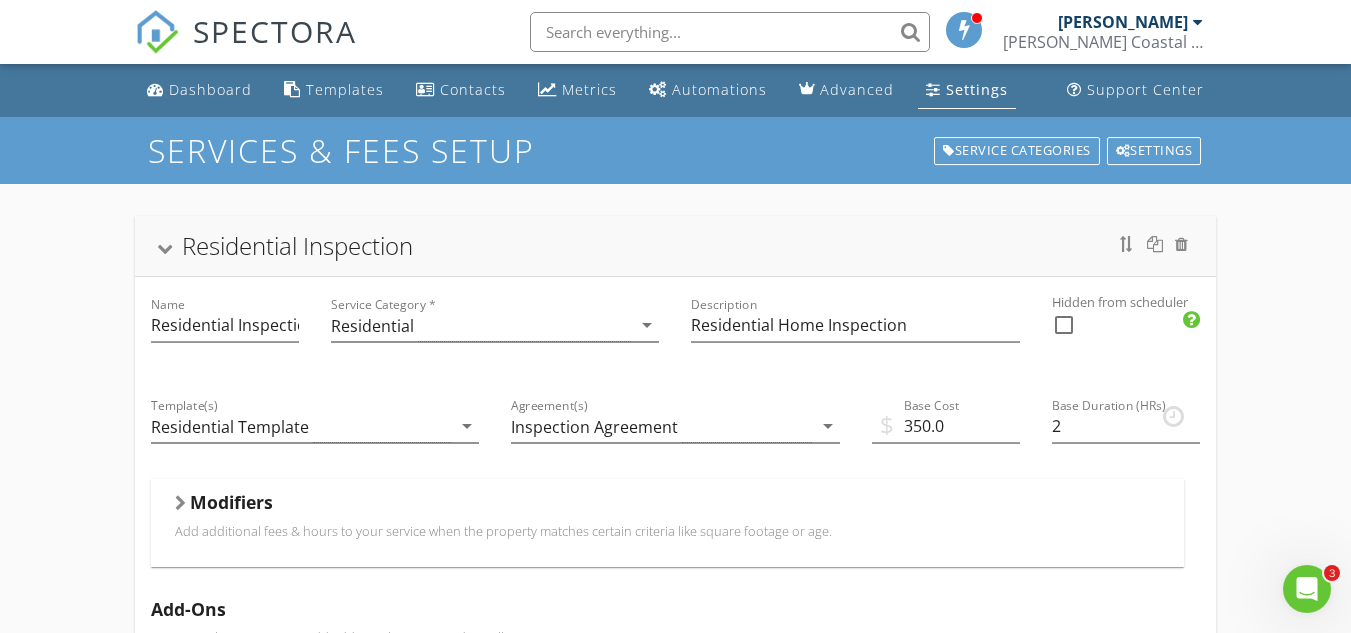 click 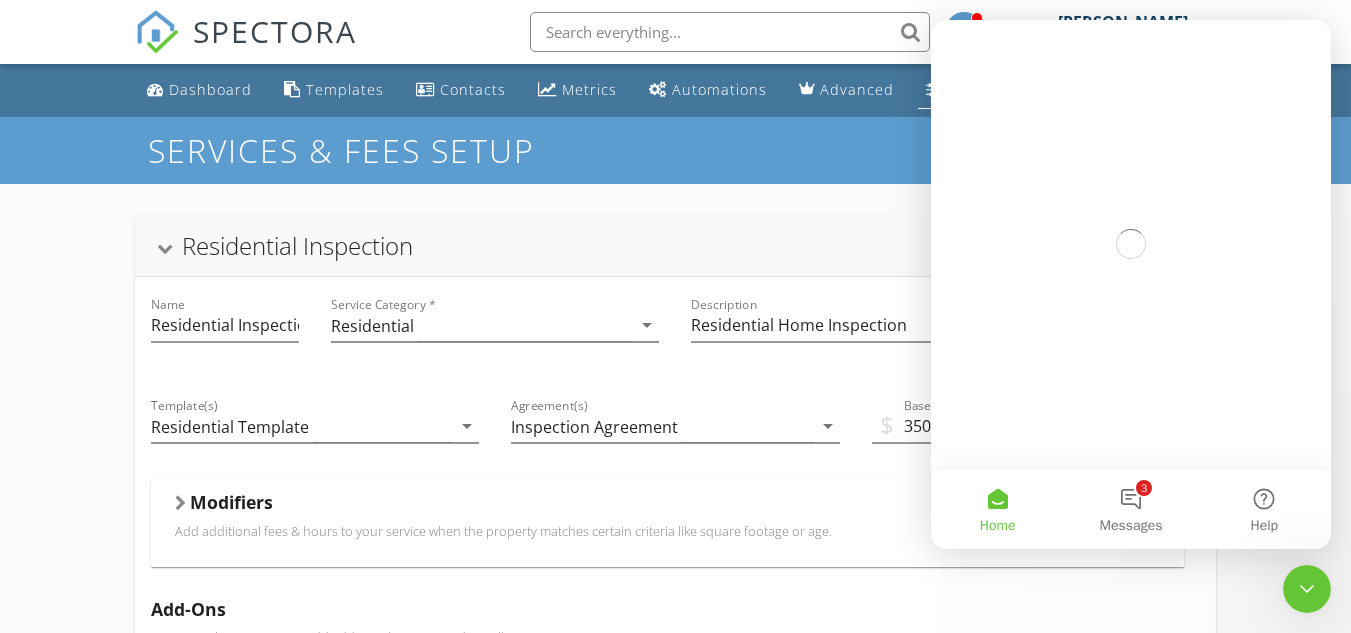 scroll, scrollTop: 0, scrollLeft: 0, axis: both 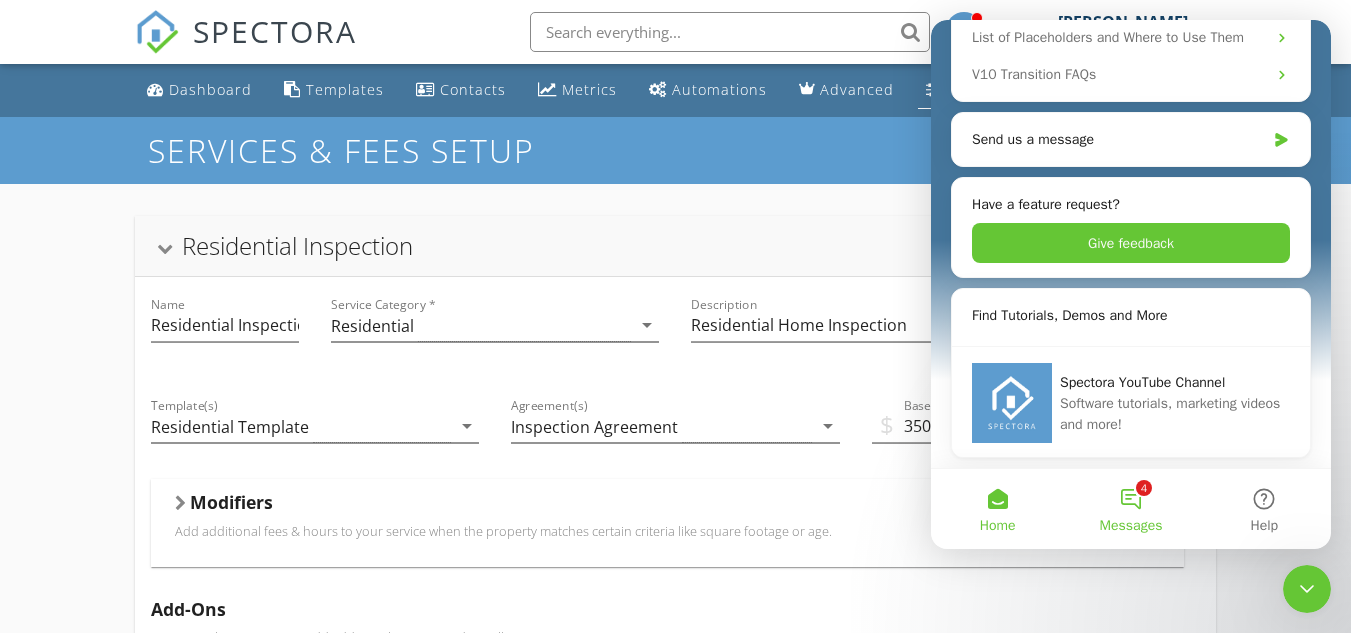 click on "4 Messages" at bounding box center (1130, 509) 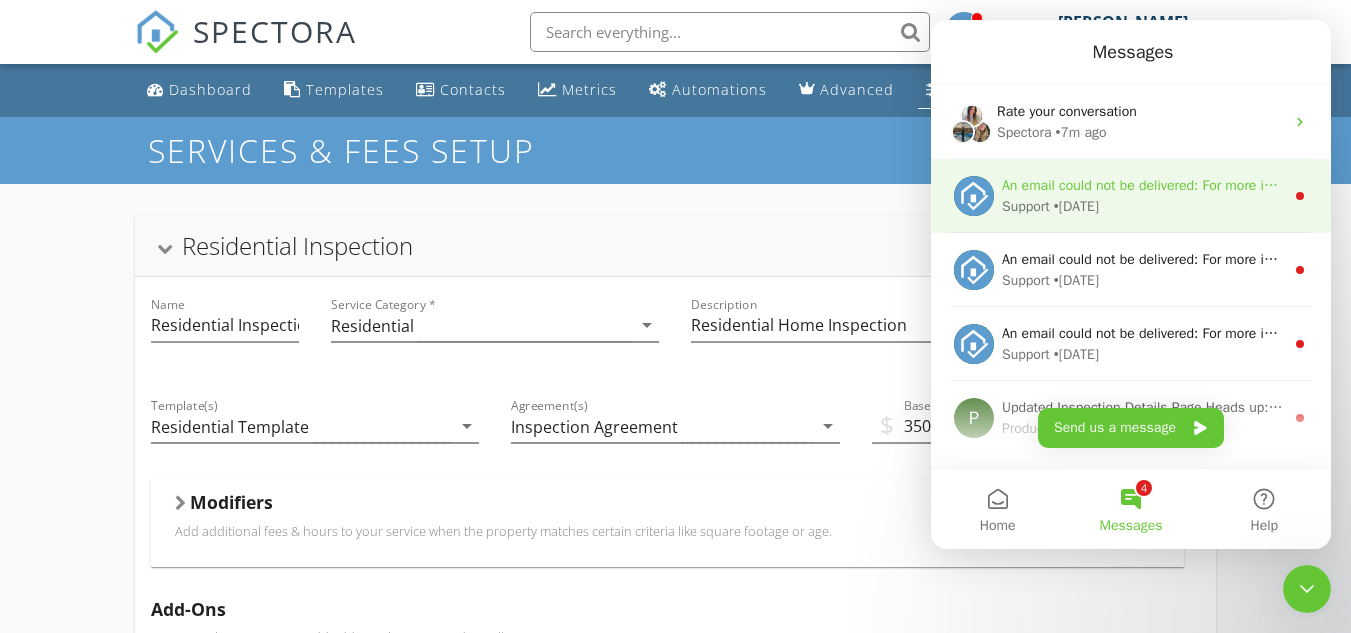 click on "Support •  2w ago" at bounding box center [1143, 206] 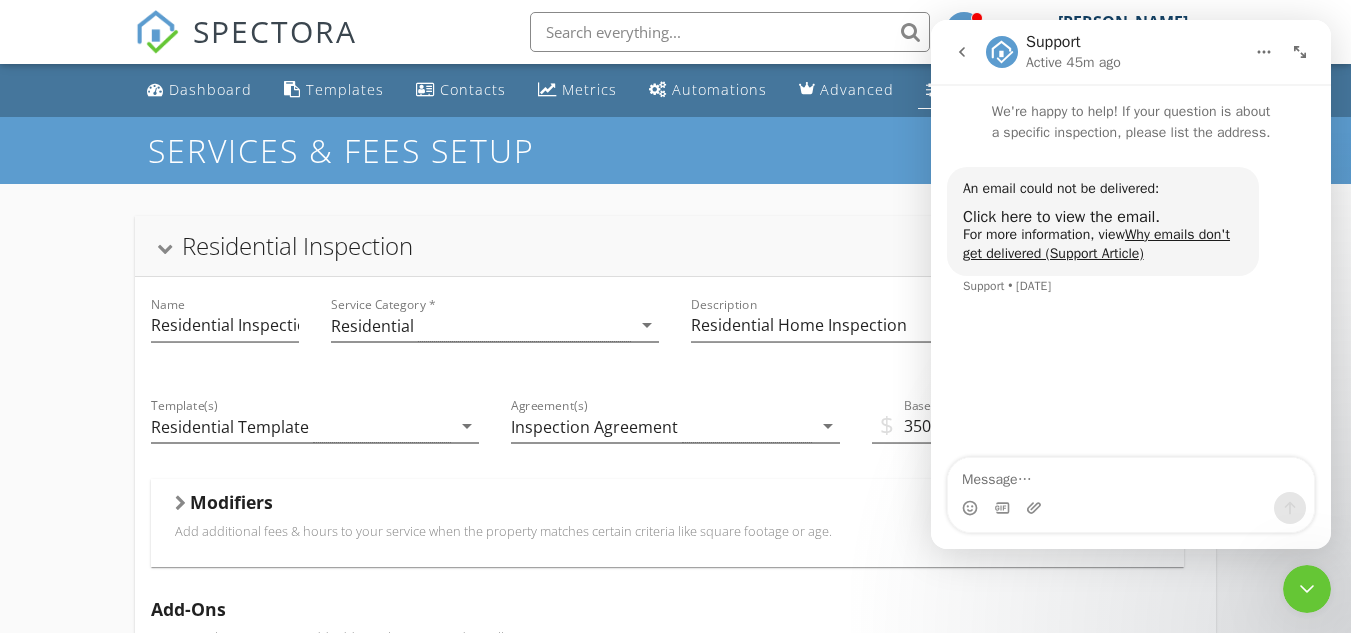 click at bounding box center [962, 52] 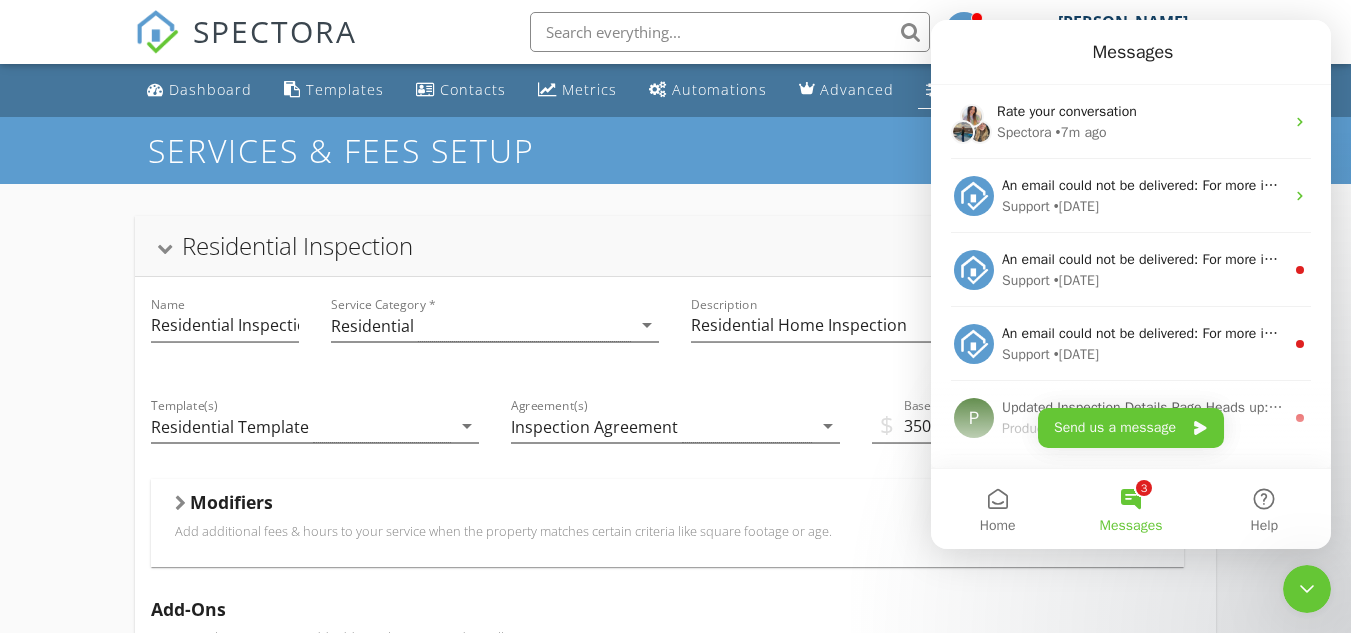 scroll, scrollTop: 0, scrollLeft: 0, axis: both 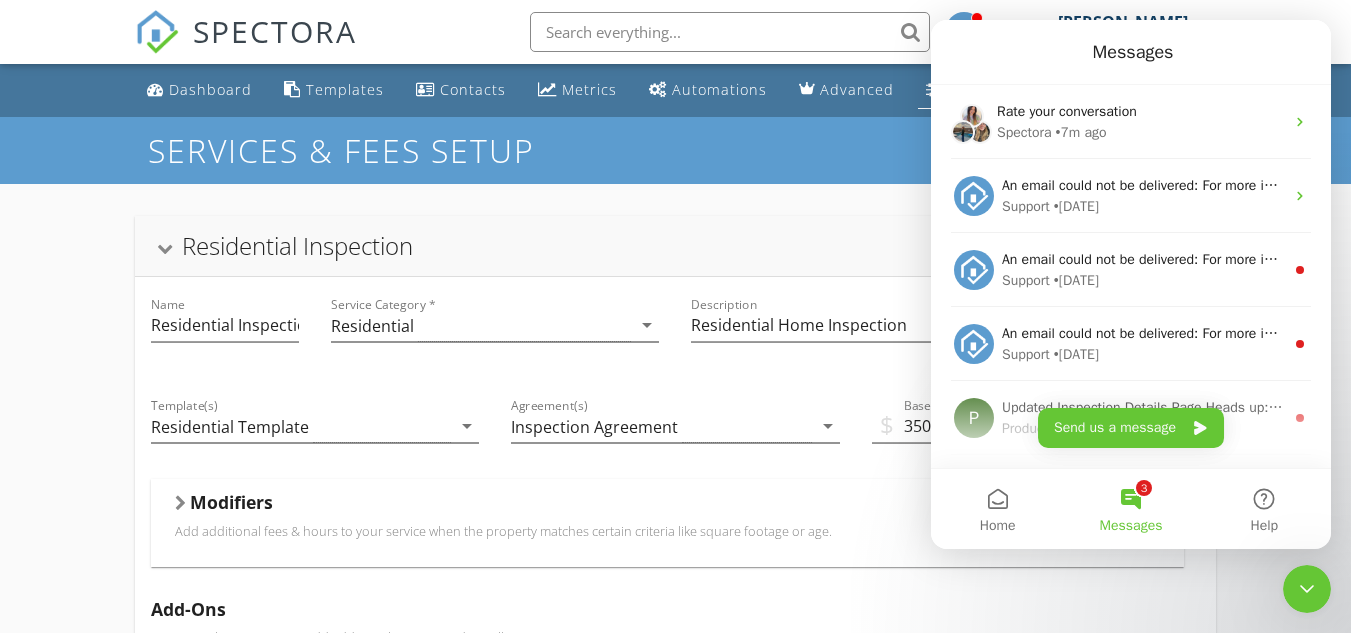 click on "Residential Inspection   Name Residential Inspection   Service Category * Residential arrow_drop_down   Description Residential Home Inspection   Hidden from scheduler   check_box_outline_blank     Template(s) Residential Template arrow_drop_down   Agreement(s) Inspection Agreement arrow_drop_down   $   Base Cost 350.0   Base Duration (HRs) 2               Modifiers
Add additional fees & hours to your service when the
property matches certain criteria like square footage or age.
Modifiers
Add-Ons
Give your client options to add additional services and upsells.
Add-On
Taxes
Add a percentage to the total for this service. Taxes are calculated
after all modifiers and add-ons are processed.
Tax
Partnership Offers
Select which company  enabled Partnerships .
check_box PODS" at bounding box center (675, 735) 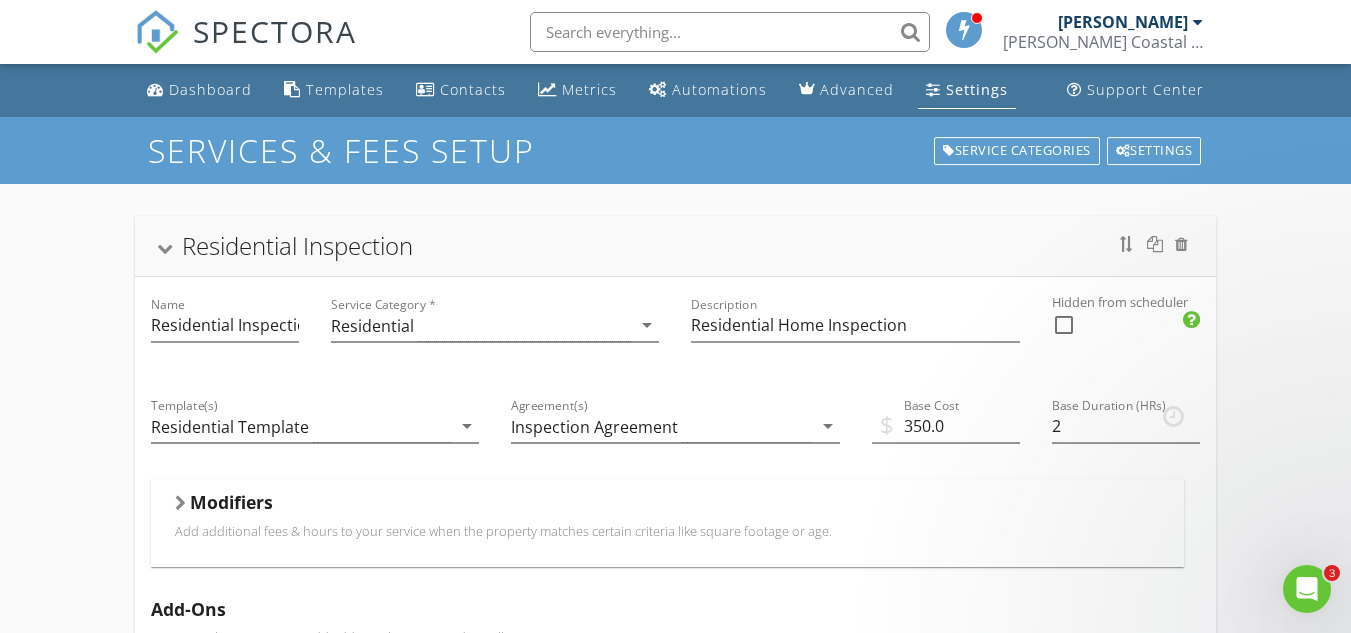 scroll, scrollTop: 0, scrollLeft: 0, axis: both 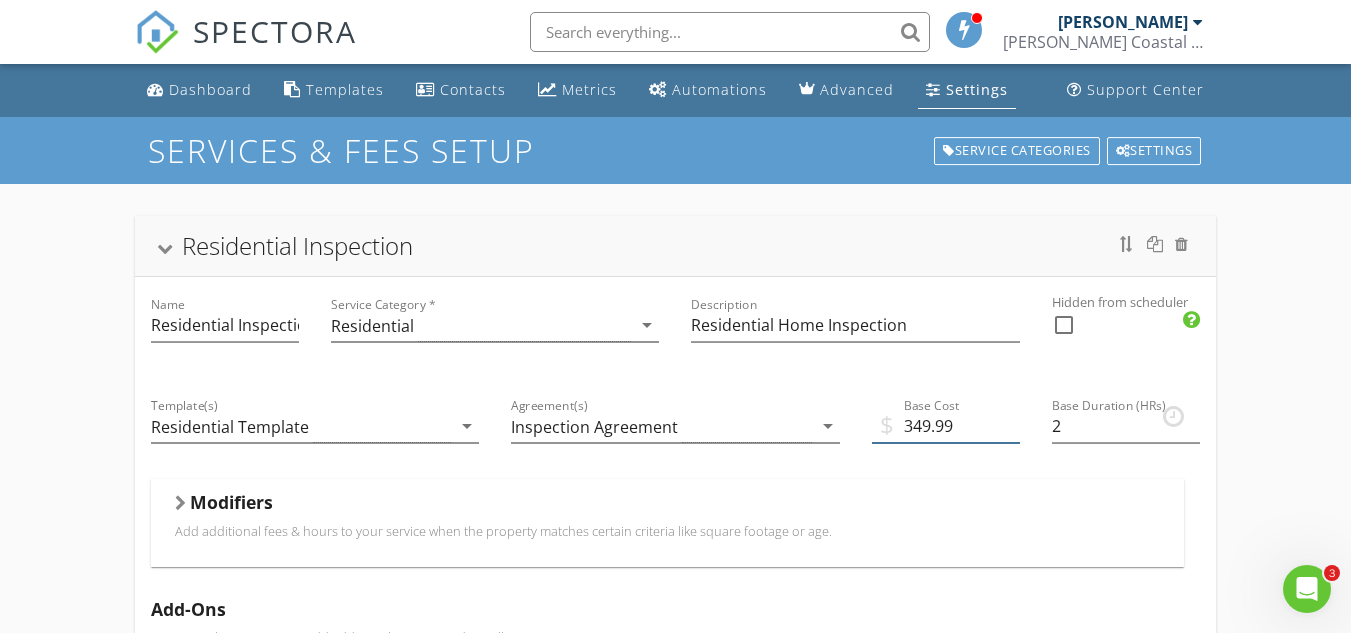click on "349.99" at bounding box center (946, 426) 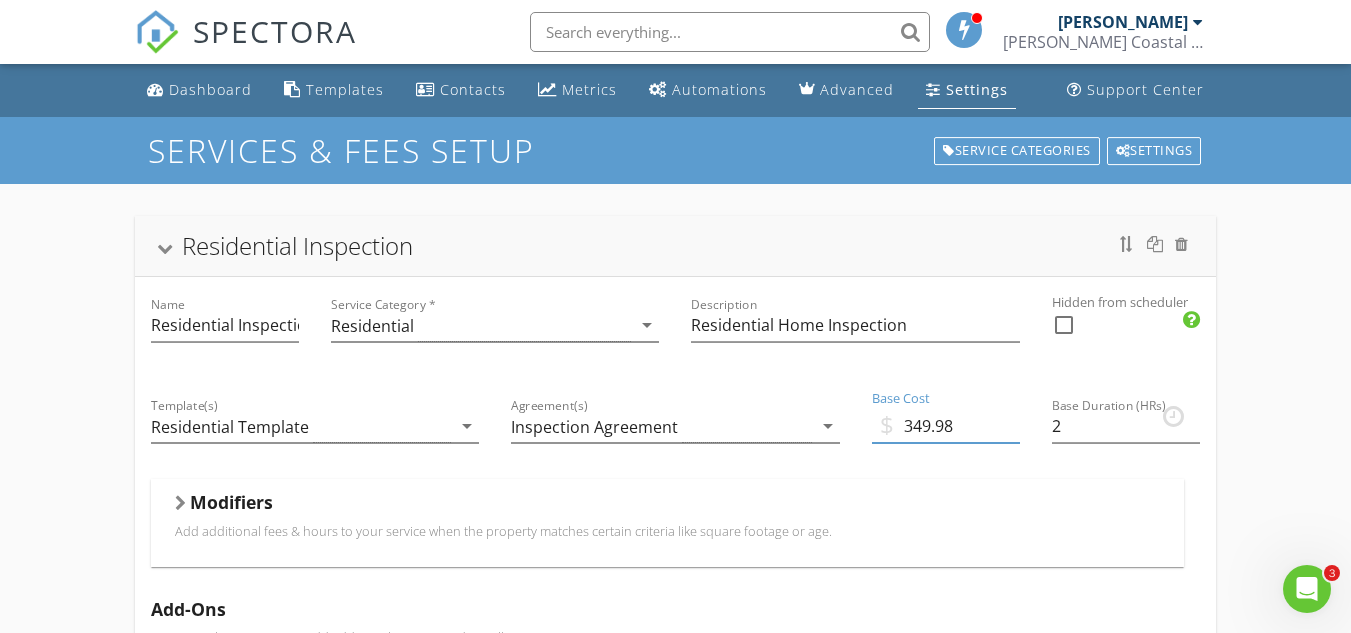 click on "349.98" at bounding box center (946, 426) 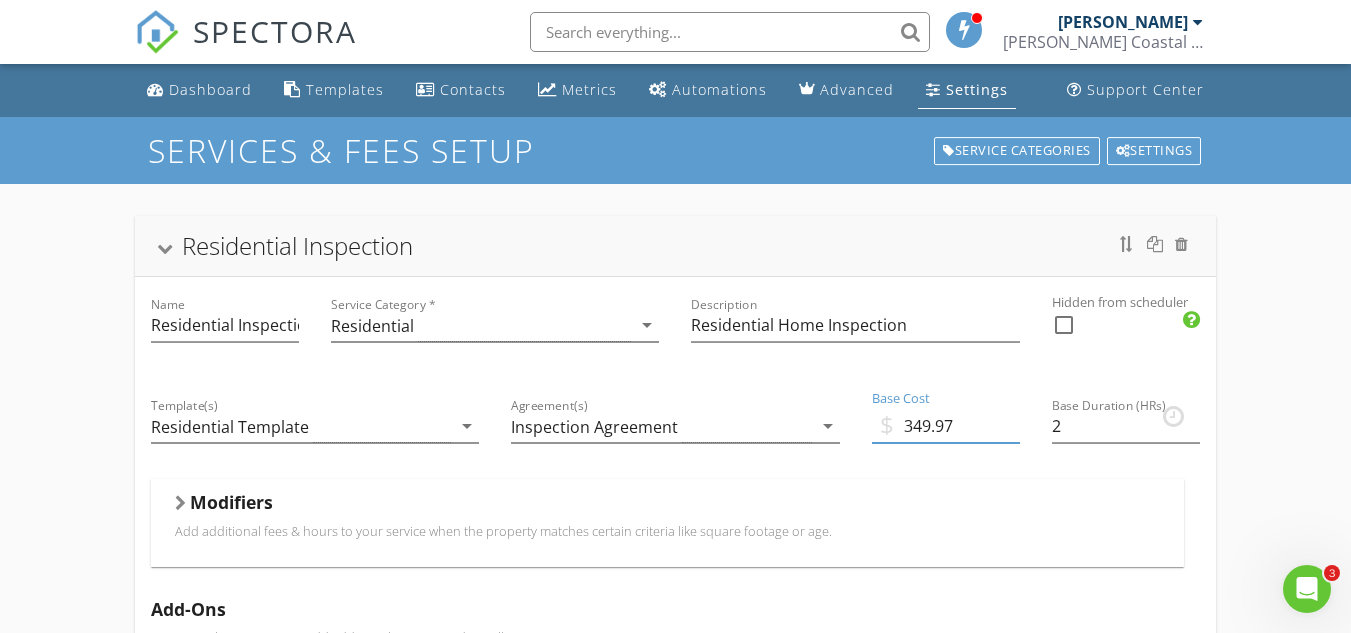 click on "349.97" at bounding box center (946, 426) 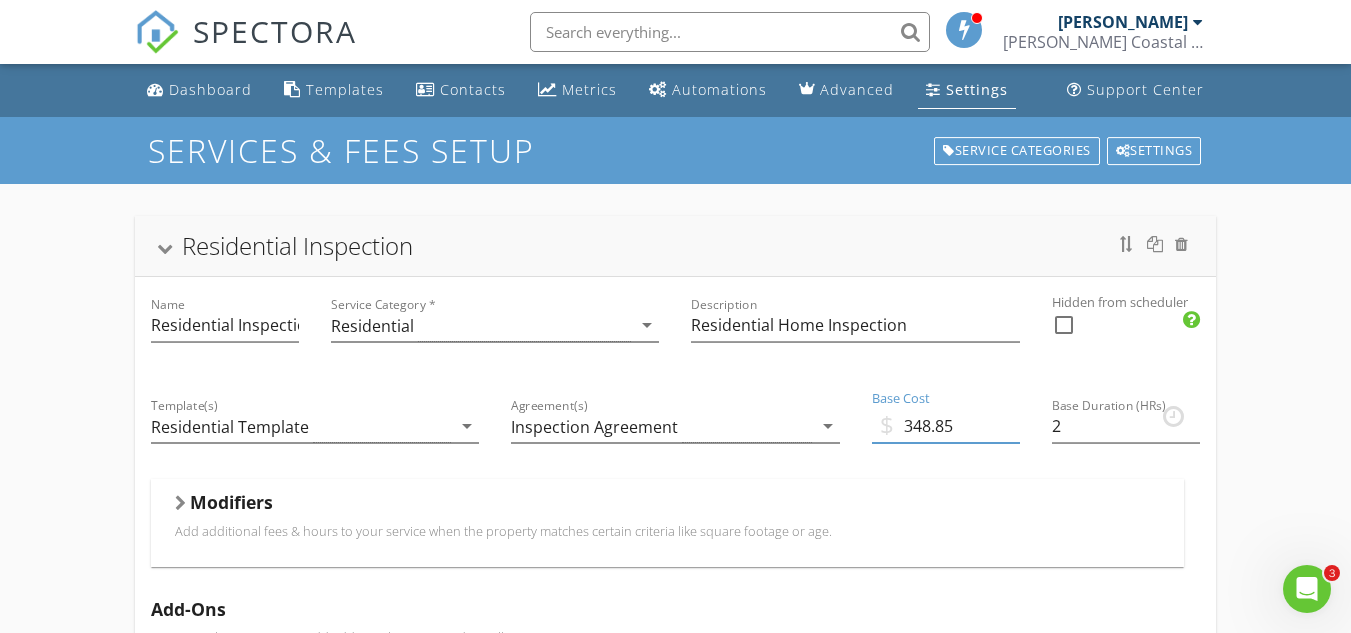 click on "348.85" at bounding box center (946, 426) 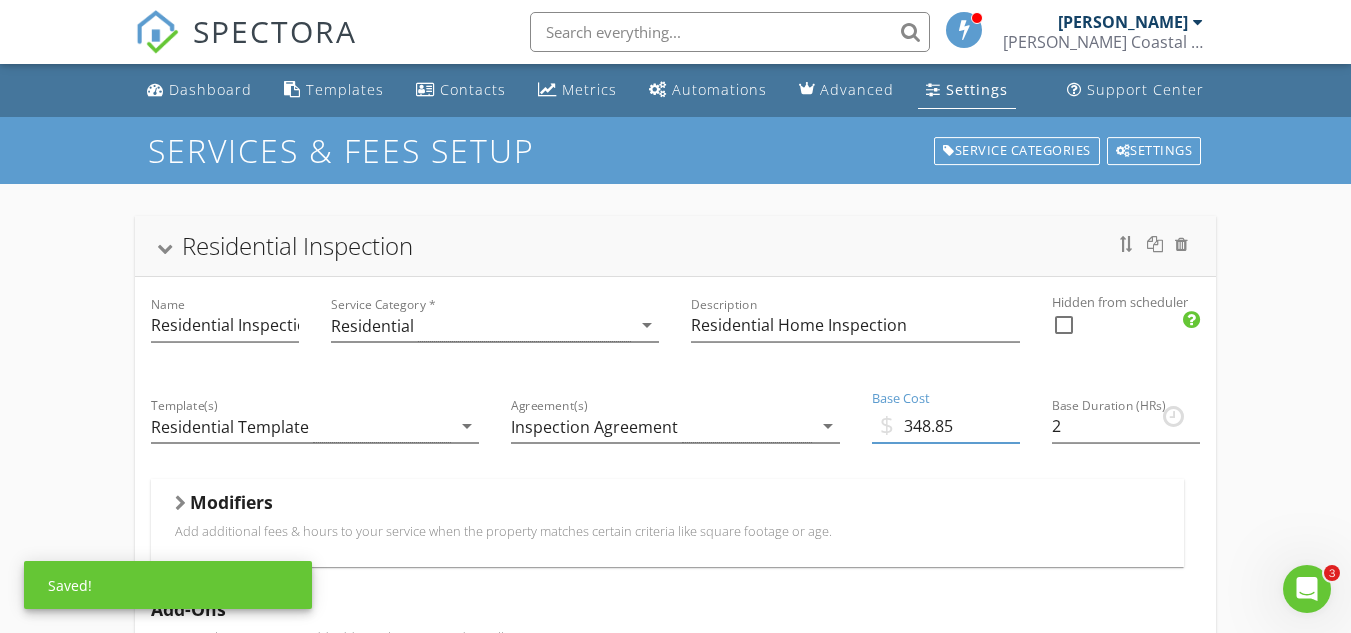 click on "348.85" at bounding box center (946, 426) 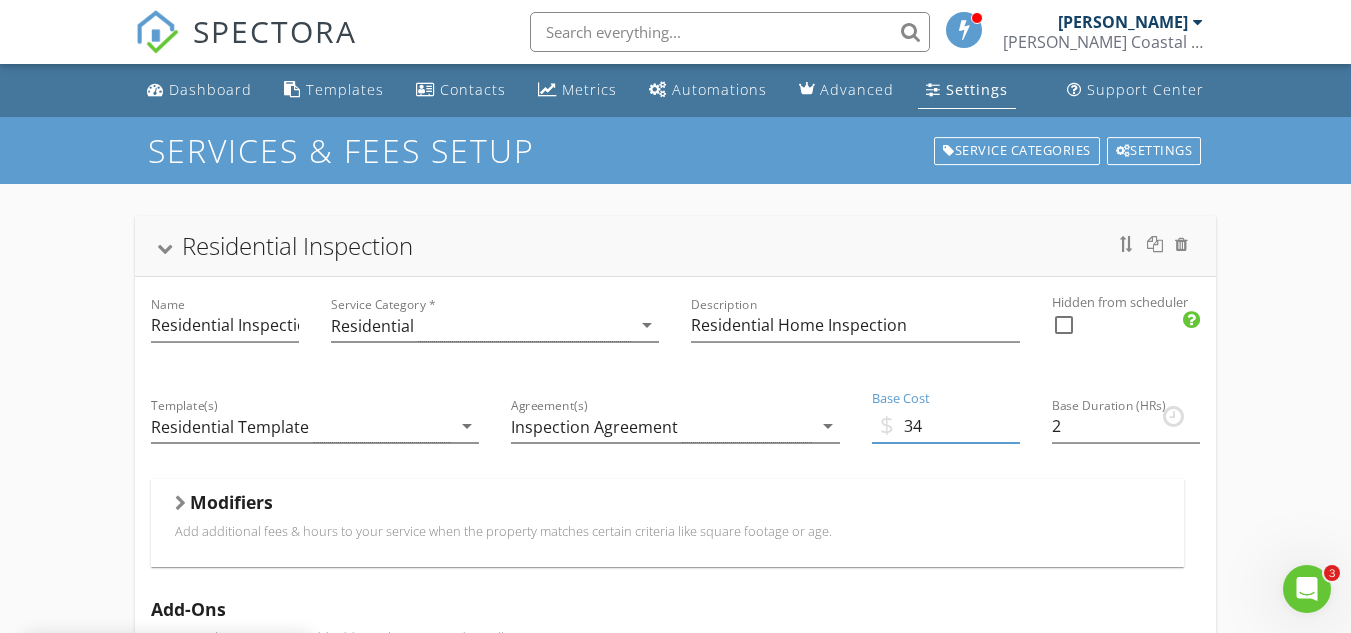 type on "3" 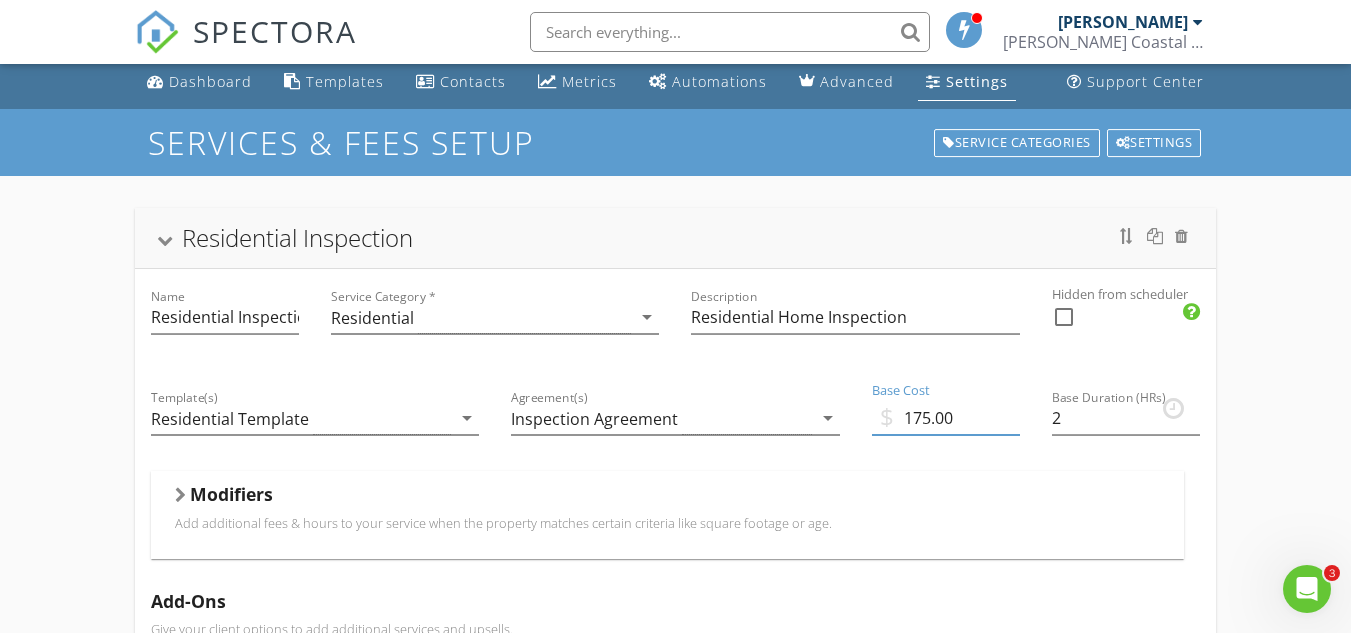 scroll, scrollTop: 0, scrollLeft: 0, axis: both 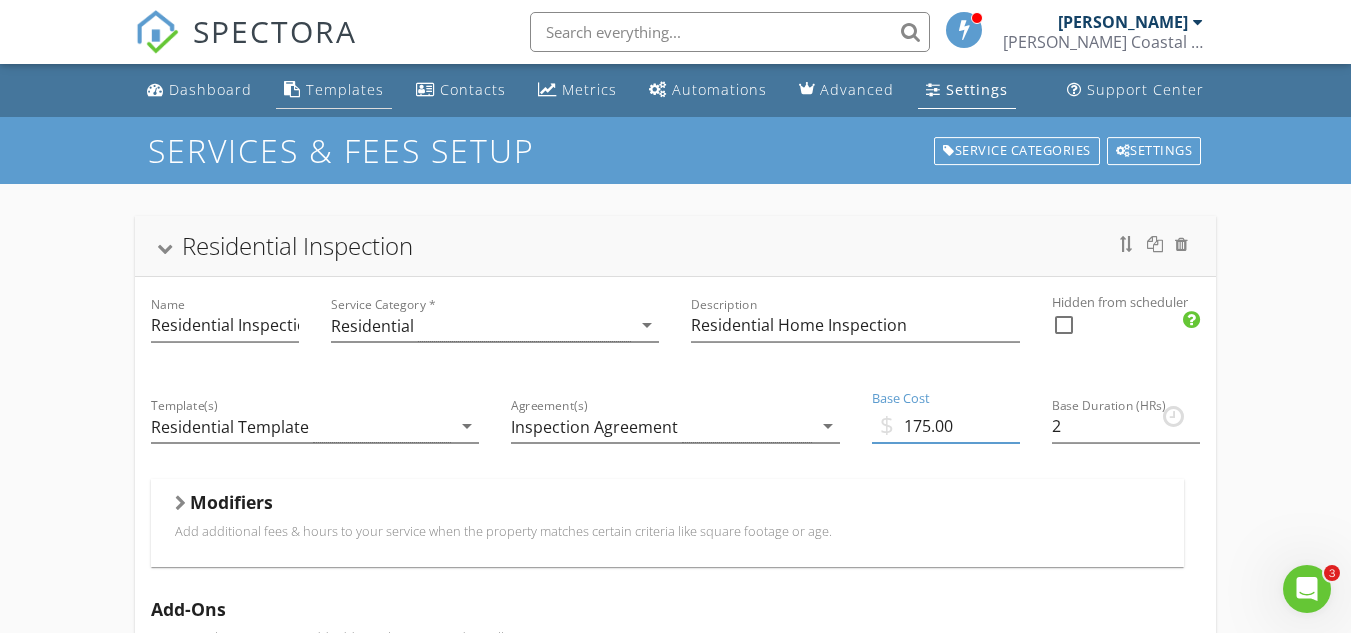 type on "175.00" 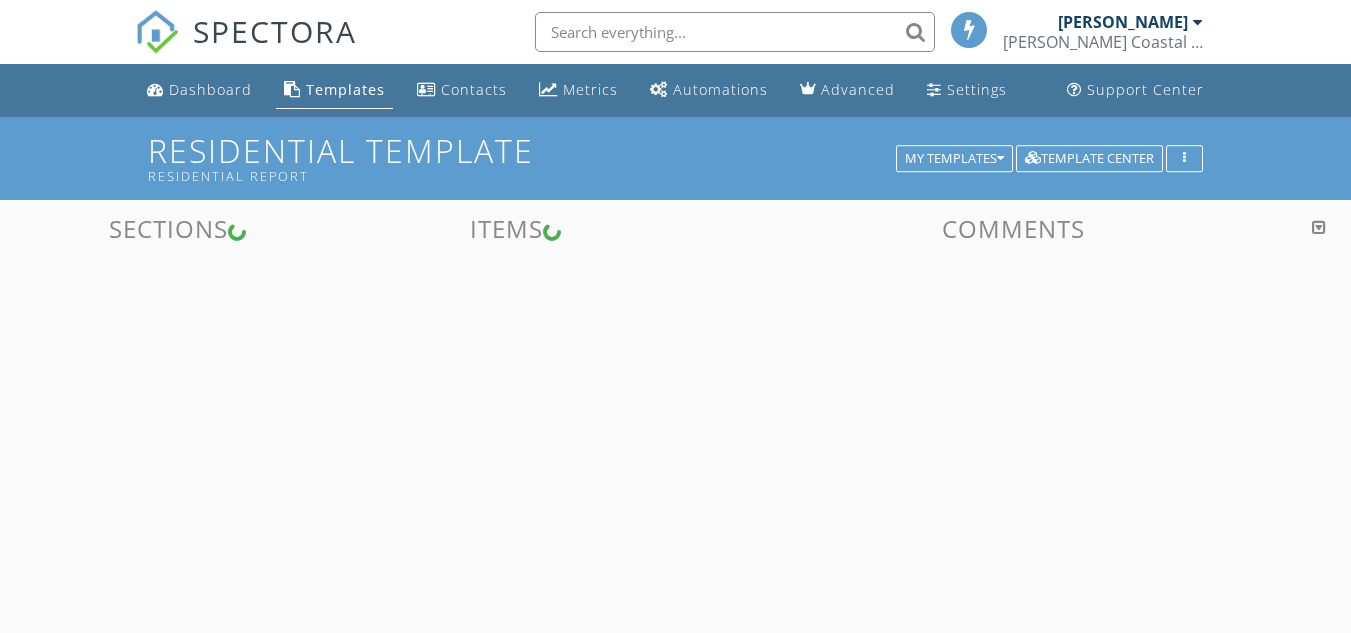scroll, scrollTop: 0, scrollLeft: 0, axis: both 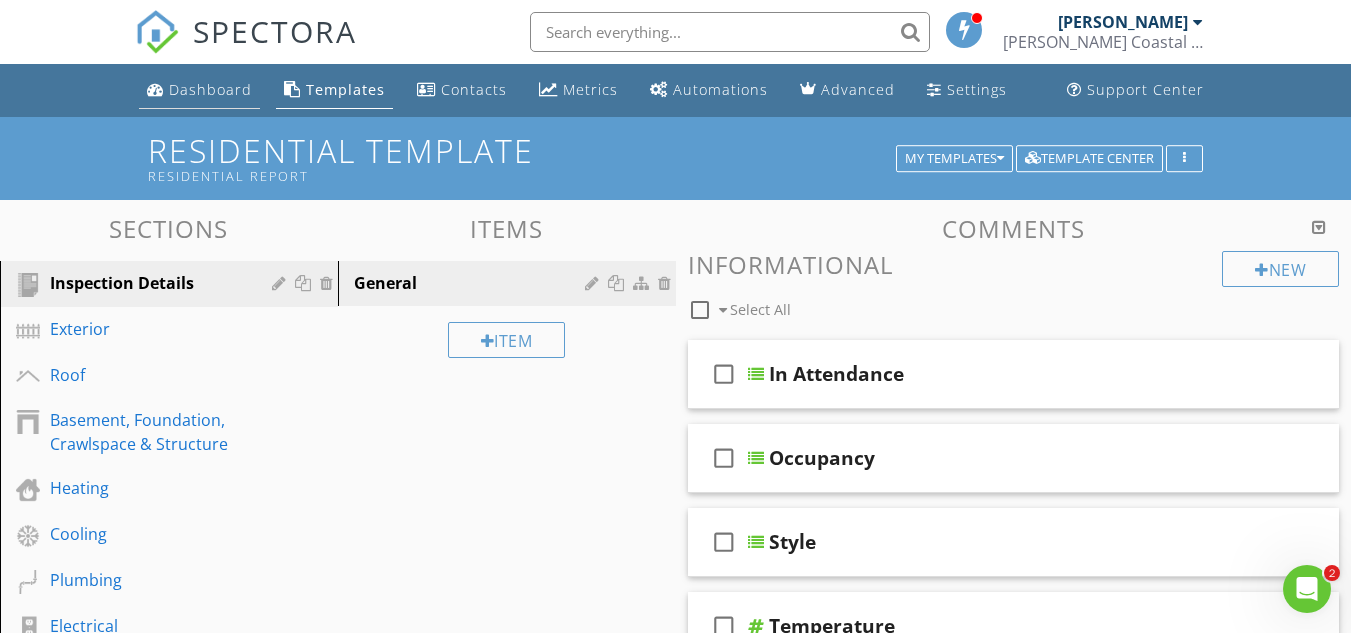 click on "Dashboard" at bounding box center [210, 89] 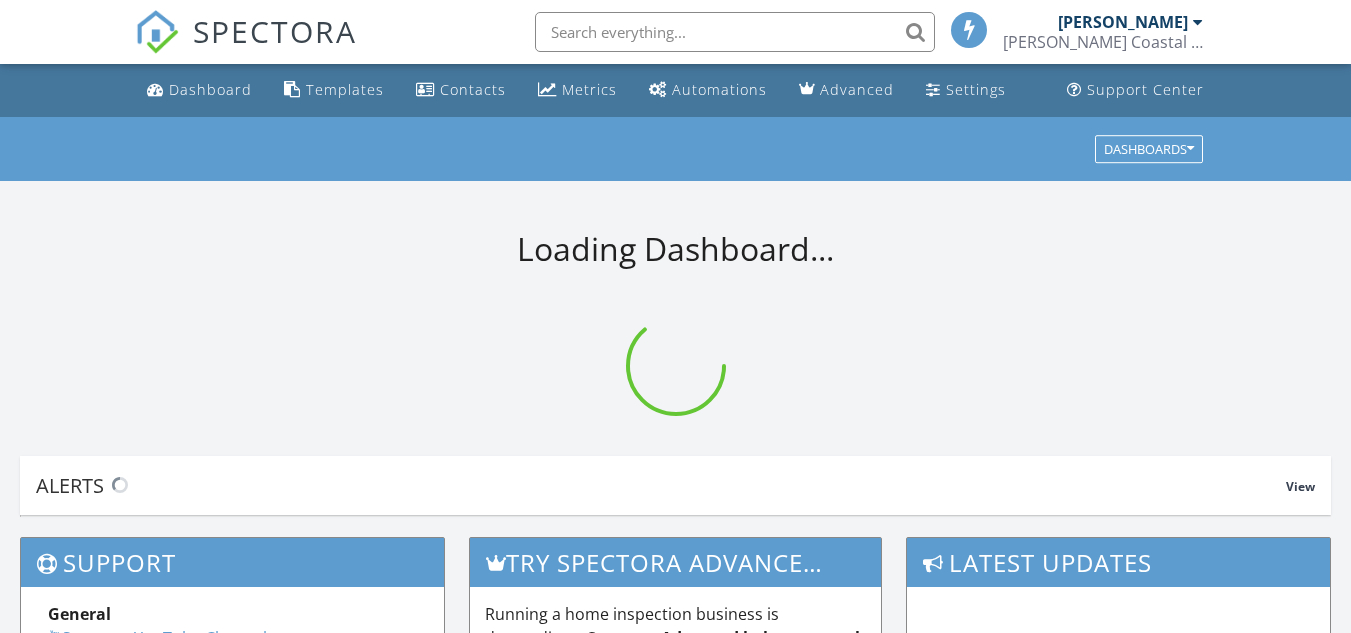 scroll, scrollTop: 0, scrollLeft: 0, axis: both 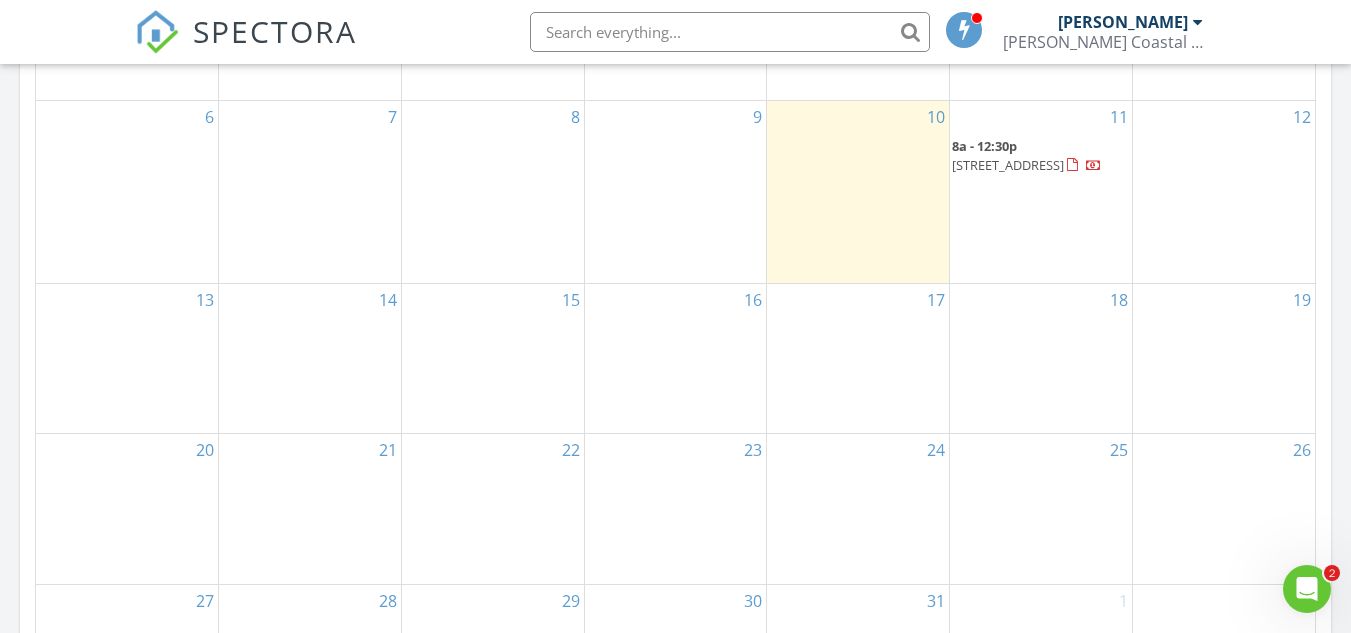 click on "2427 Hammock Ln, Crestview 32536" at bounding box center [1008, 165] 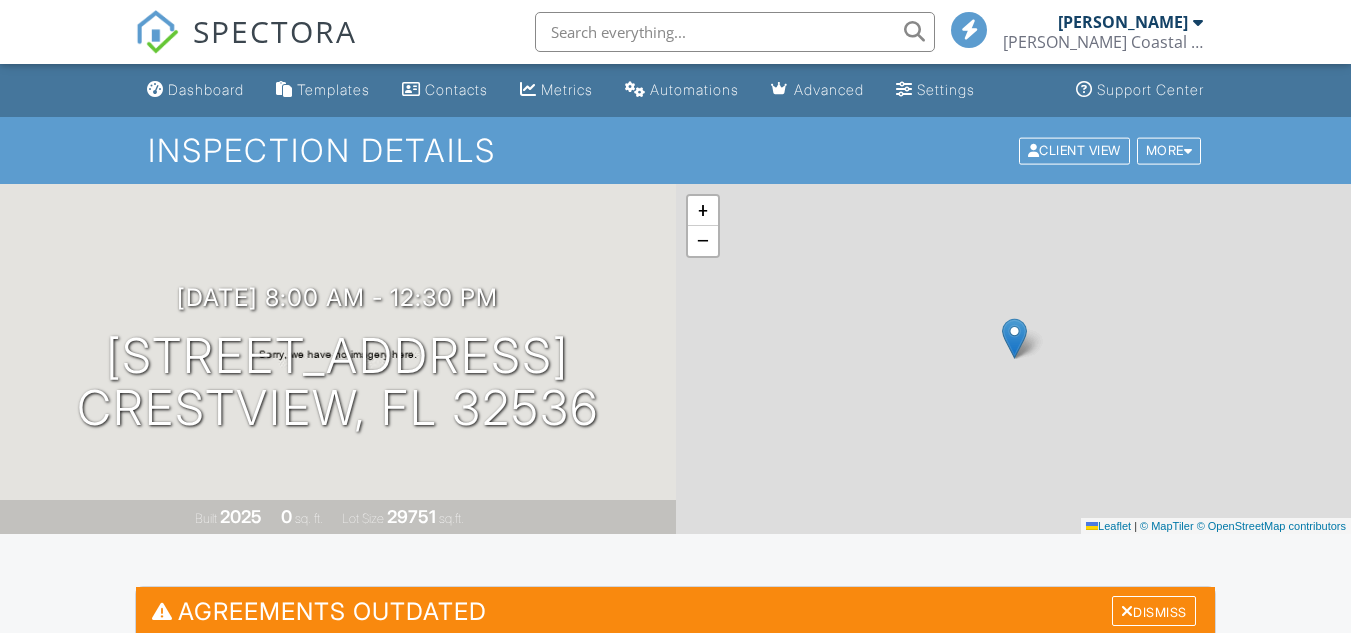 scroll, scrollTop: 0, scrollLeft: 0, axis: both 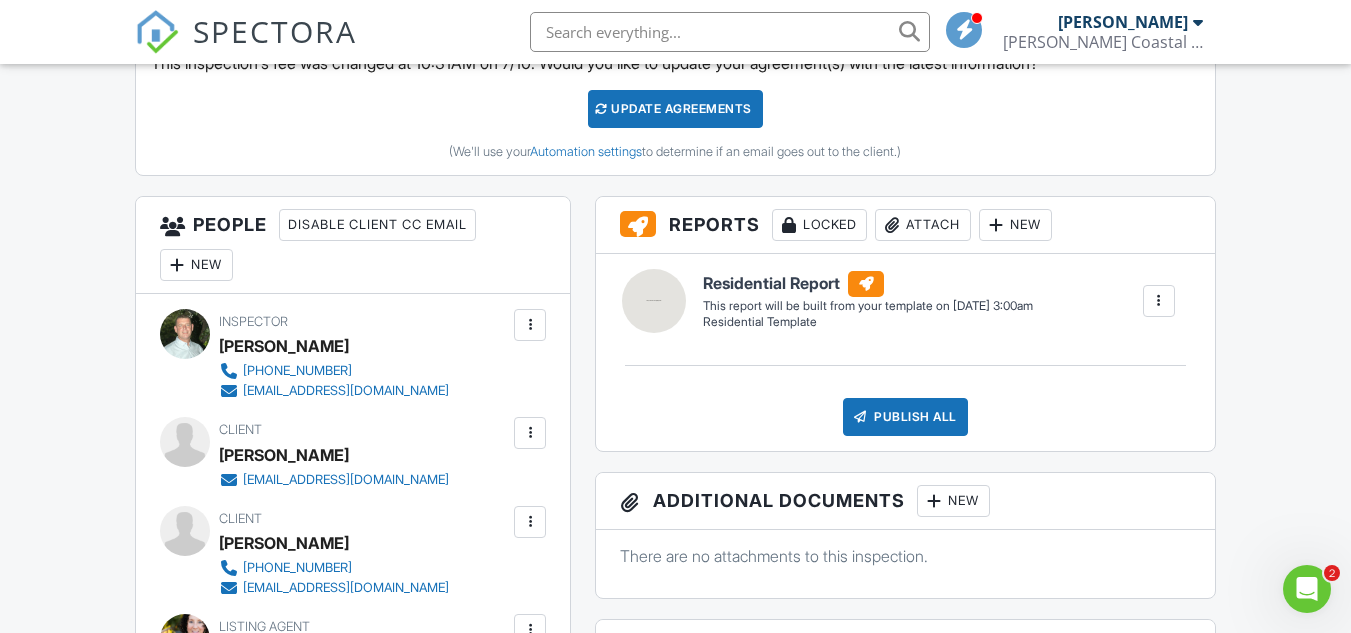 click on "Update Agreements" at bounding box center [675, 109] 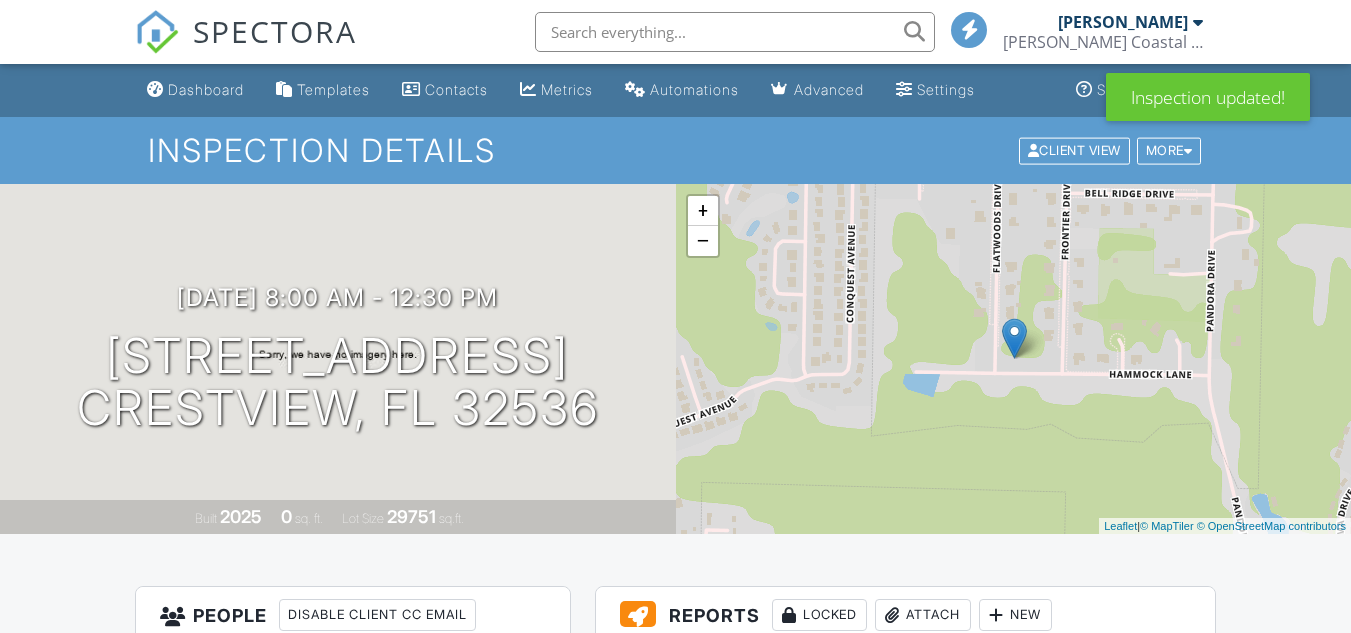scroll, scrollTop: 387, scrollLeft: 0, axis: vertical 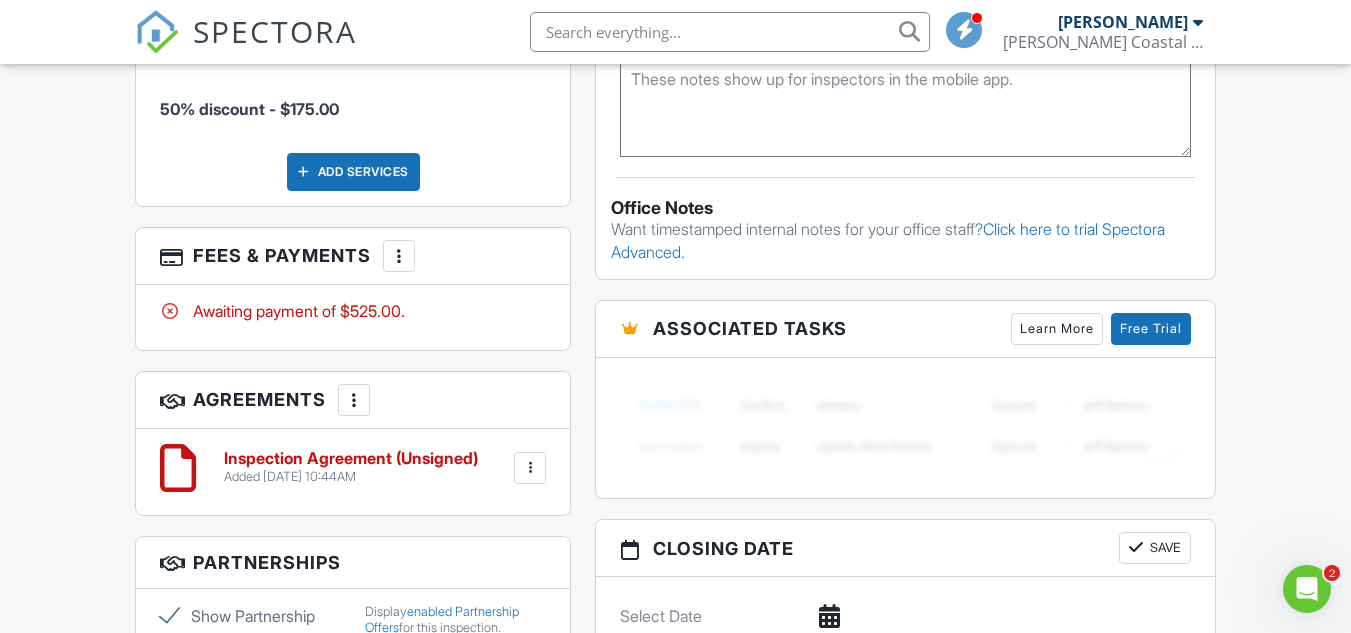 click at bounding box center (399, 256) 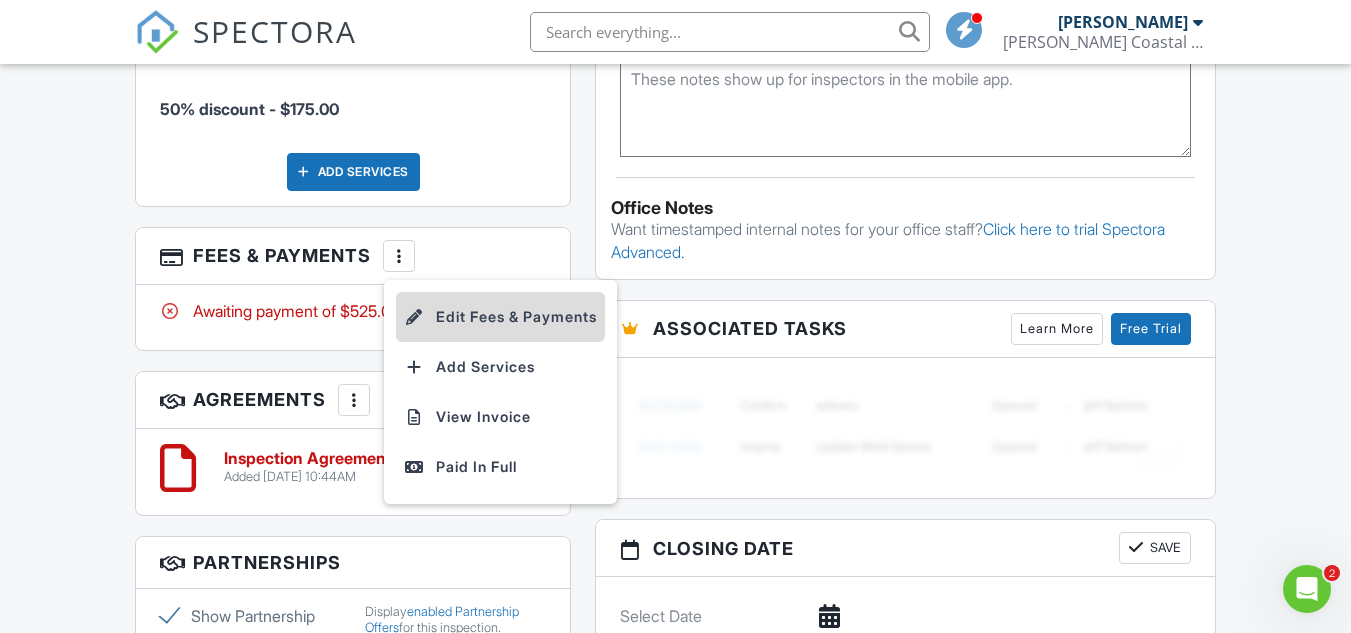 click on "Edit Fees & Payments" at bounding box center (500, 317) 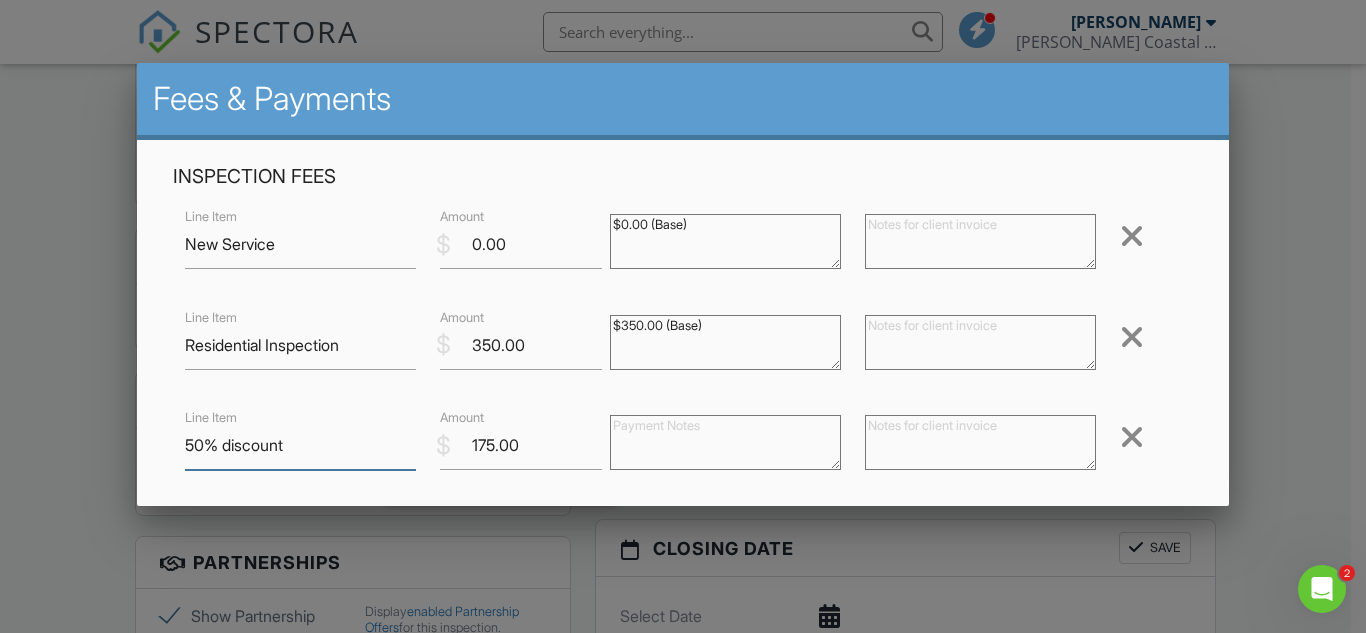click on "50% discount" at bounding box center (300, 445) 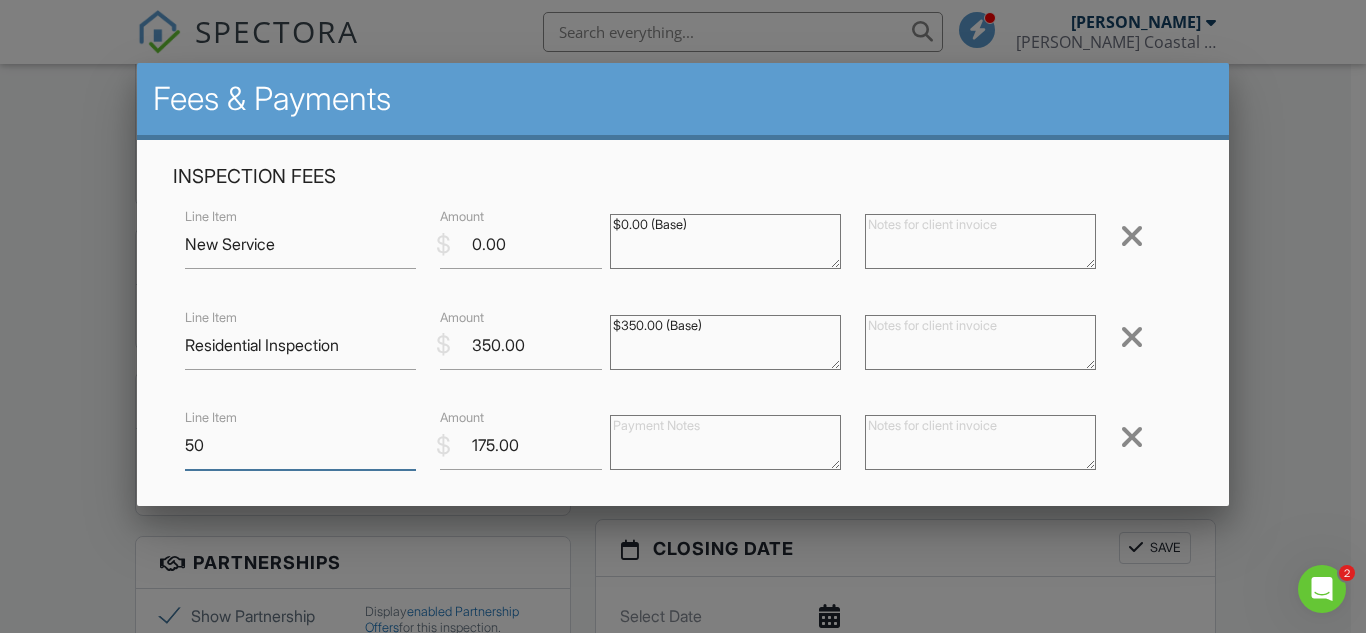 type on "5" 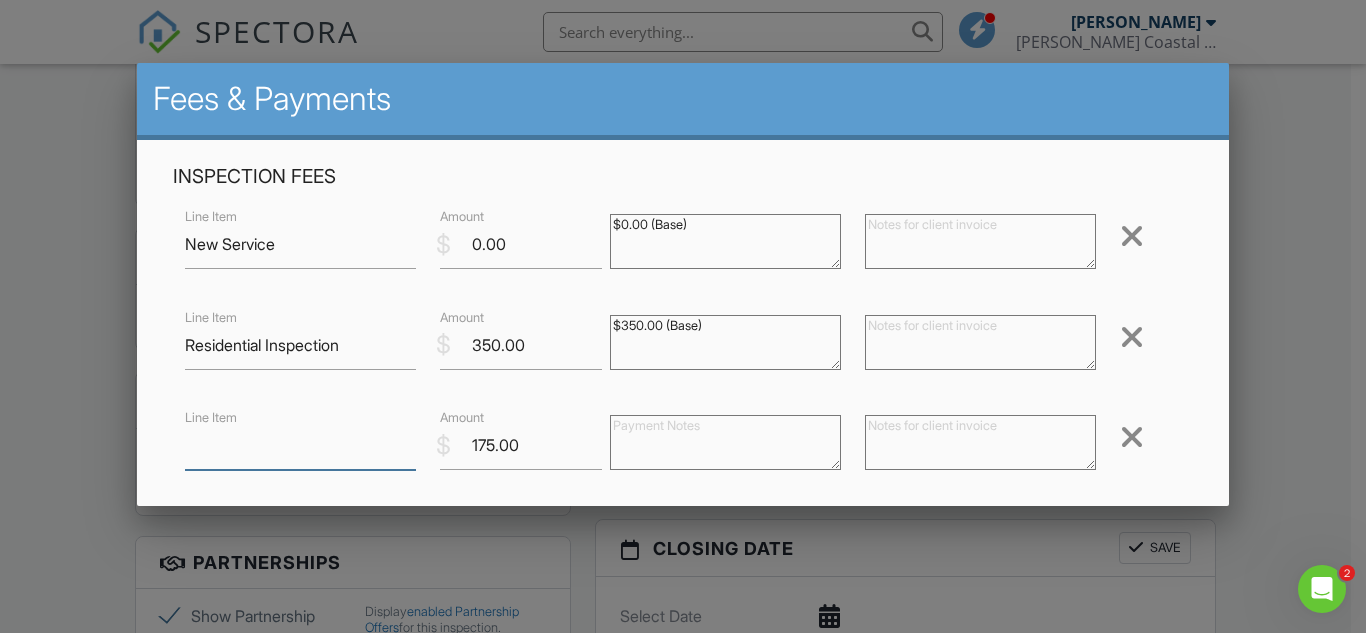 type 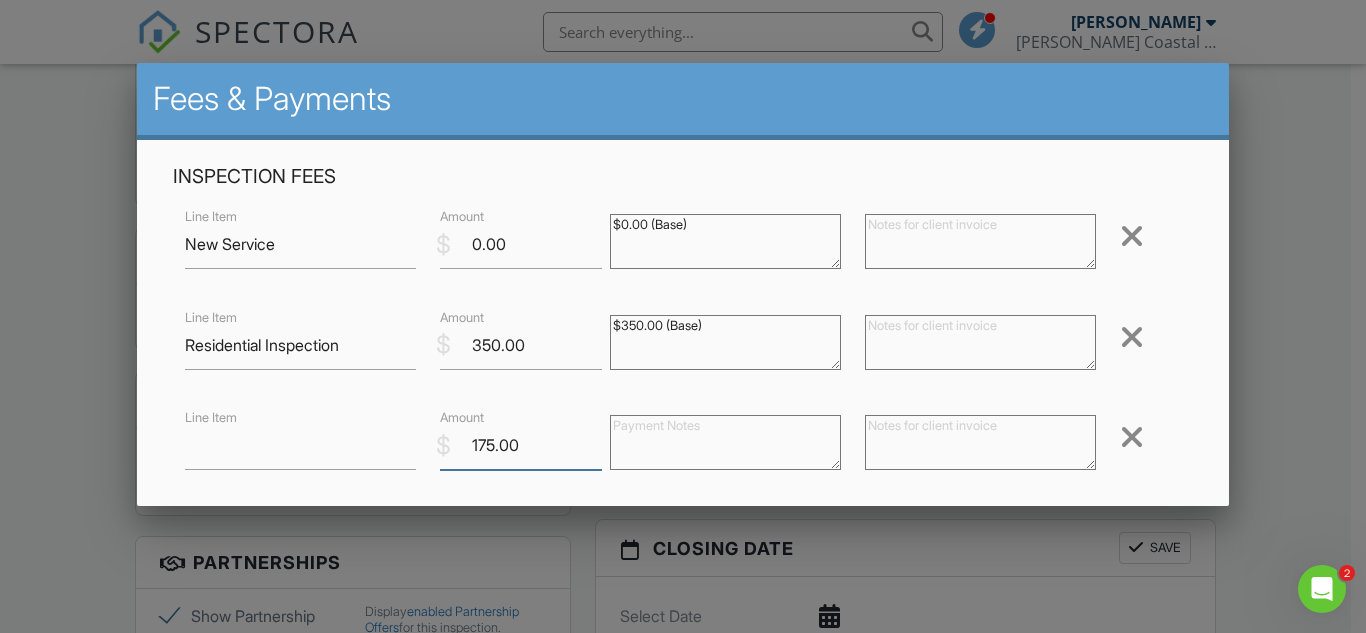 click on "175.00" at bounding box center (521, 445) 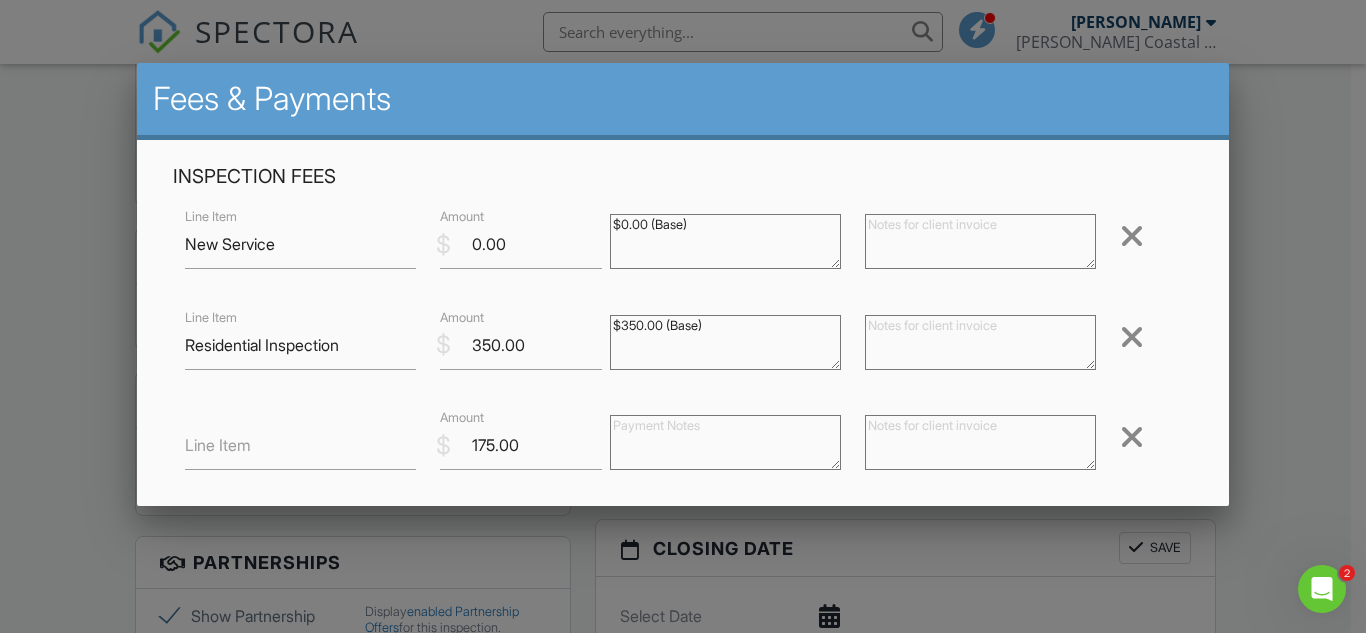 click at bounding box center (1132, 437) 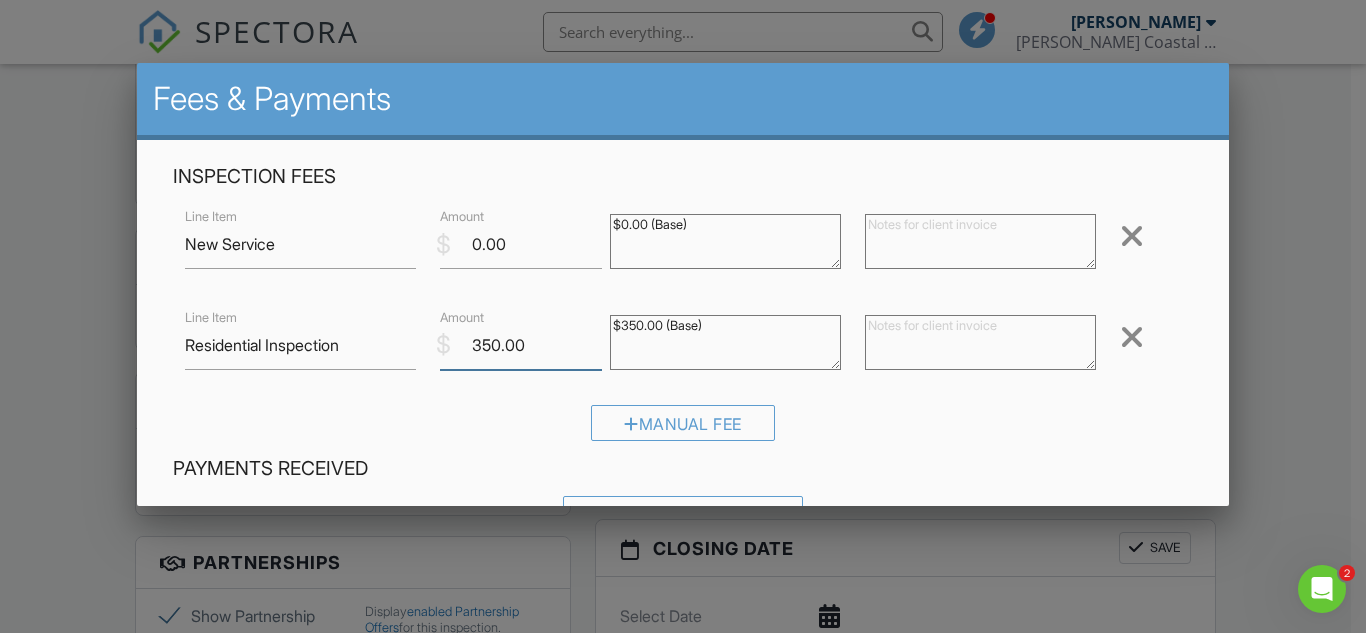 click on "350.00" at bounding box center [521, 345] 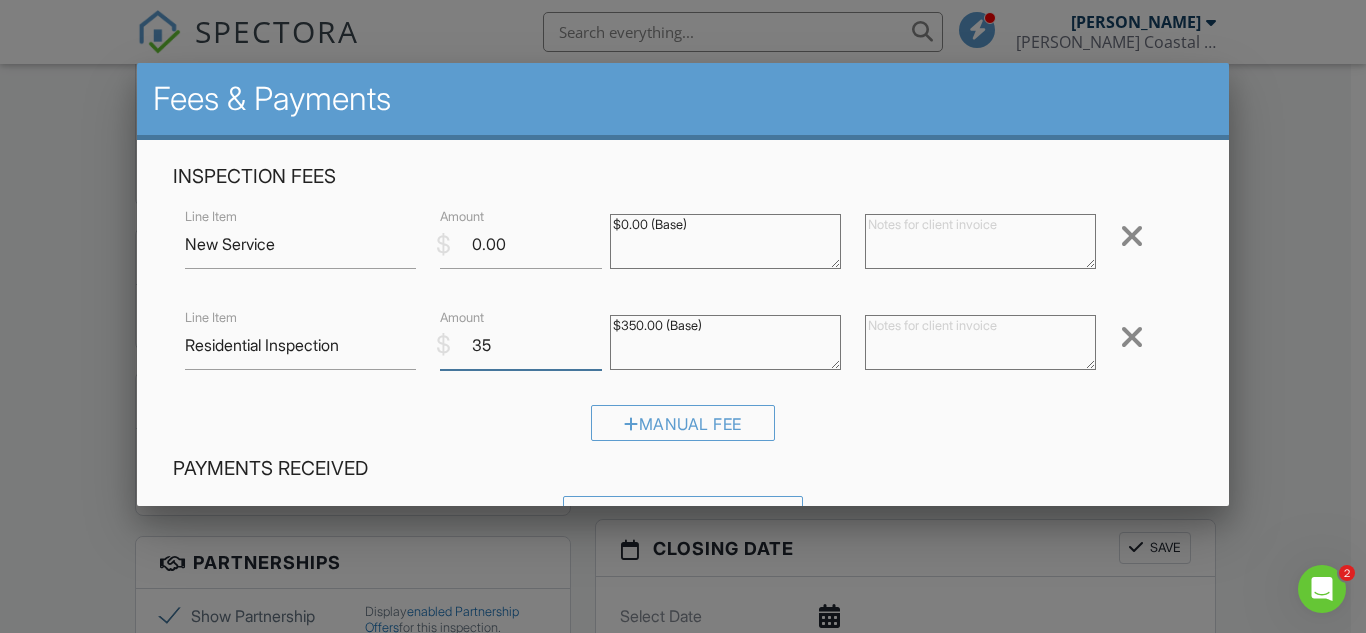type on "3" 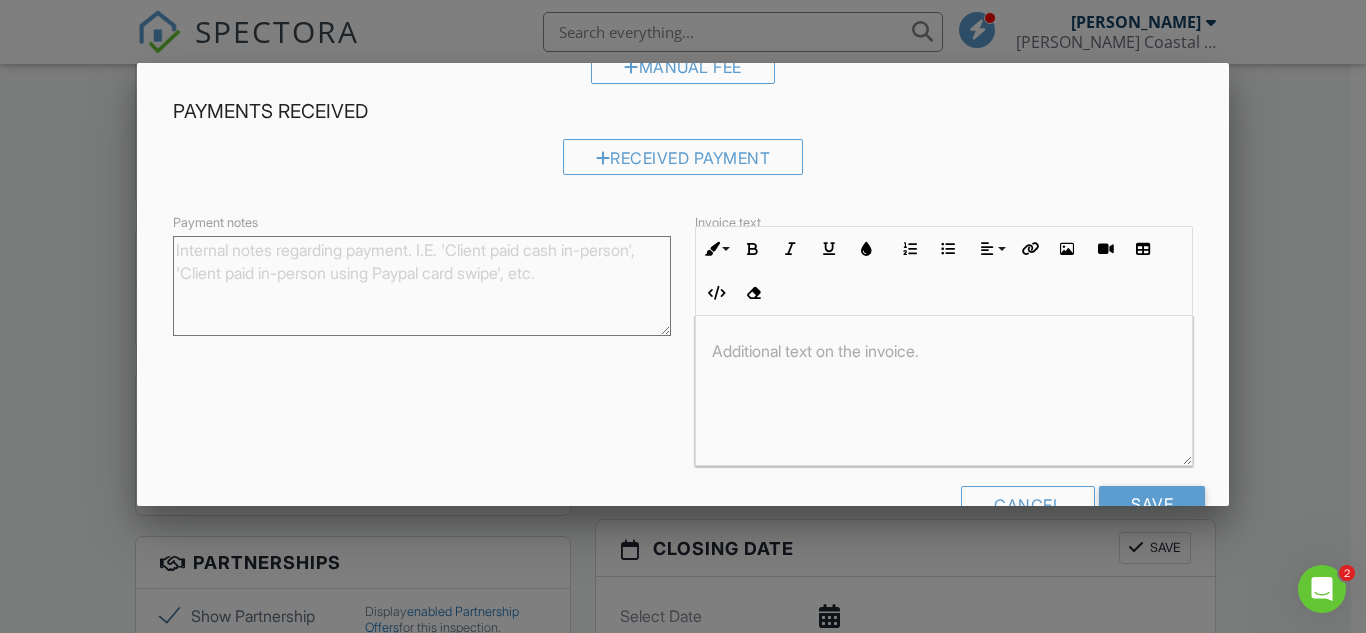 scroll, scrollTop: 412, scrollLeft: 0, axis: vertical 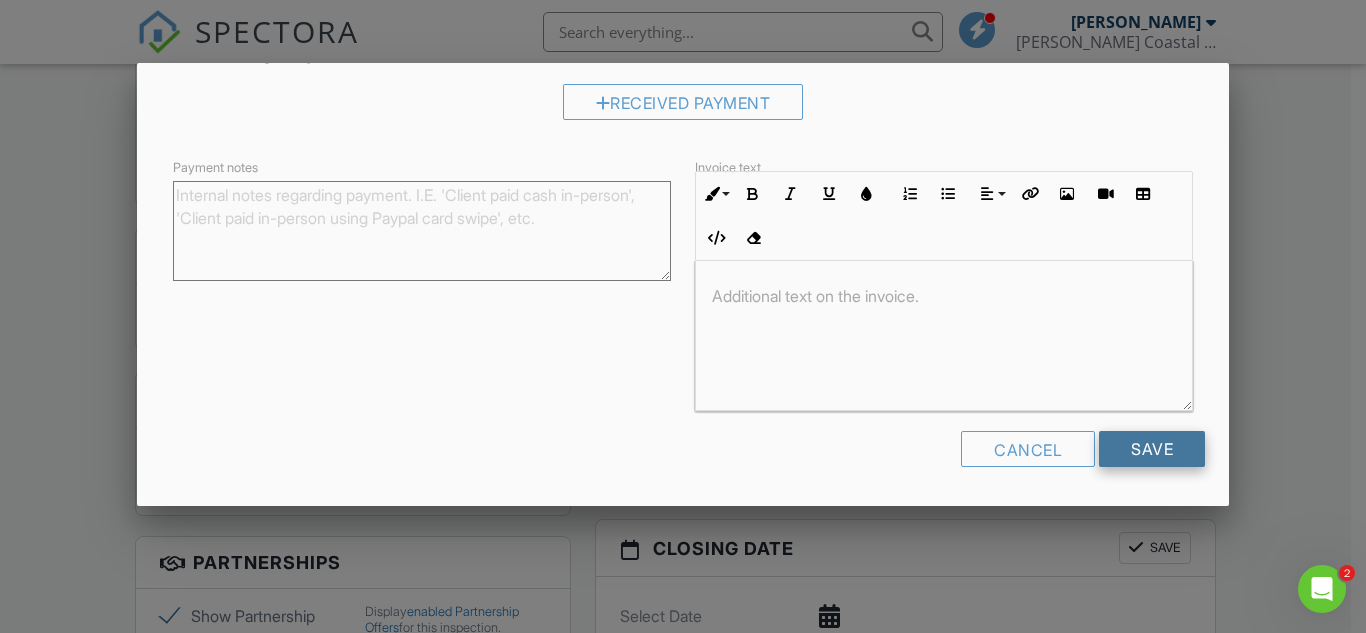 type on "175.00" 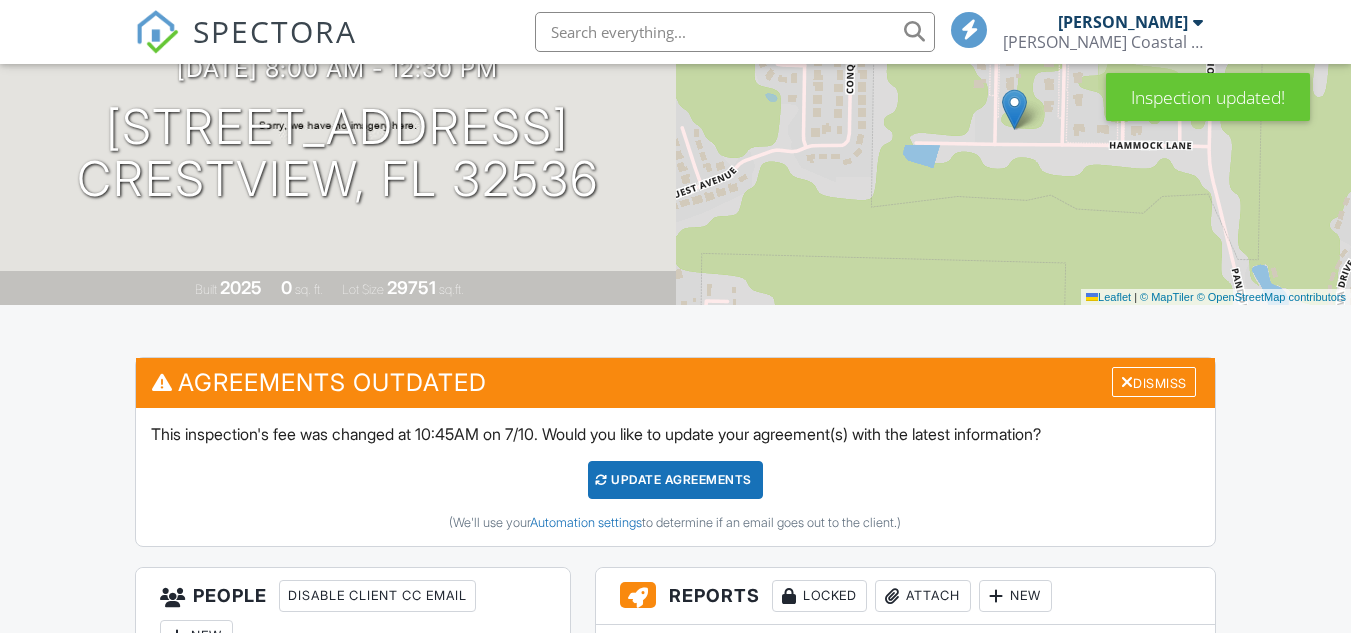 scroll, scrollTop: 600, scrollLeft: 0, axis: vertical 